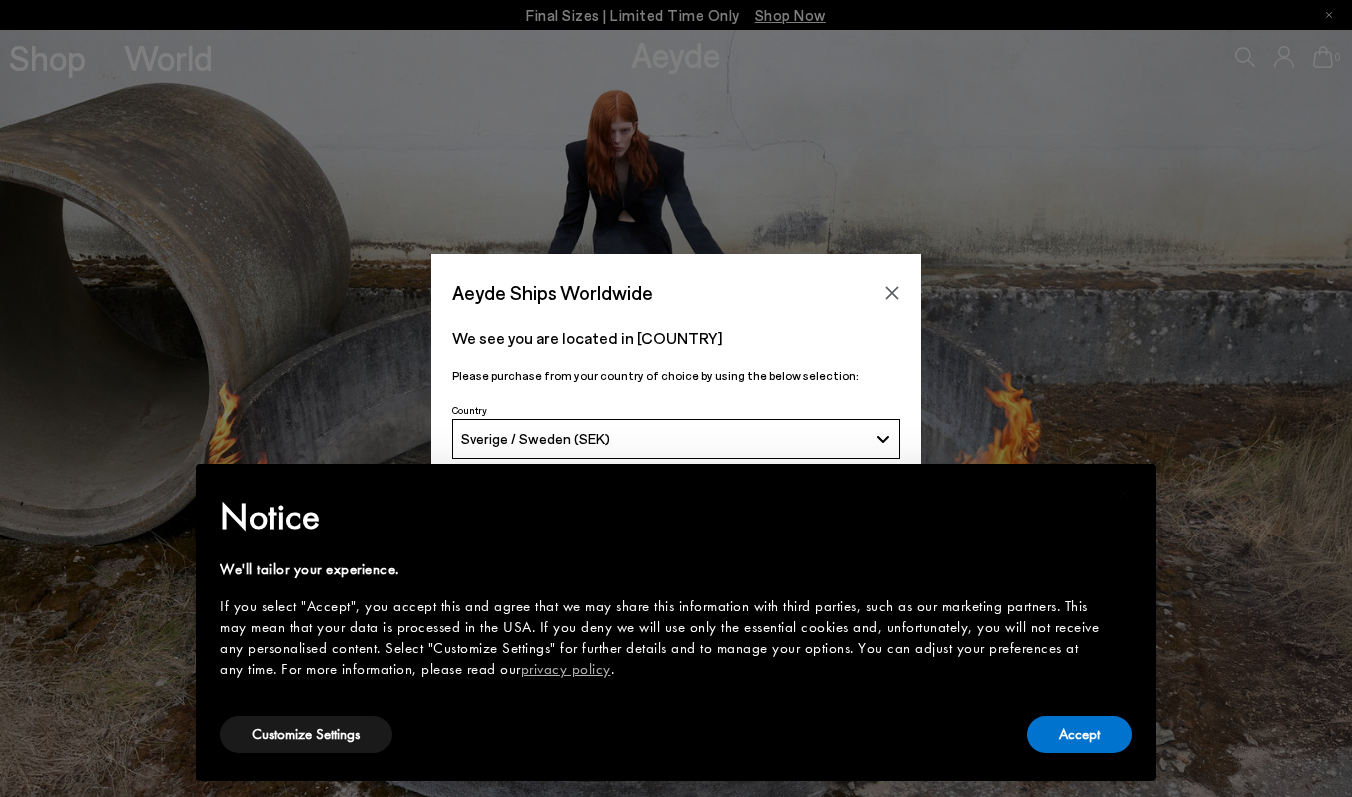 scroll, scrollTop: 0, scrollLeft: 0, axis: both 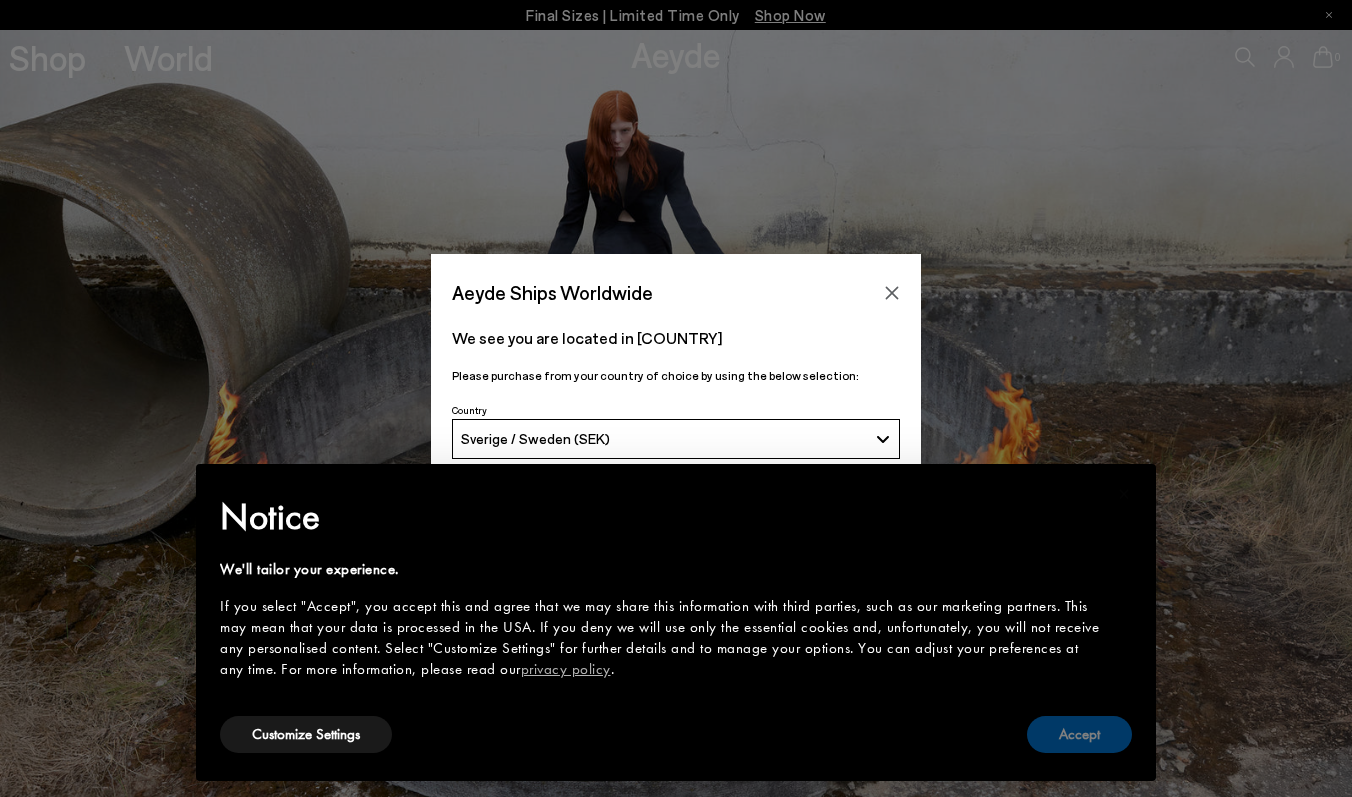 click on "Accept" at bounding box center (1079, 734) 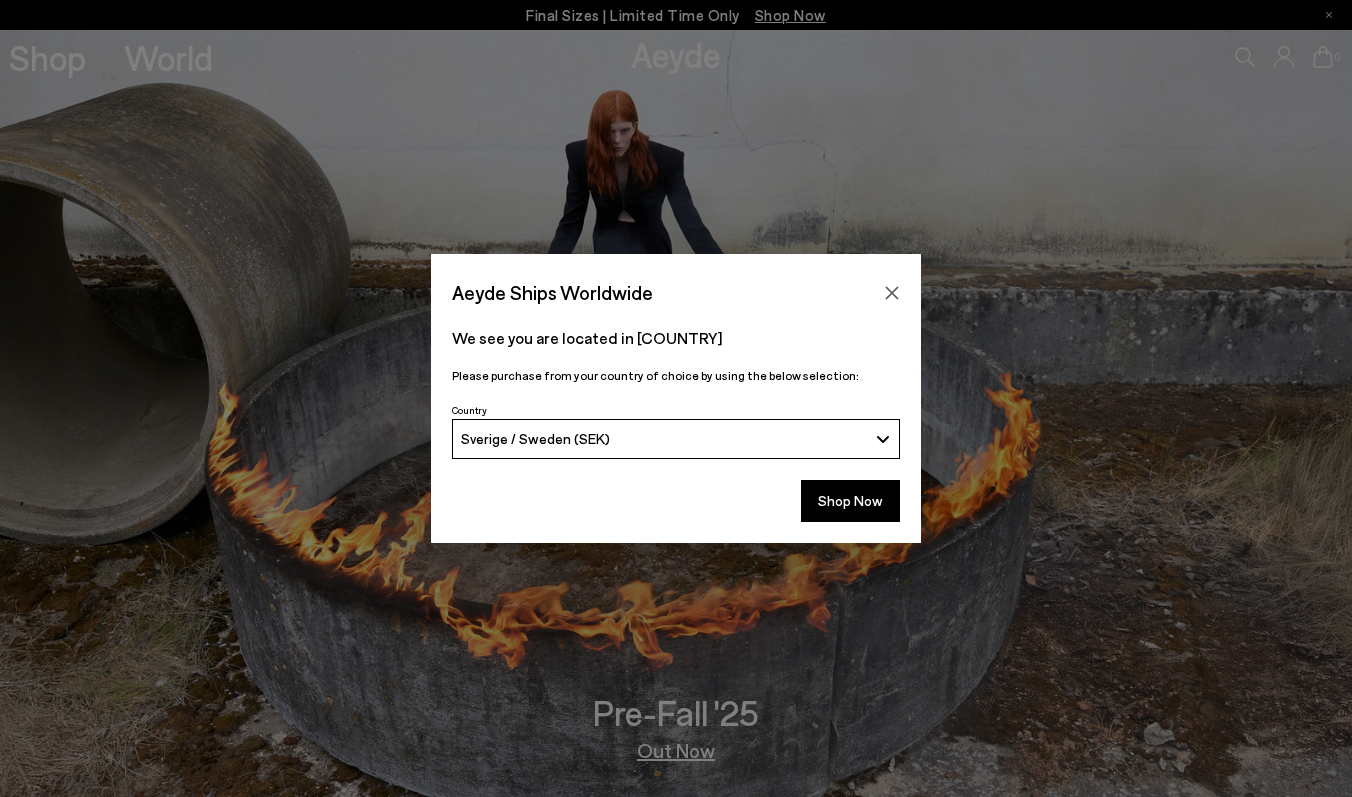click on "Aeyde Ships Worldwide
We see you are located in Sweden
Please purchase from your country of choice by using the below selection:" at bounding box center (676, 398) 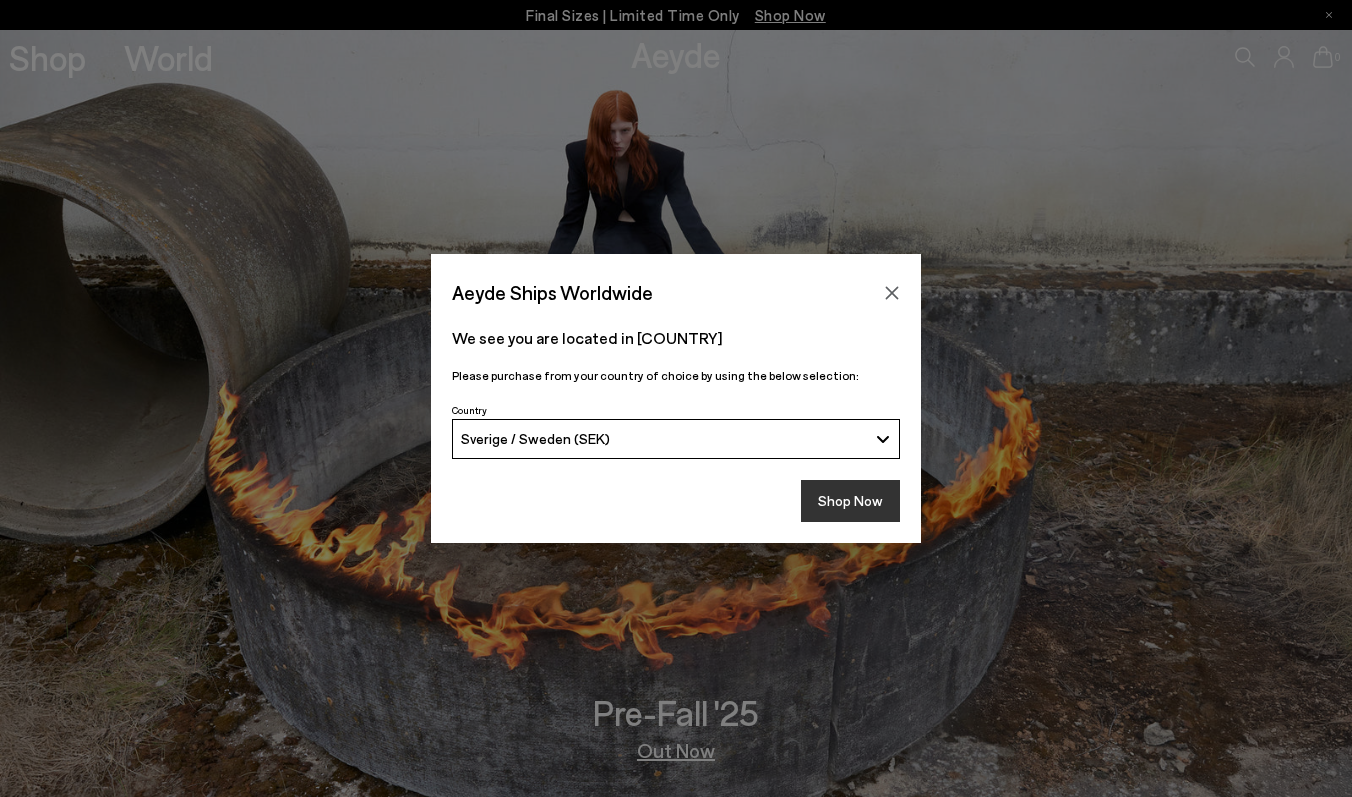 click on "Shop Now" at bounding box center [850, 501] 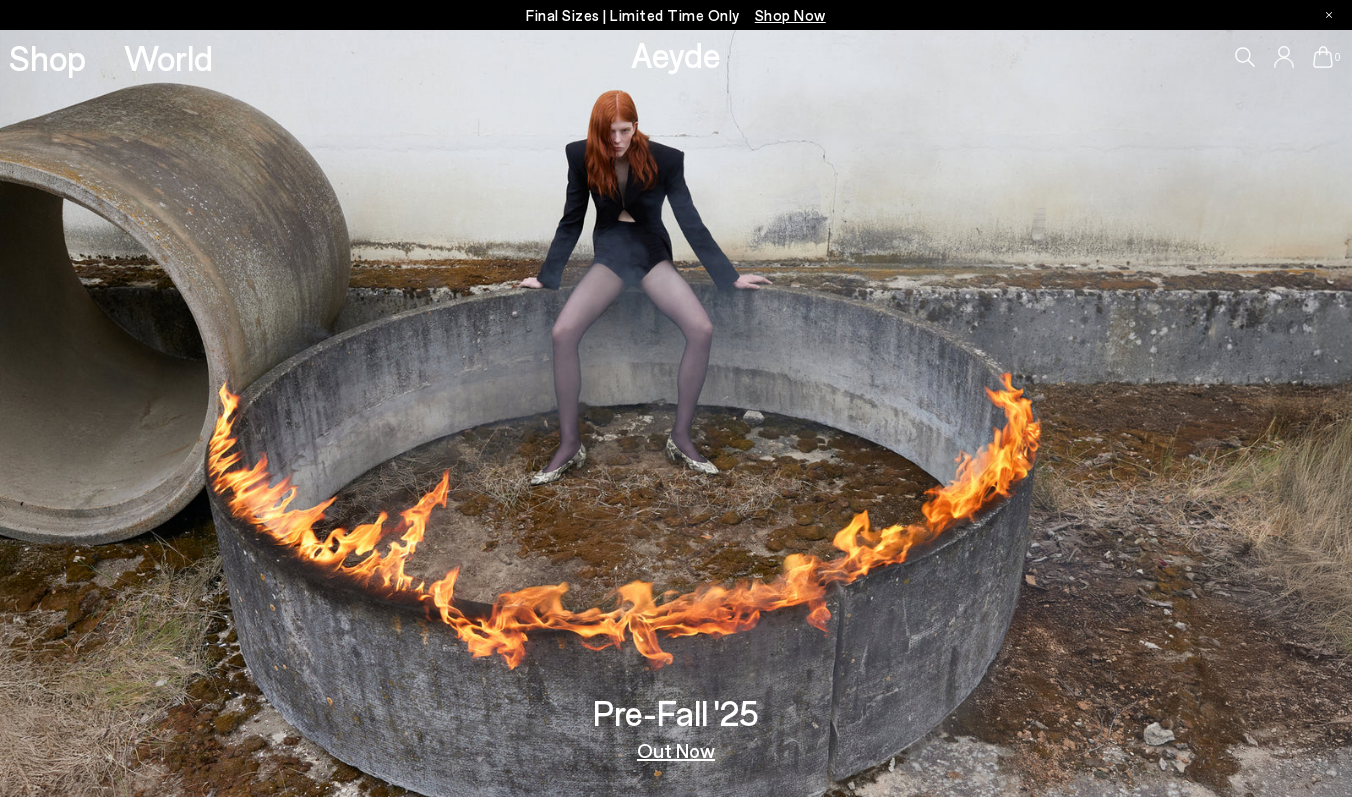 scroll, scrollTop: 0, scrollLeft: 0, axis: both 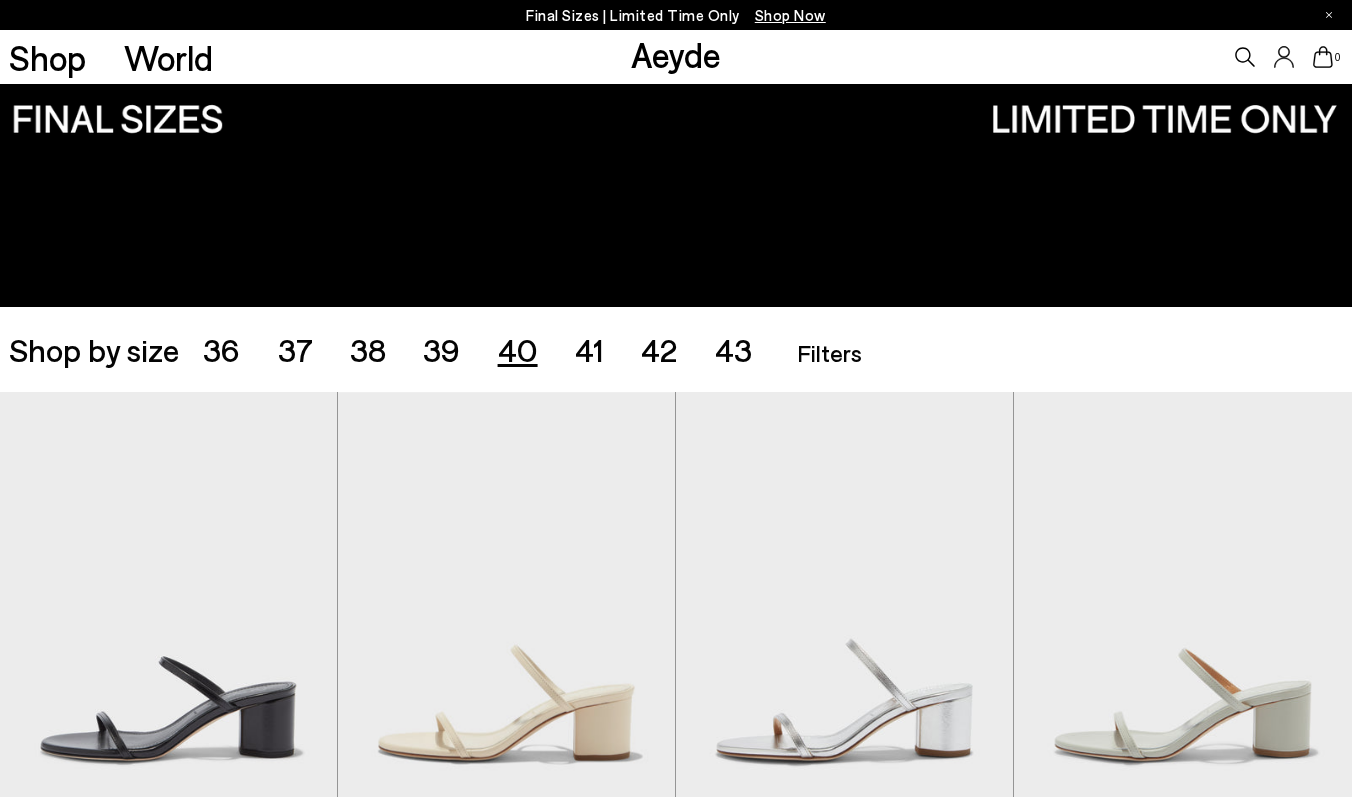 click on "40" at bounding box center [518, 349] 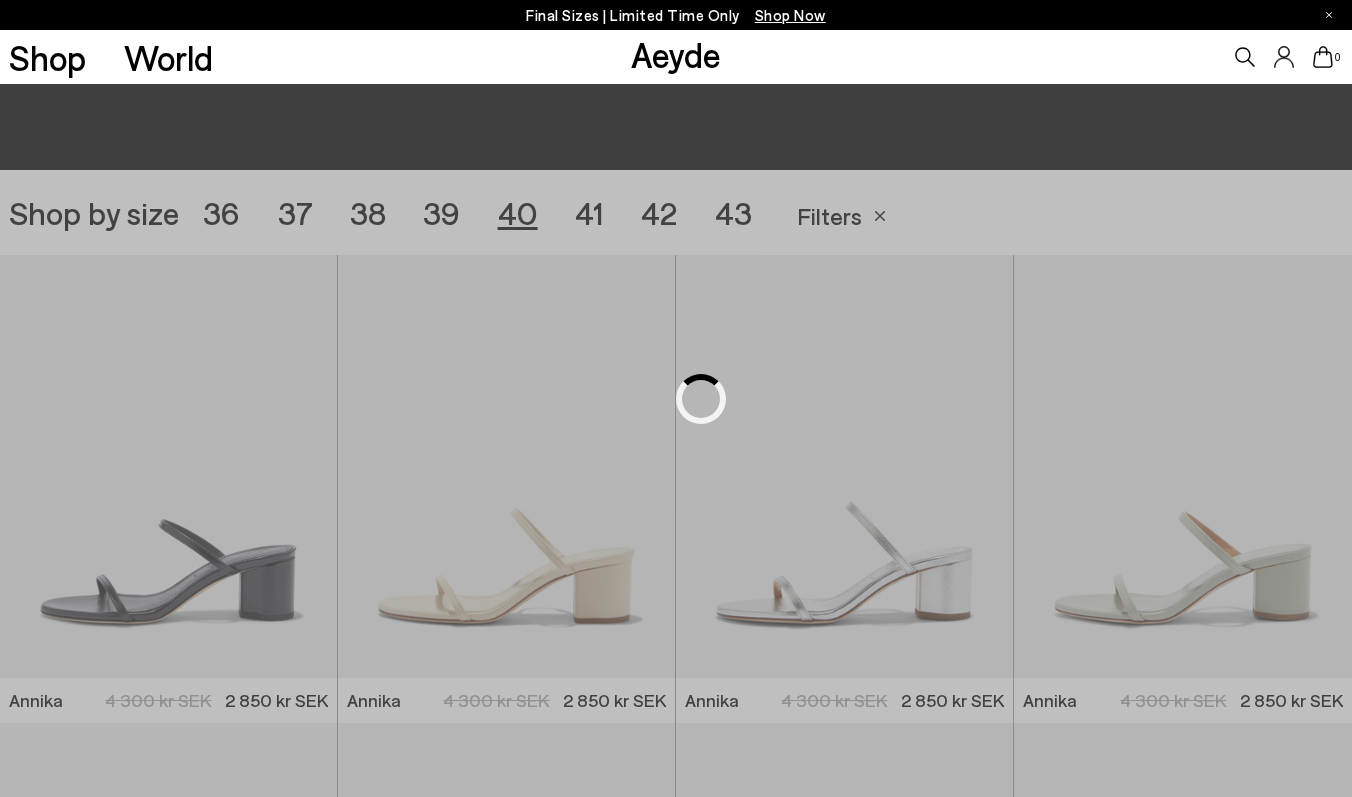 scroll, scrollTop: 377, scrollLeft: 0, axis: vertical 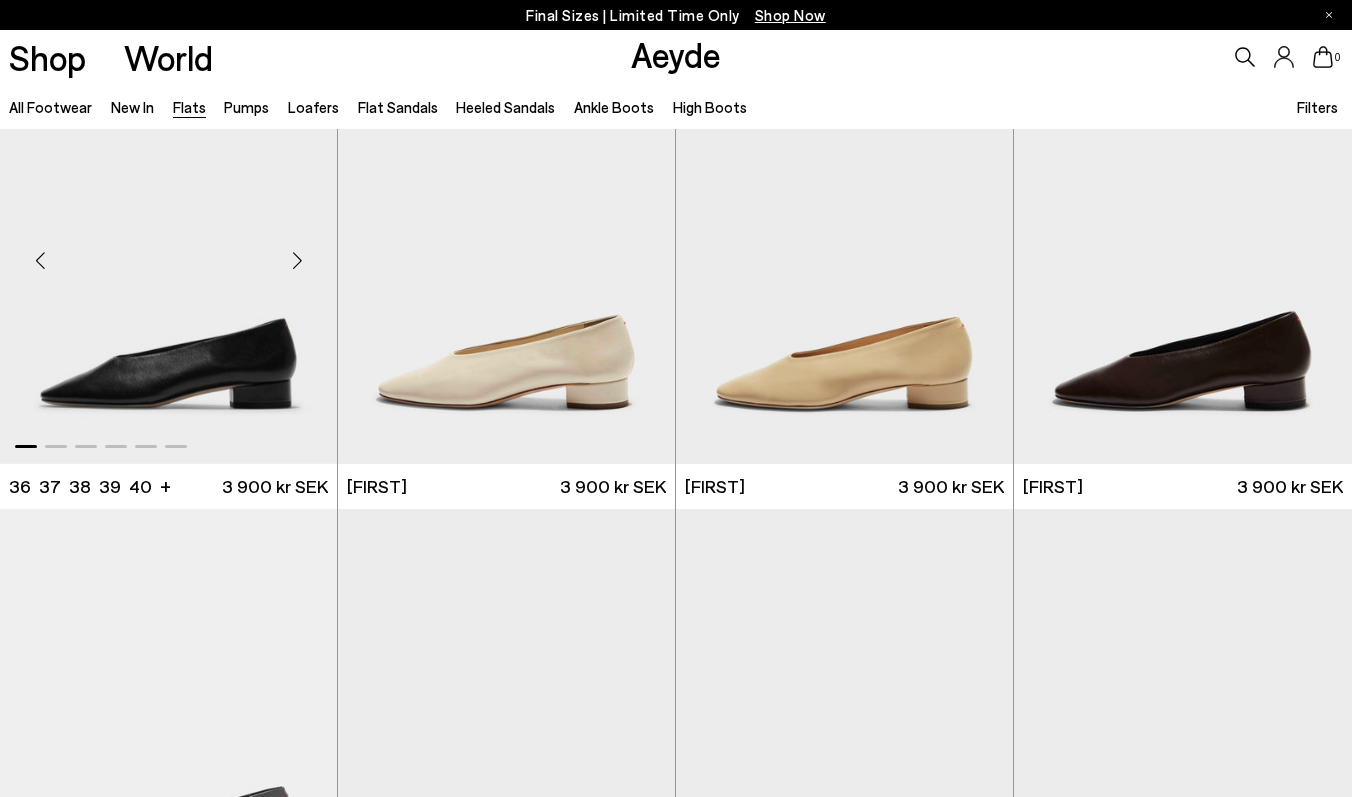 click at bounding box center (297, 260) 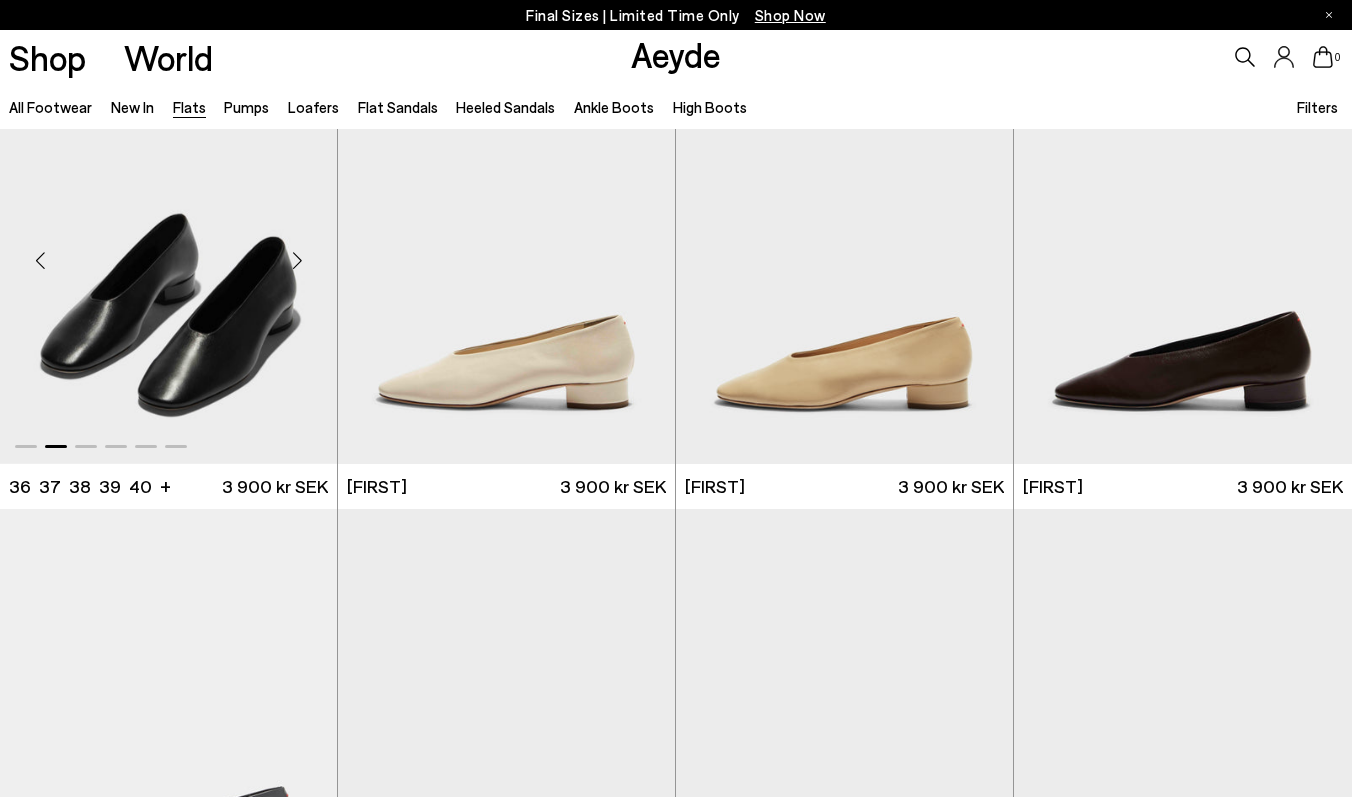 click at bounding box center (297, 260) 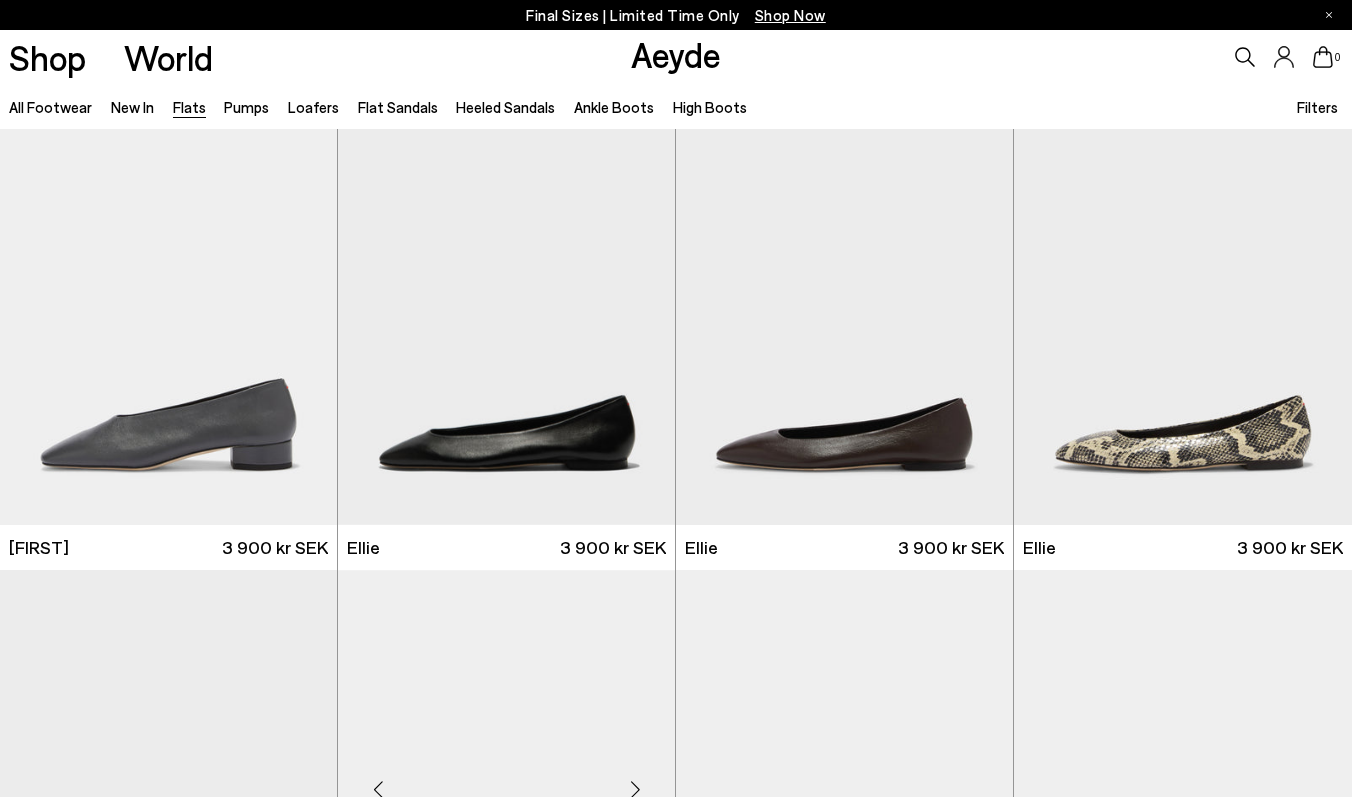 scroll, scrollTop: 529, scrollLeft: 0, axis: vertical 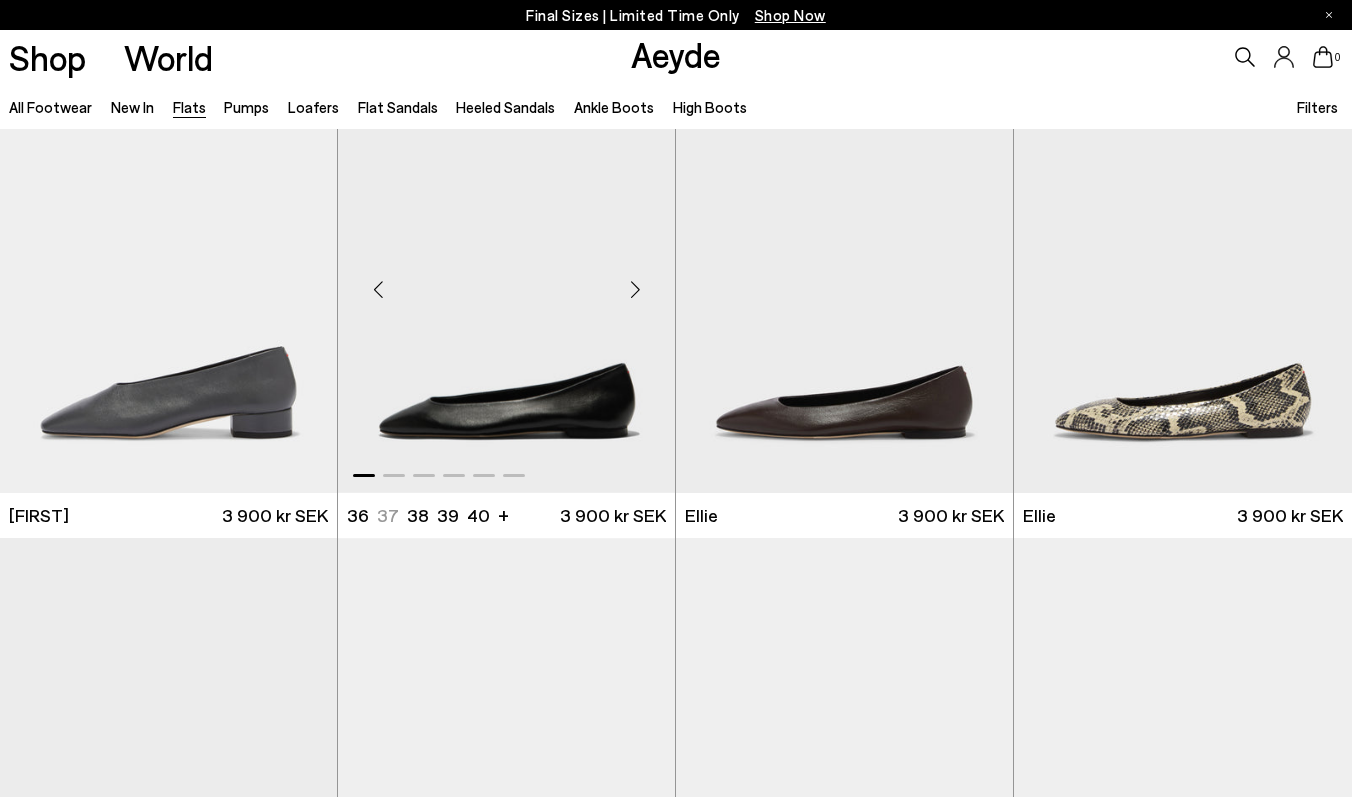 click at bounding box center (635, 289) 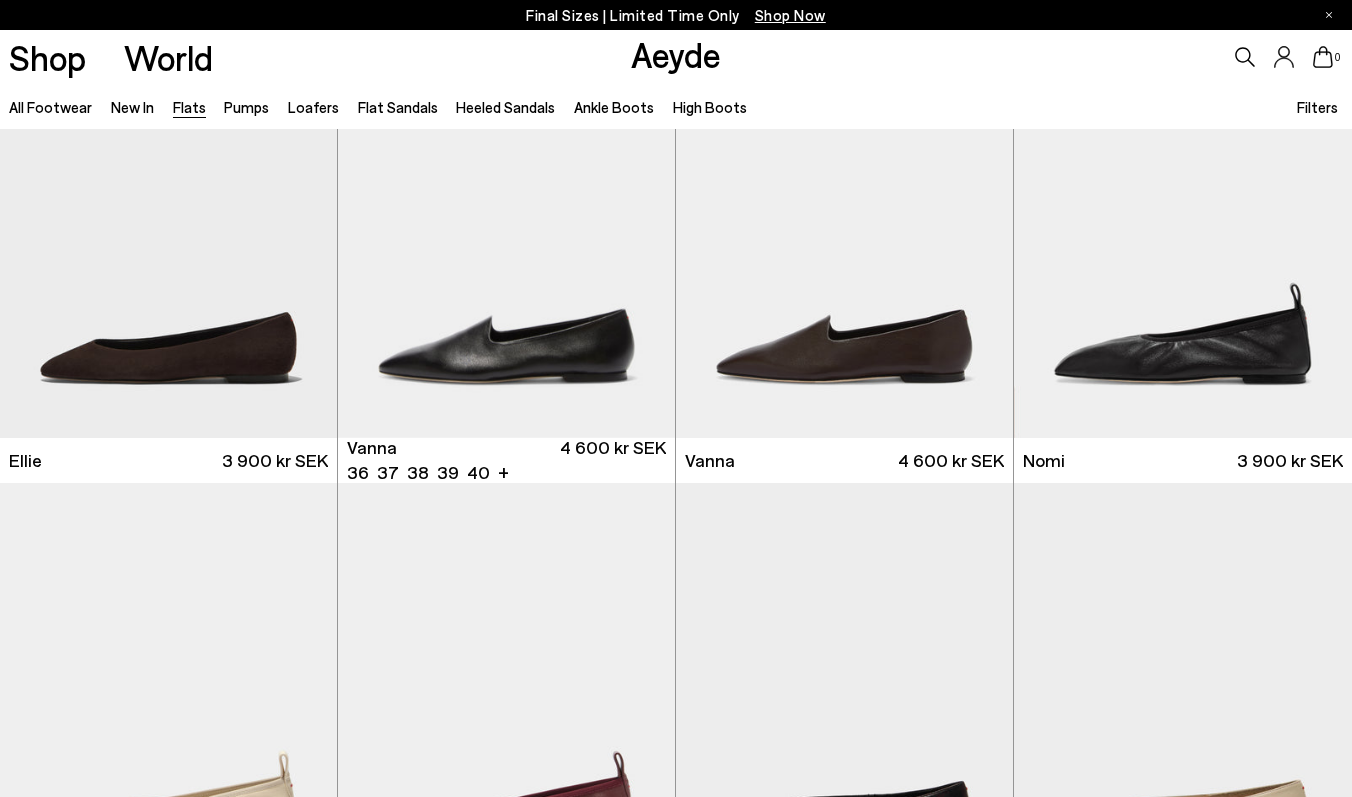 scroll, scrollTop: 1049, scrollLeft: 0, axis: vertical 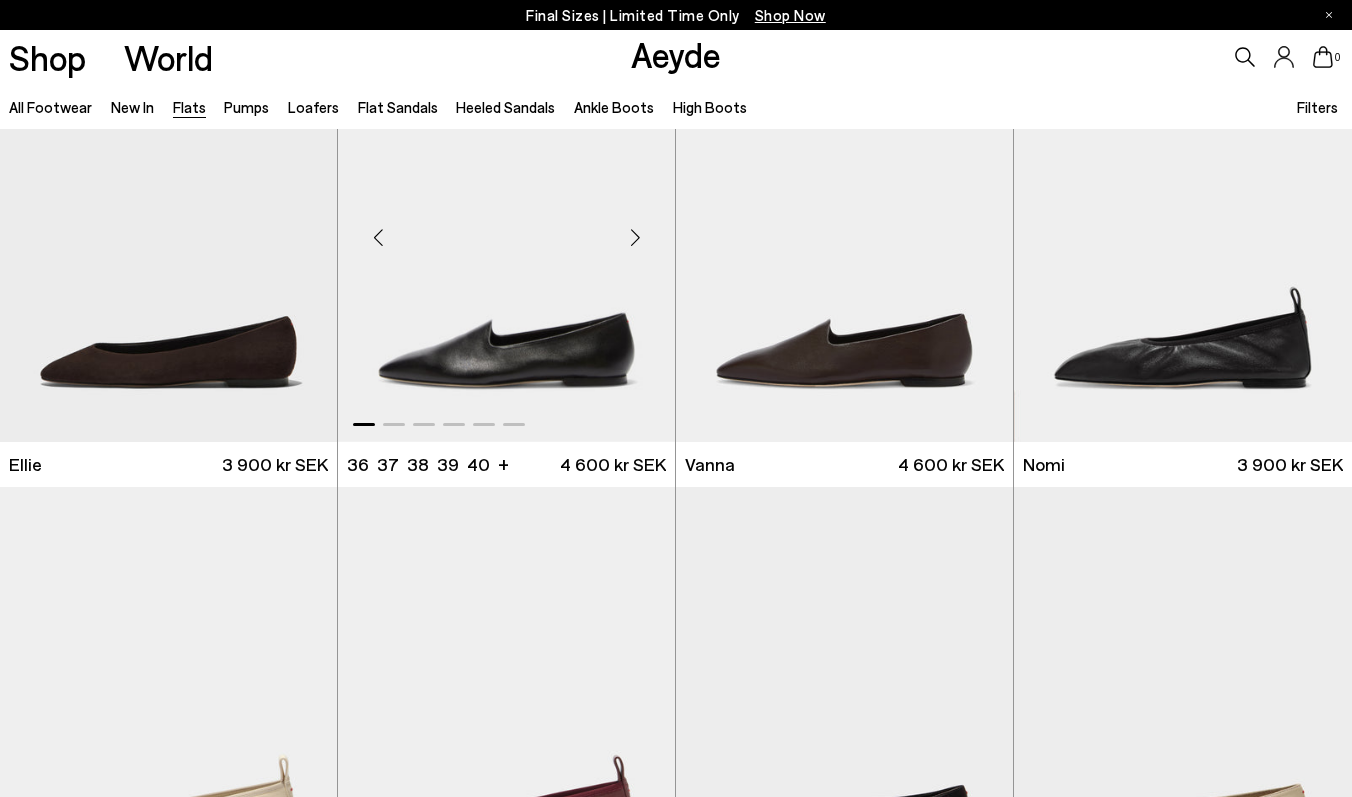 click at bounding box center (635, 238) 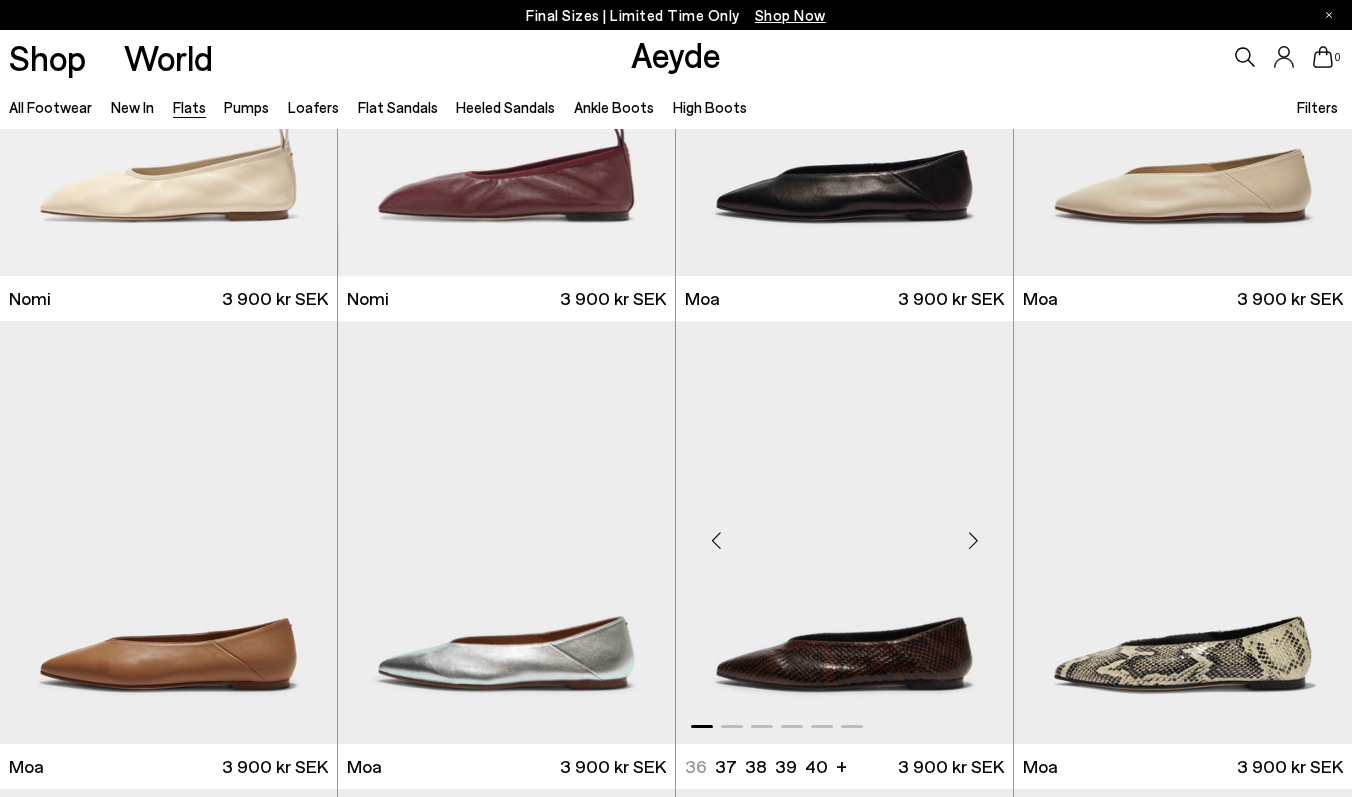 scroll, scrollTop: 1683, scrollLeft: 0, axis: vertical 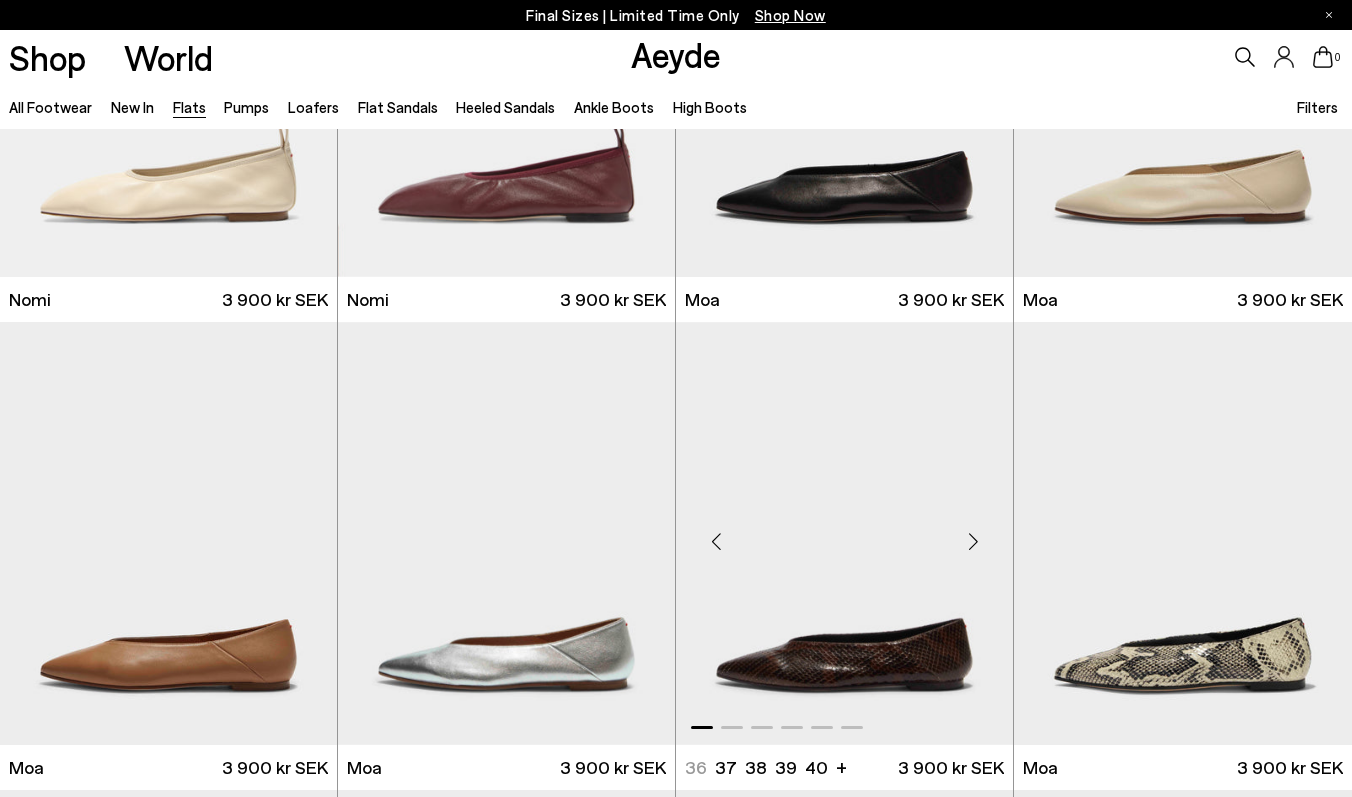 click at bounding box center [973, 541] 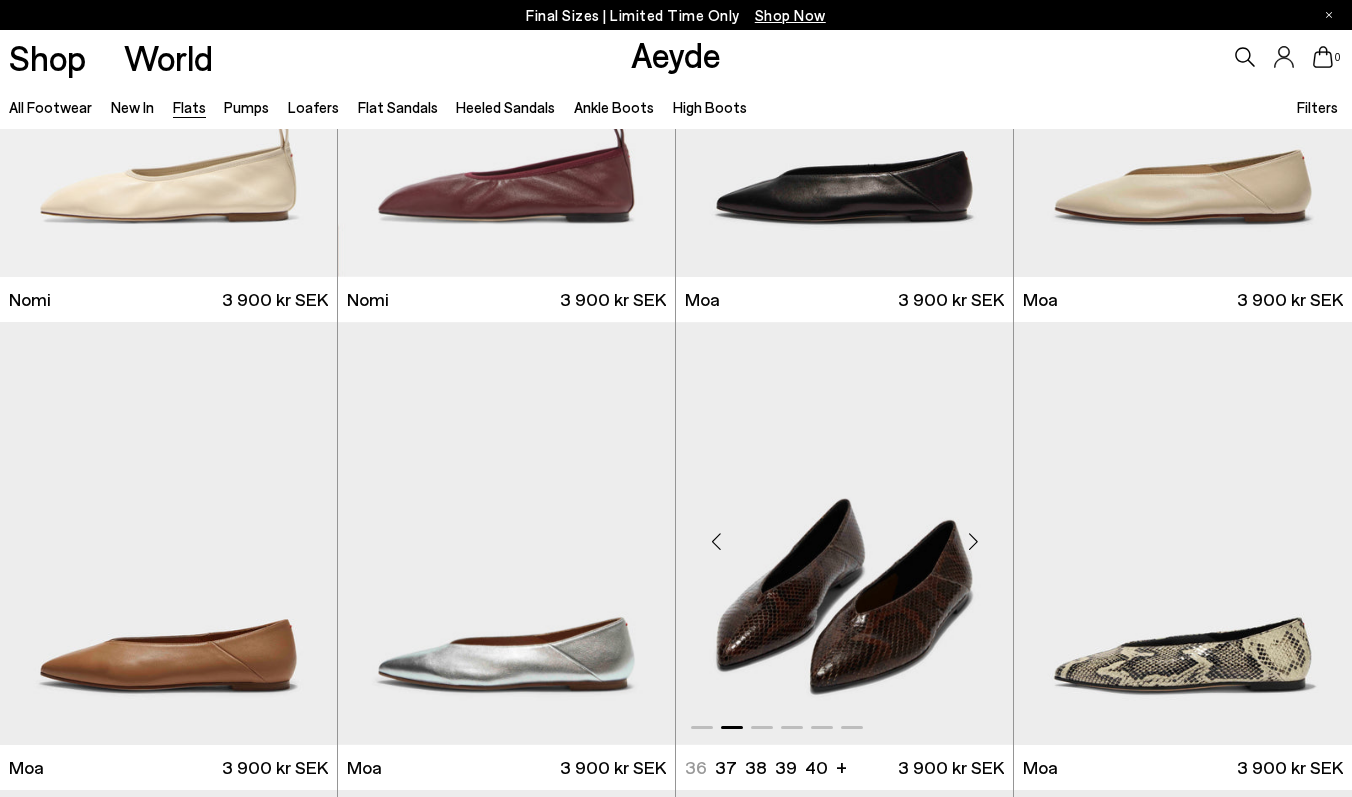 click at bounding box center [973, 541] 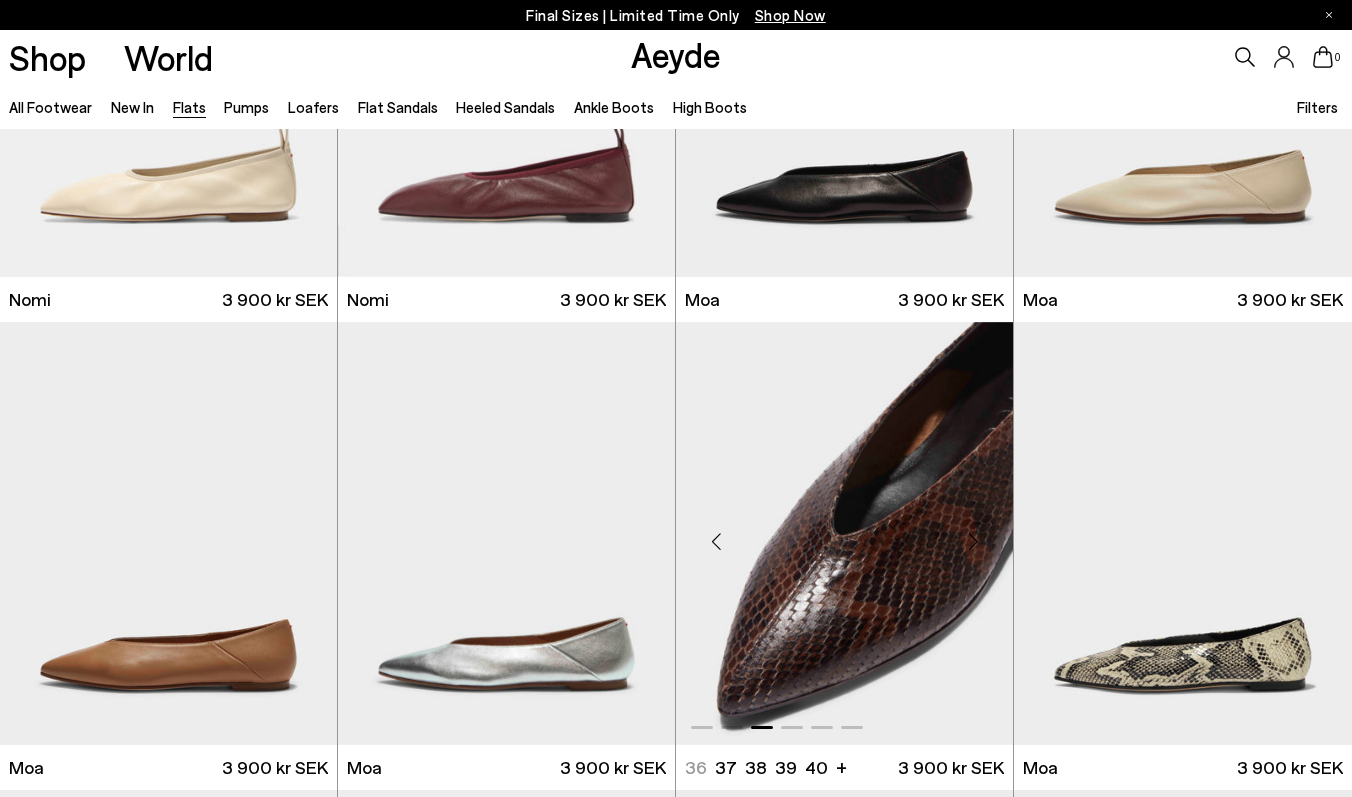 click at bounding box center [973, 541] 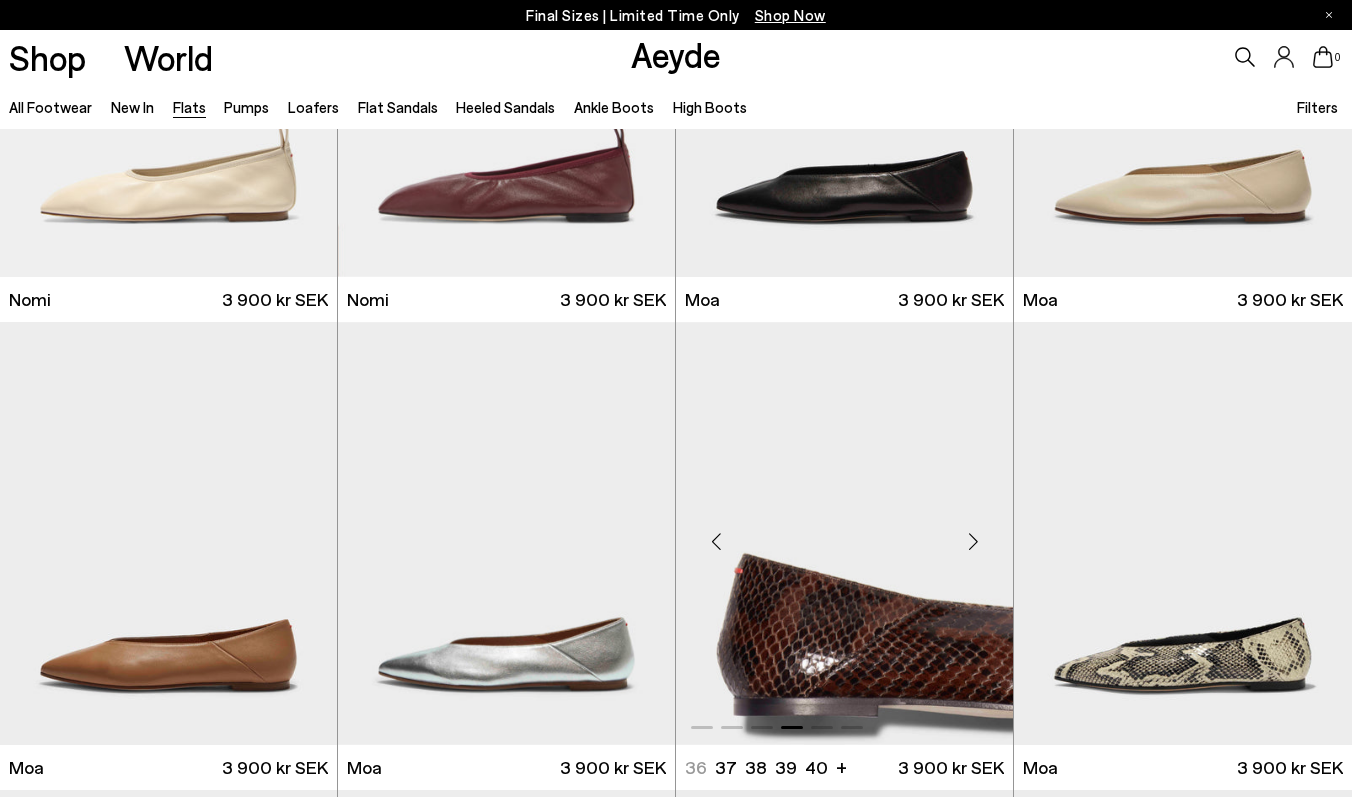 click at bounding box center [973, 541] 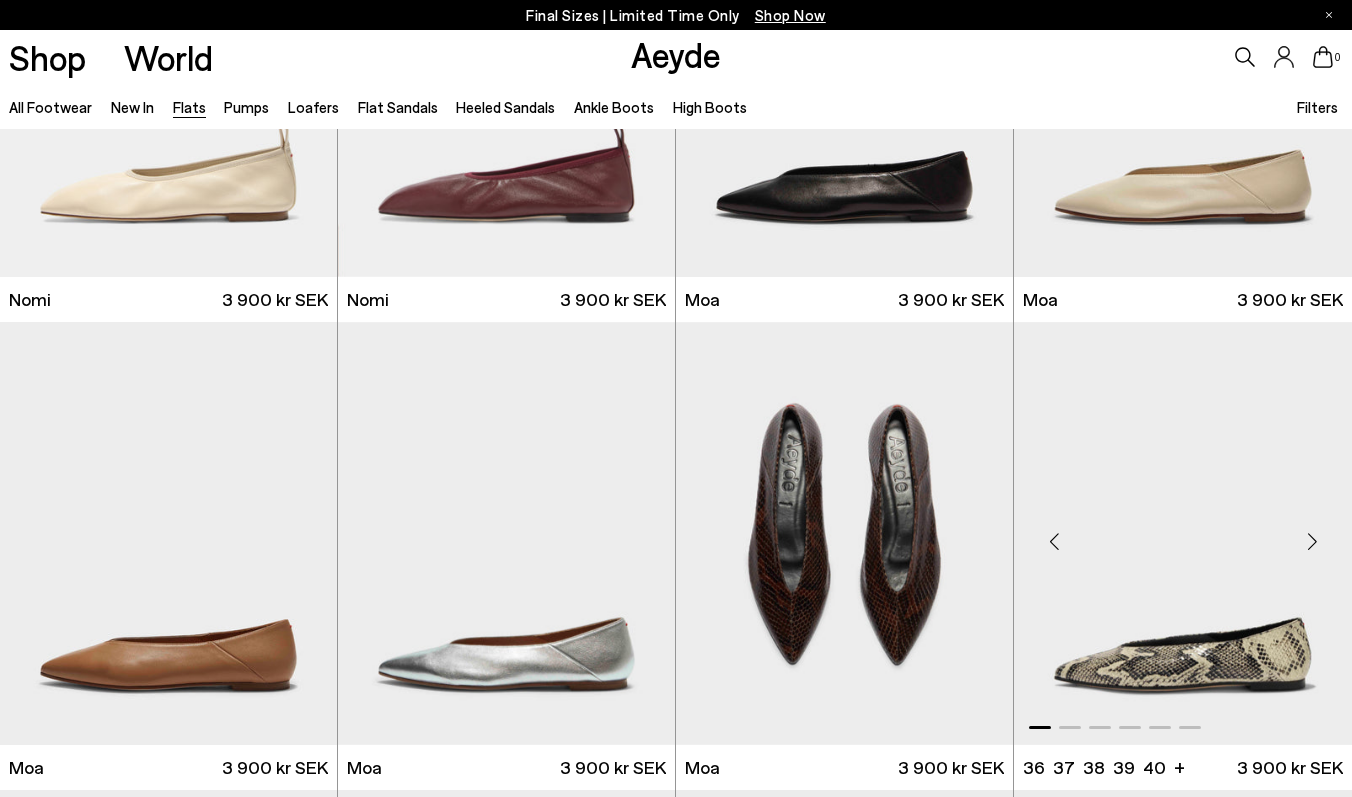 click at bounding box center [1312, 541] 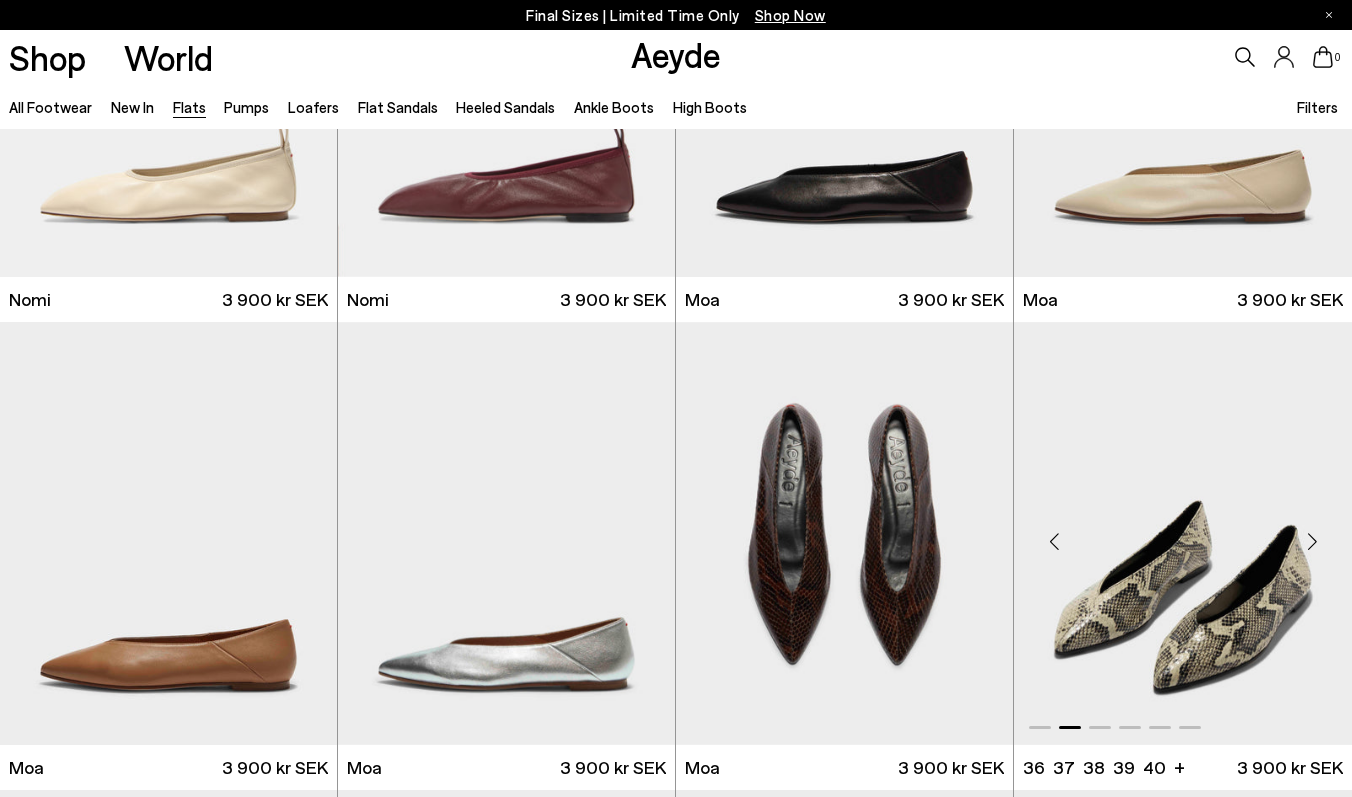 click at bounding box center [1312, 541] 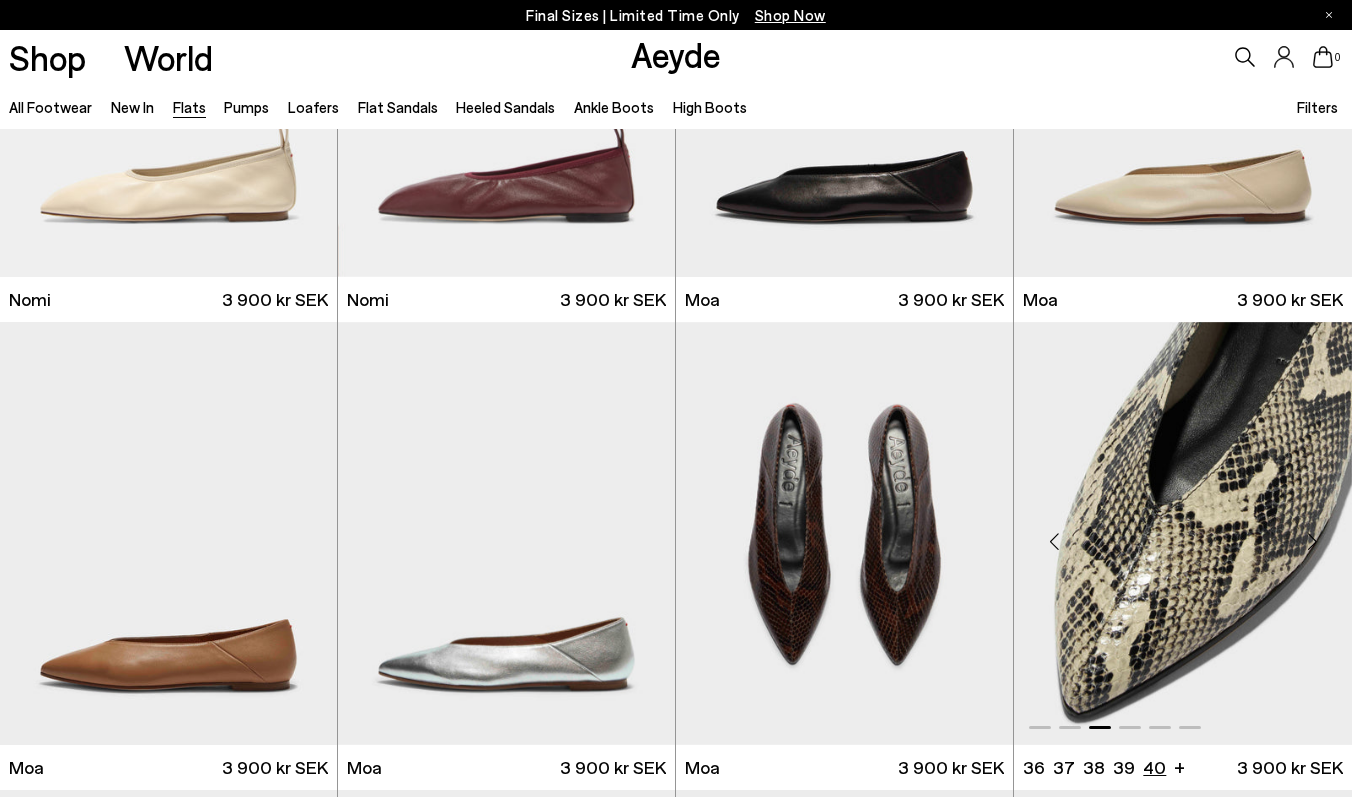 click on "40" at bounding box center [1154, 767] 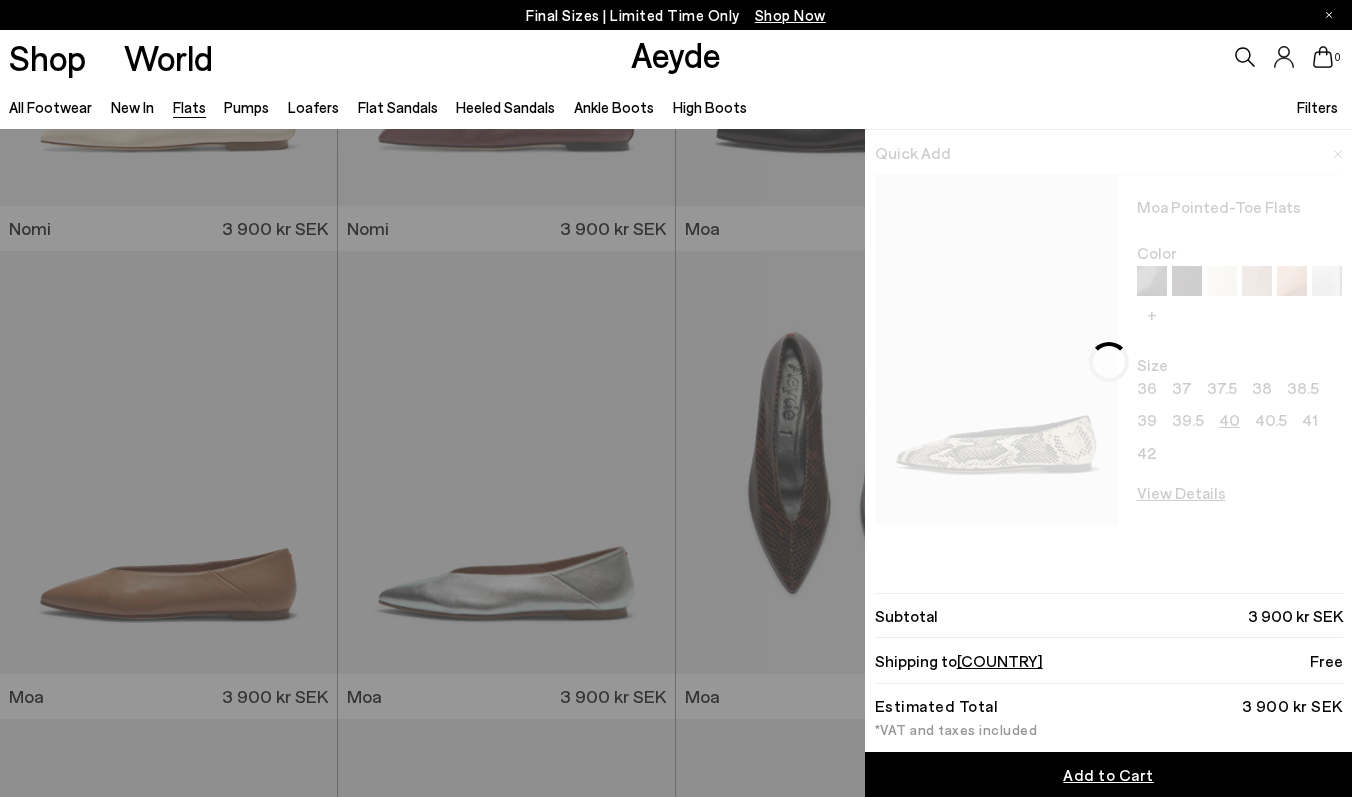 scroll, scrollTop: 1771, scrollLeft: 0, axis: vertical 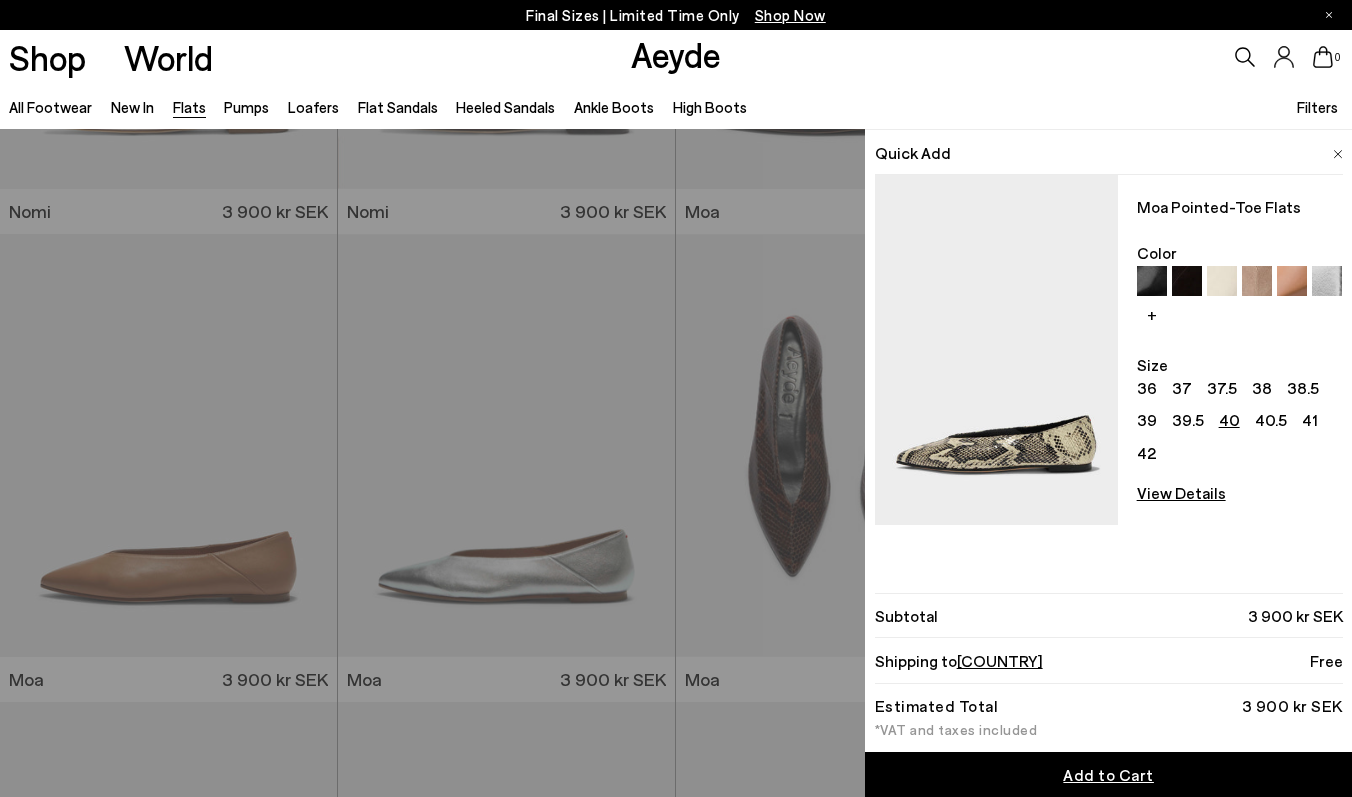 click on "Quick Add" at bounding box center [1109, 152] 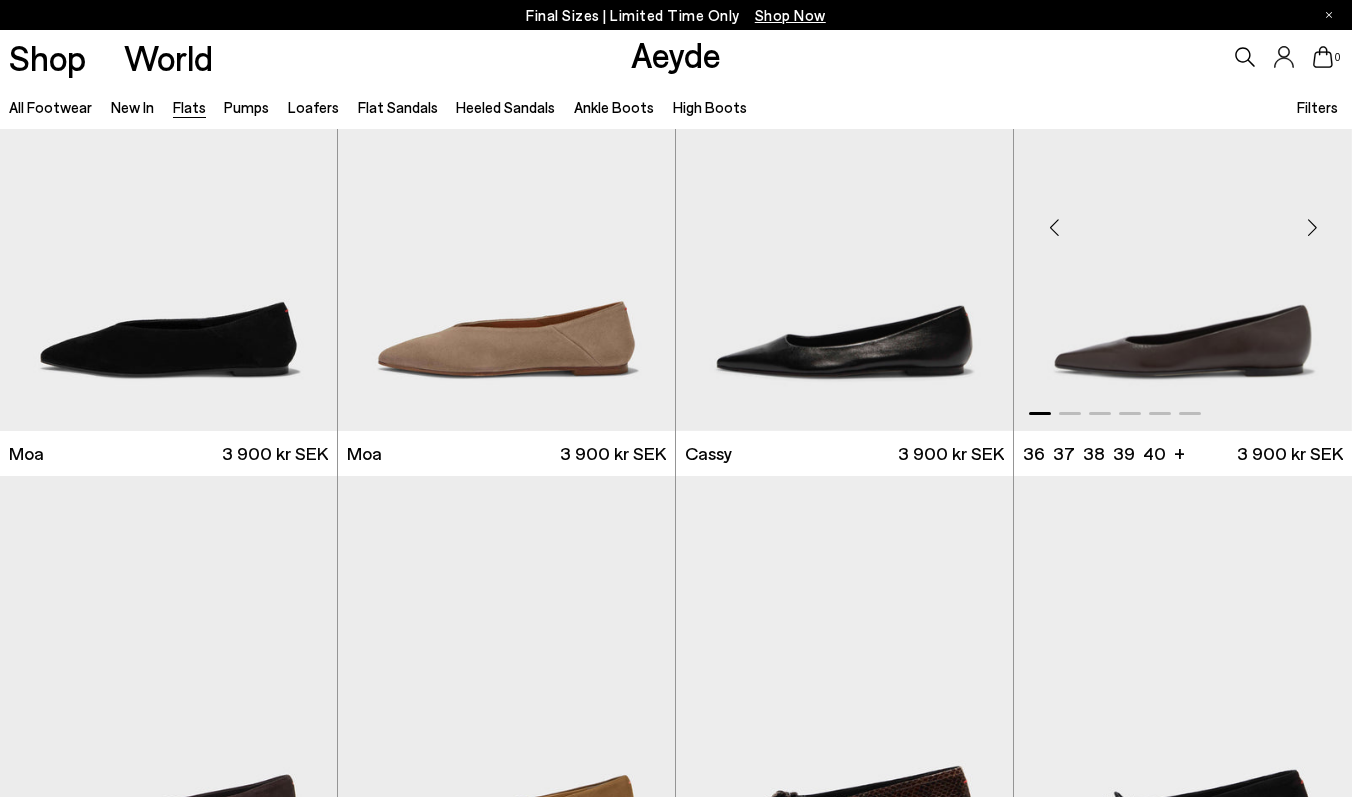 scroll, scrollTop: 2798, scrollLeft: 0, axis: vertical 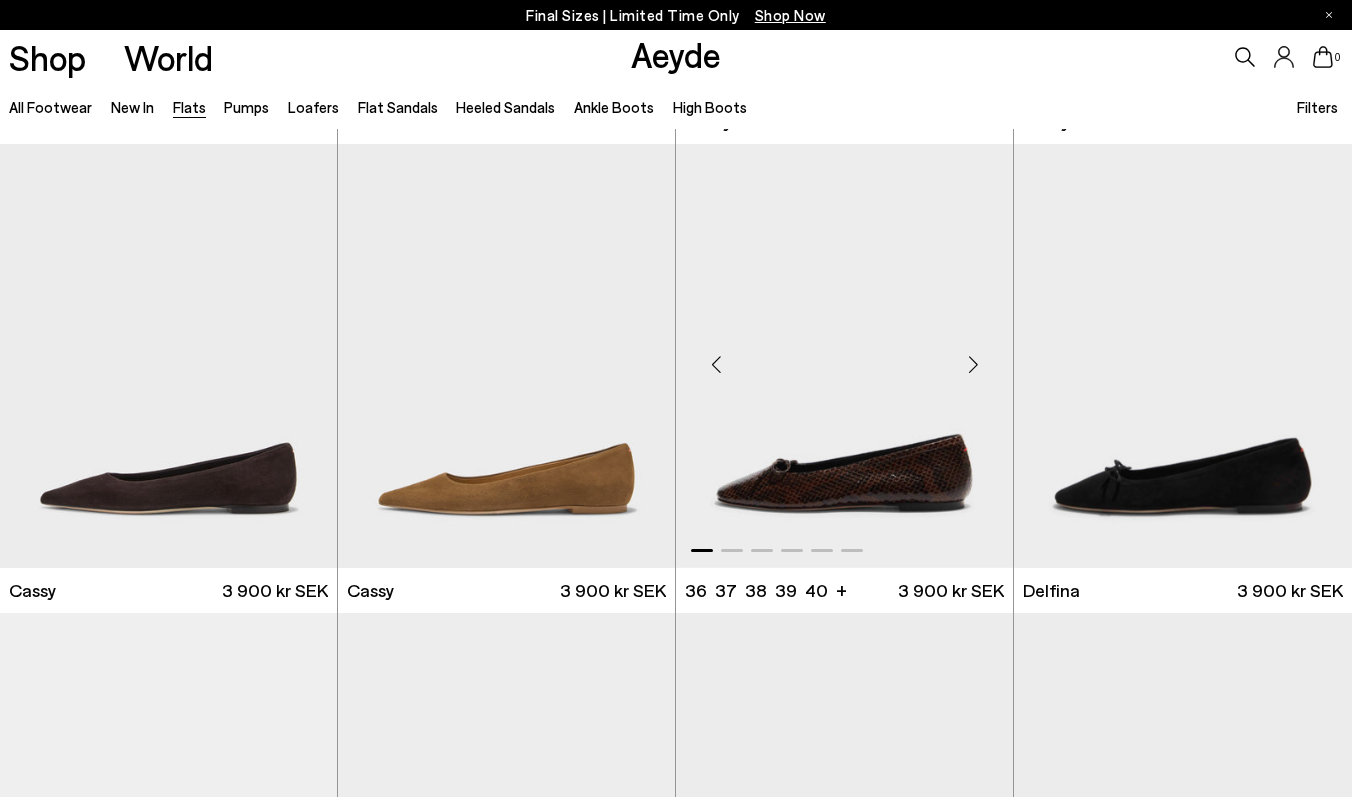 click at bounding box center (973, 364) 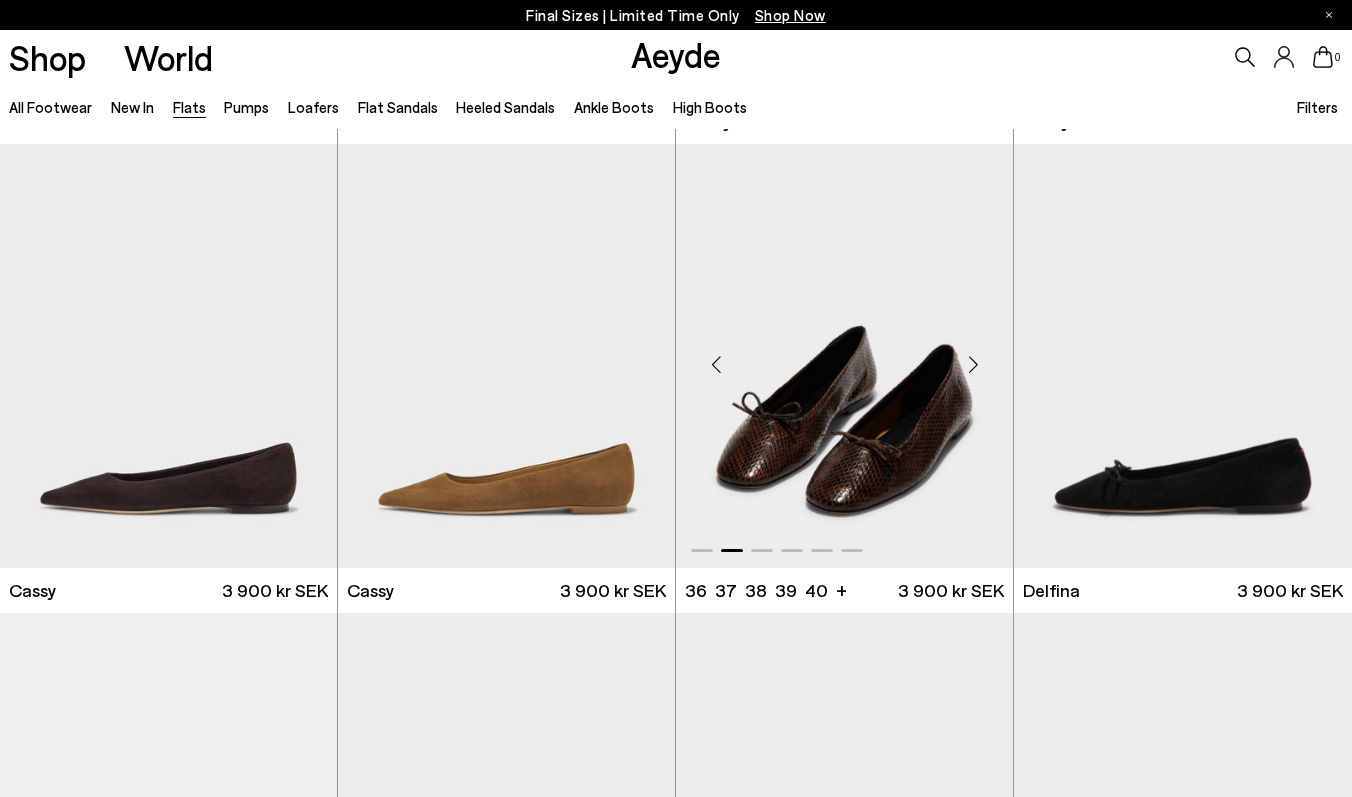click at bounding box center [973, 364] 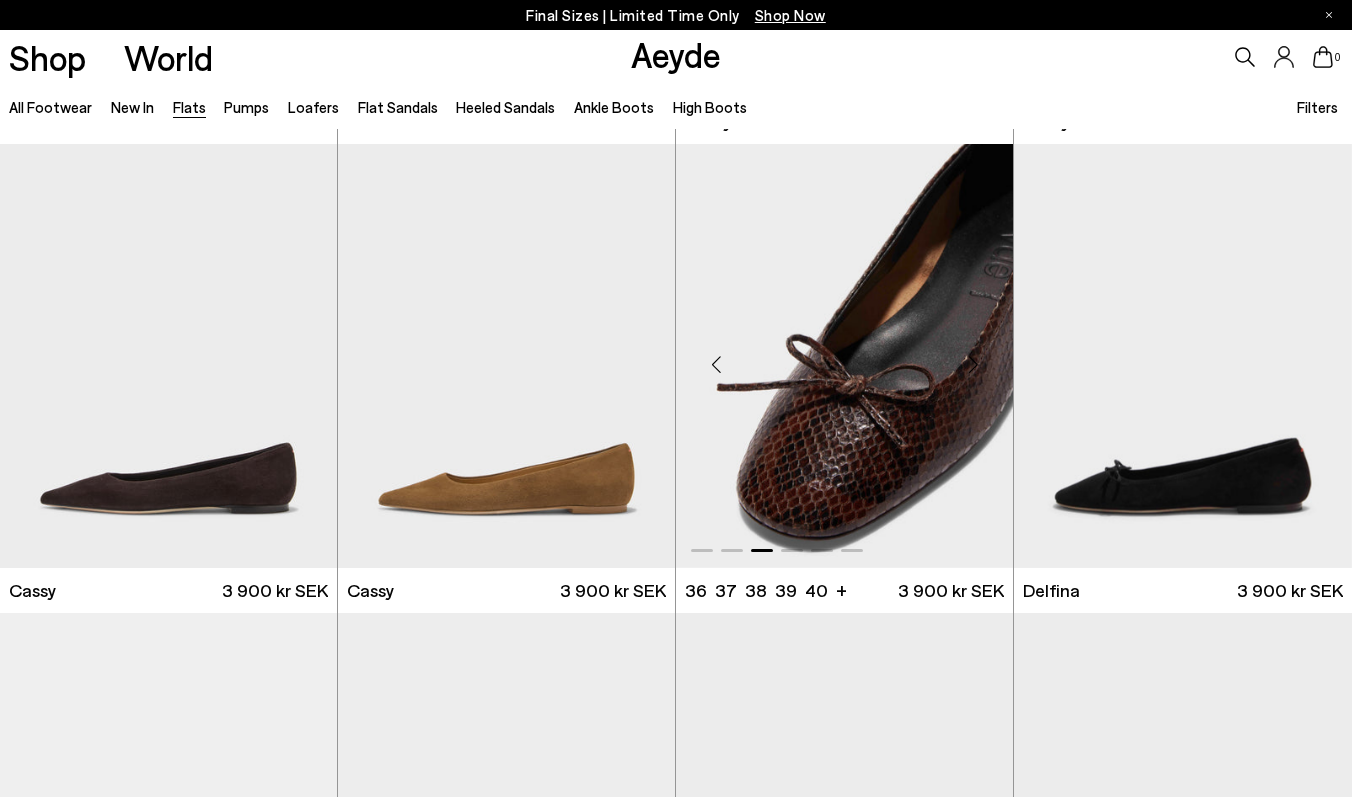 click at bounding box center (973, 364) 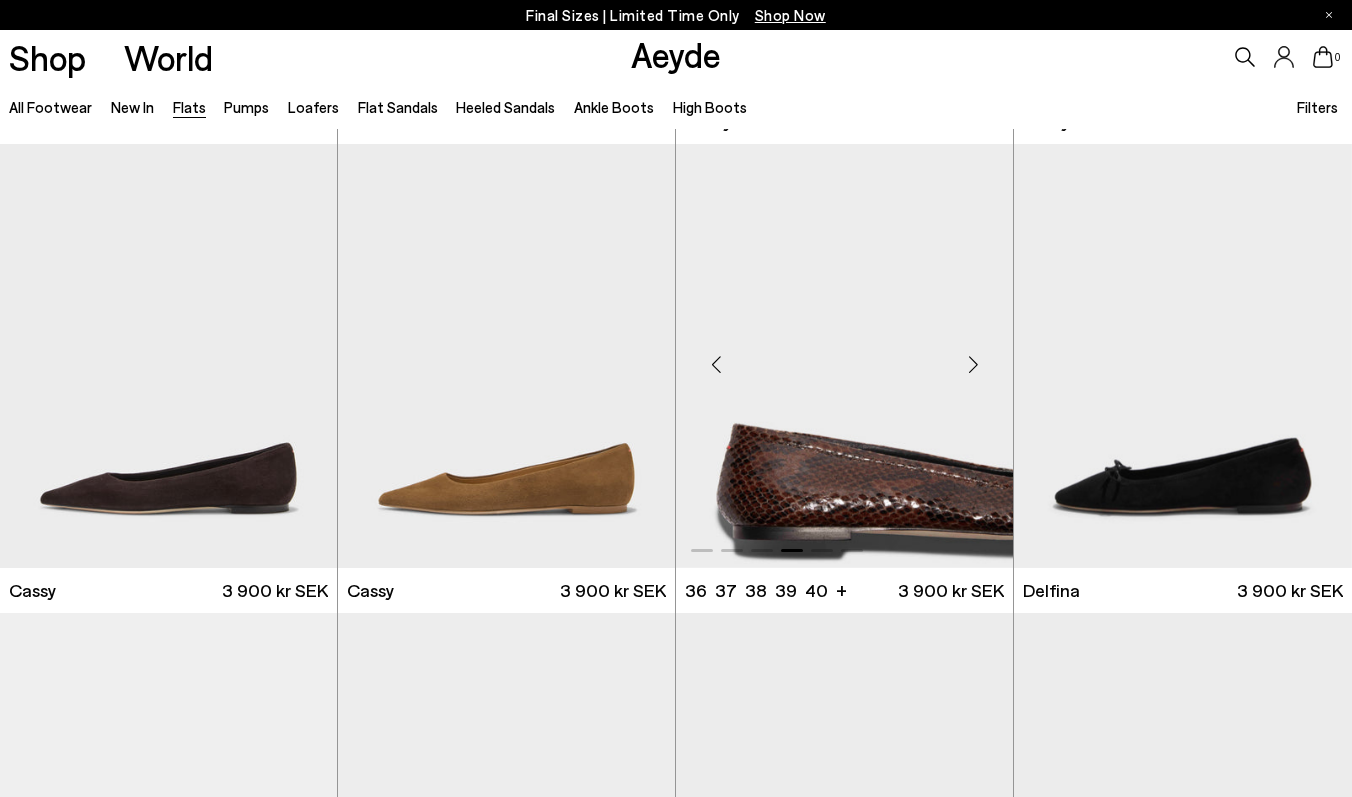click at bounding box center (973, 364) 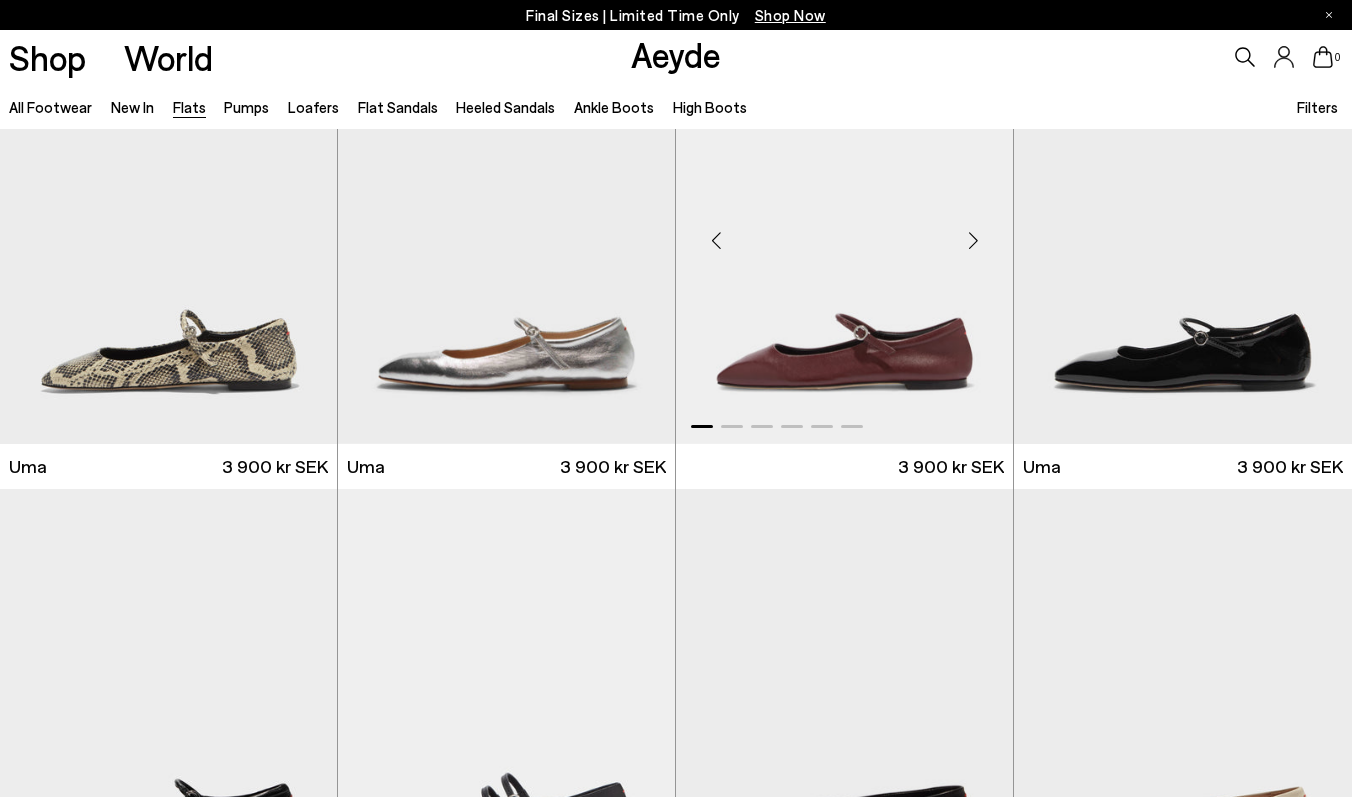 scroll, scrollTop: 4796, scrollLeft: 0, axis: vertical 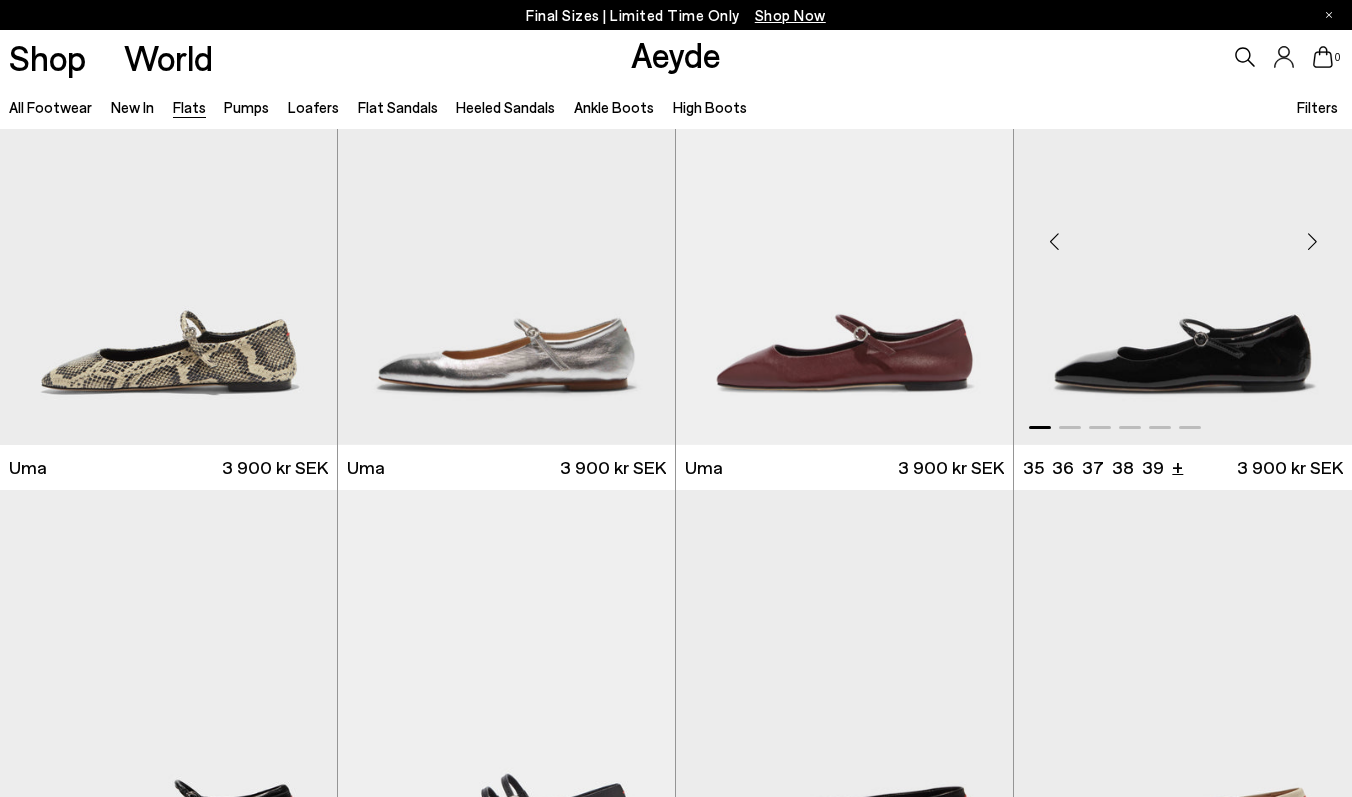 click on "+" at bounding box center (1177, 466) 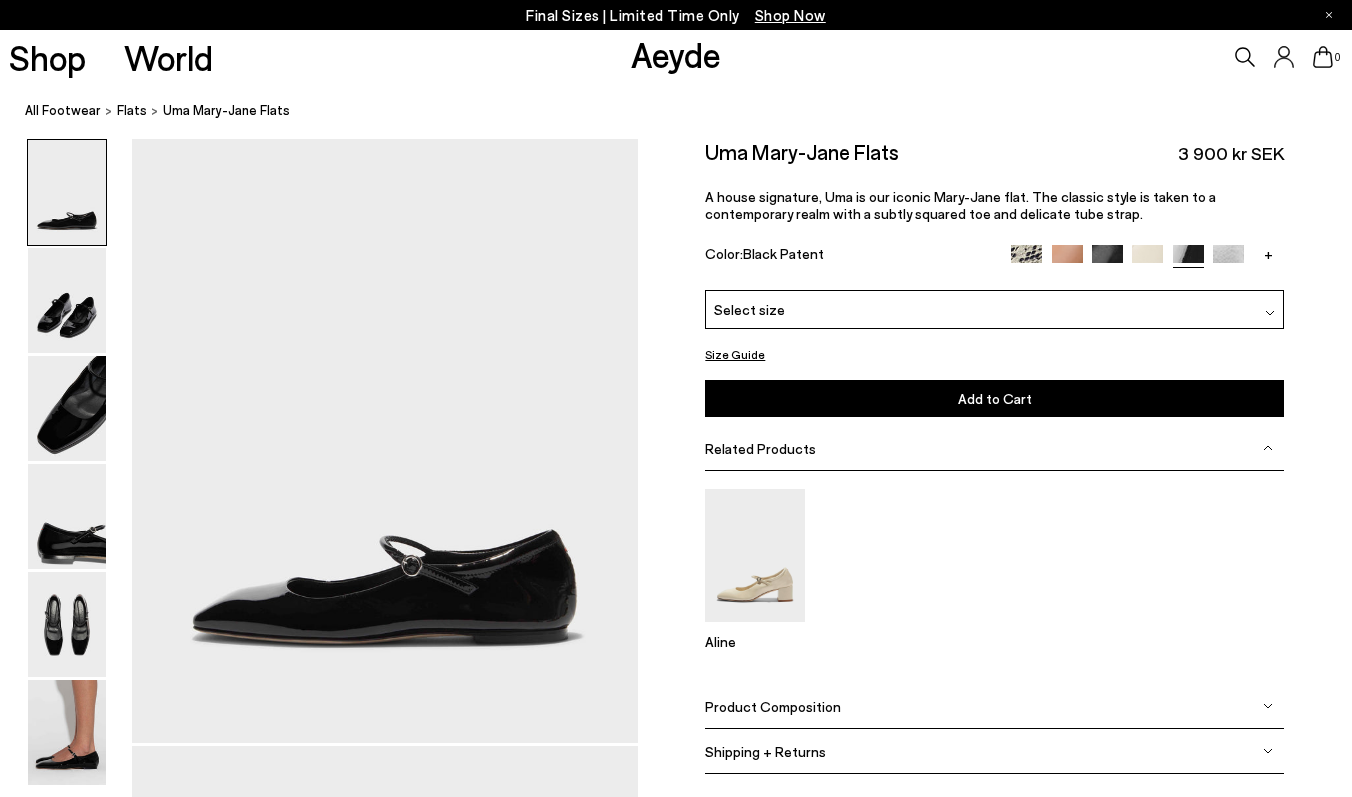 scroll, scrollTop: 0, scrollLeft: 0, axis: both 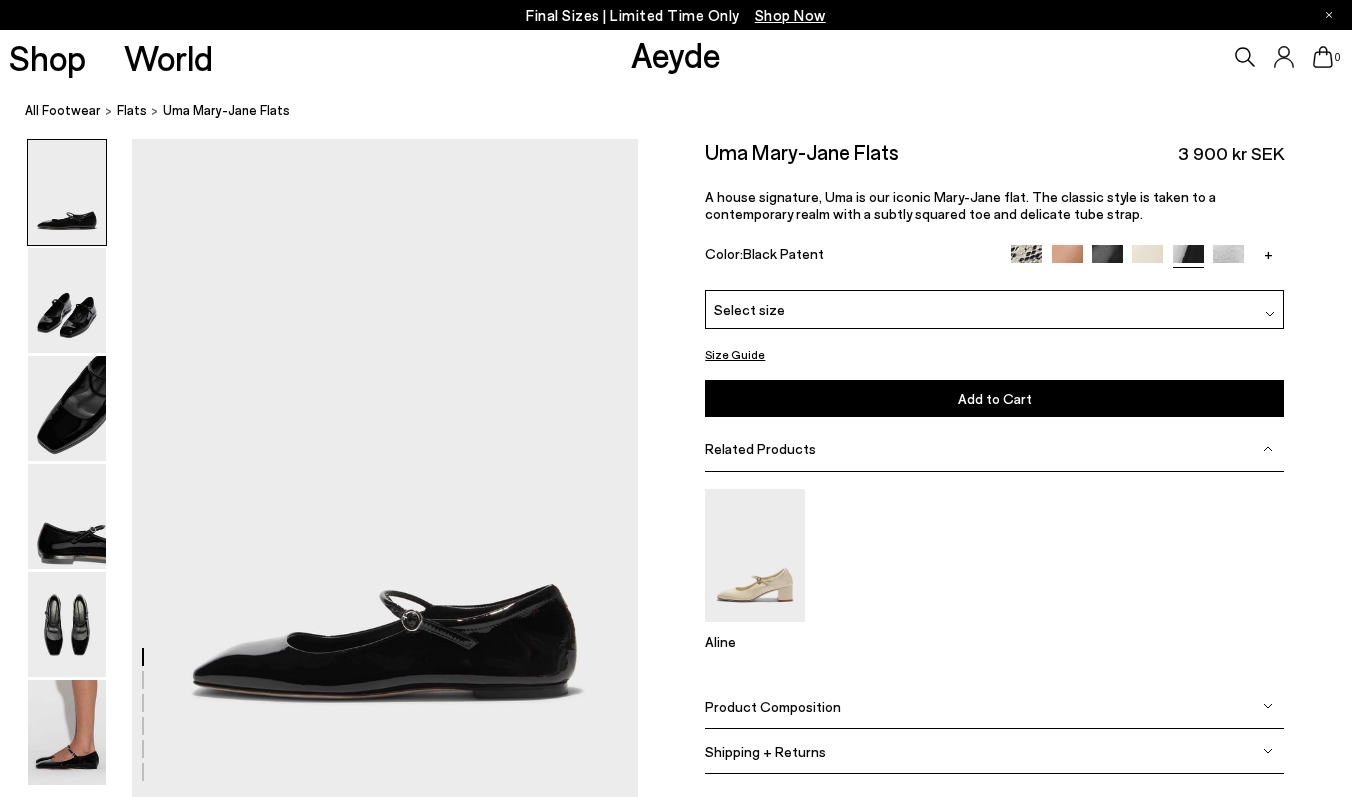 click on "Select size" at bounding box center (994, 309) 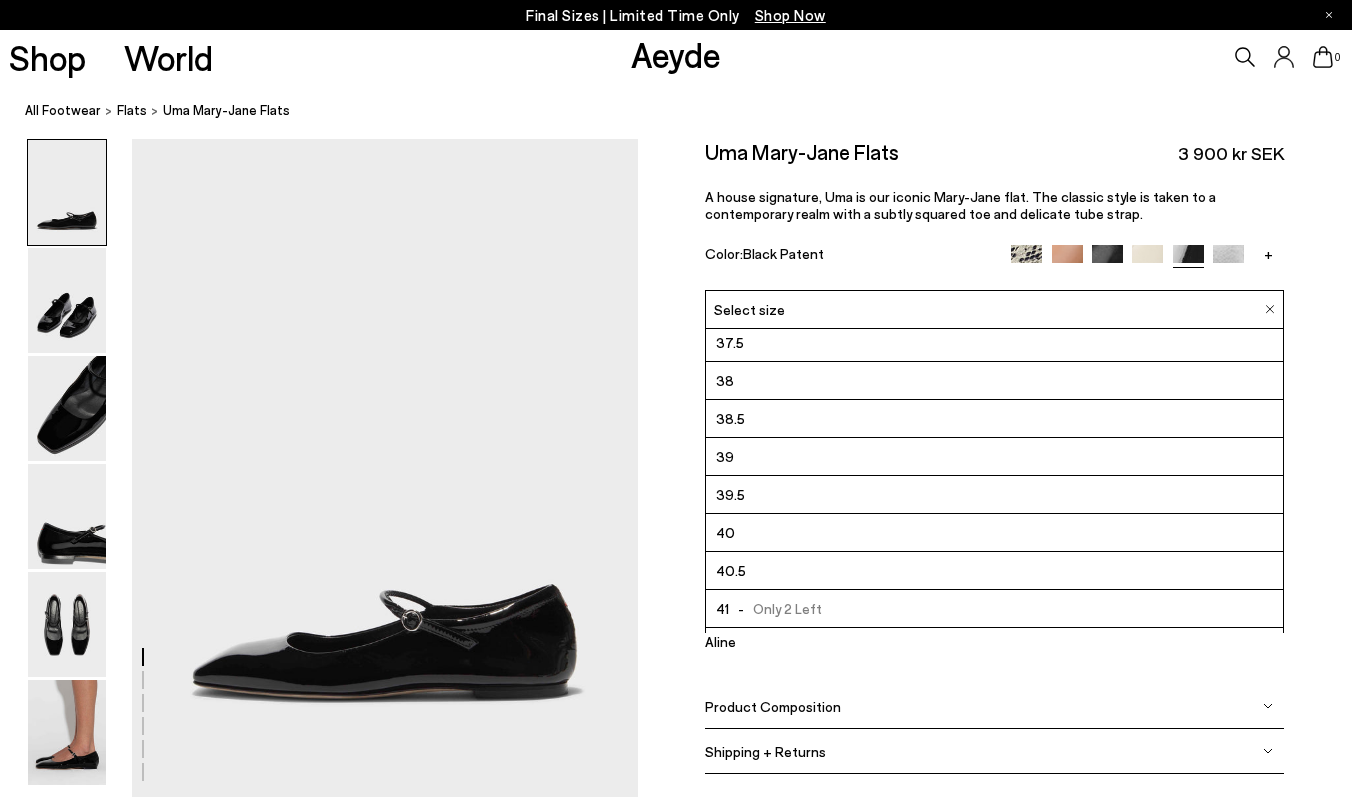 scroll, scrollTop: 121, scrollLeft: 0, axis: vertical 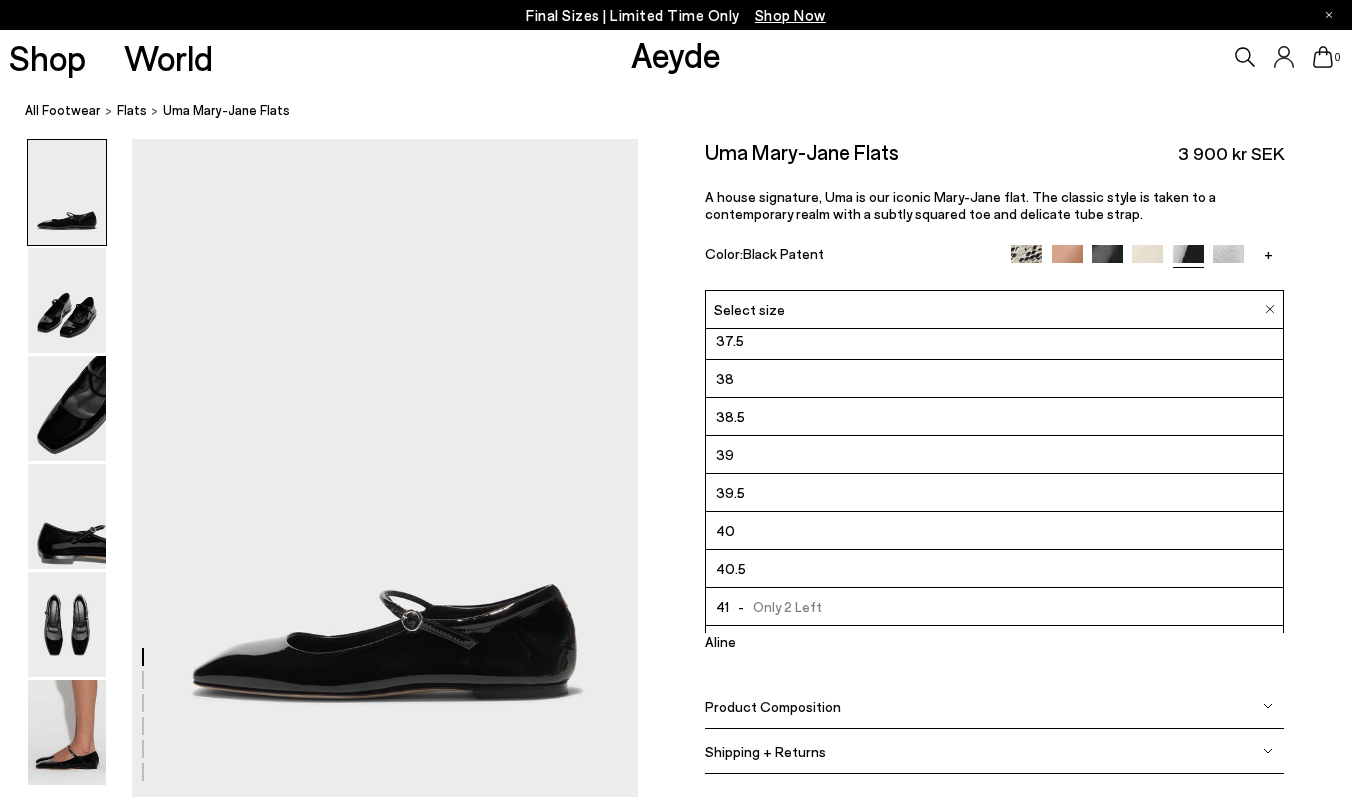 click on "40" at bounding box center (994, 531) 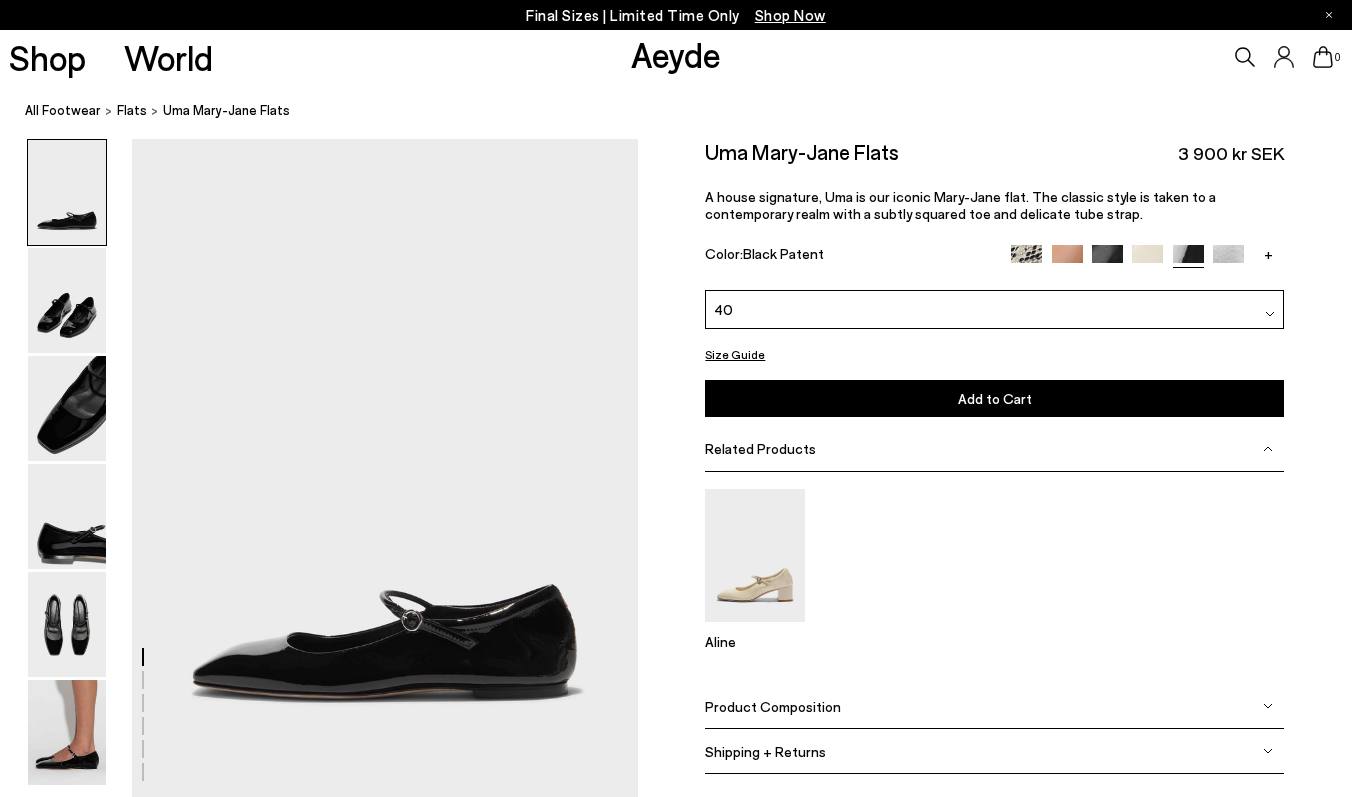 click on "Add to Cart Select a Size First" at bounding box center [994, 398] 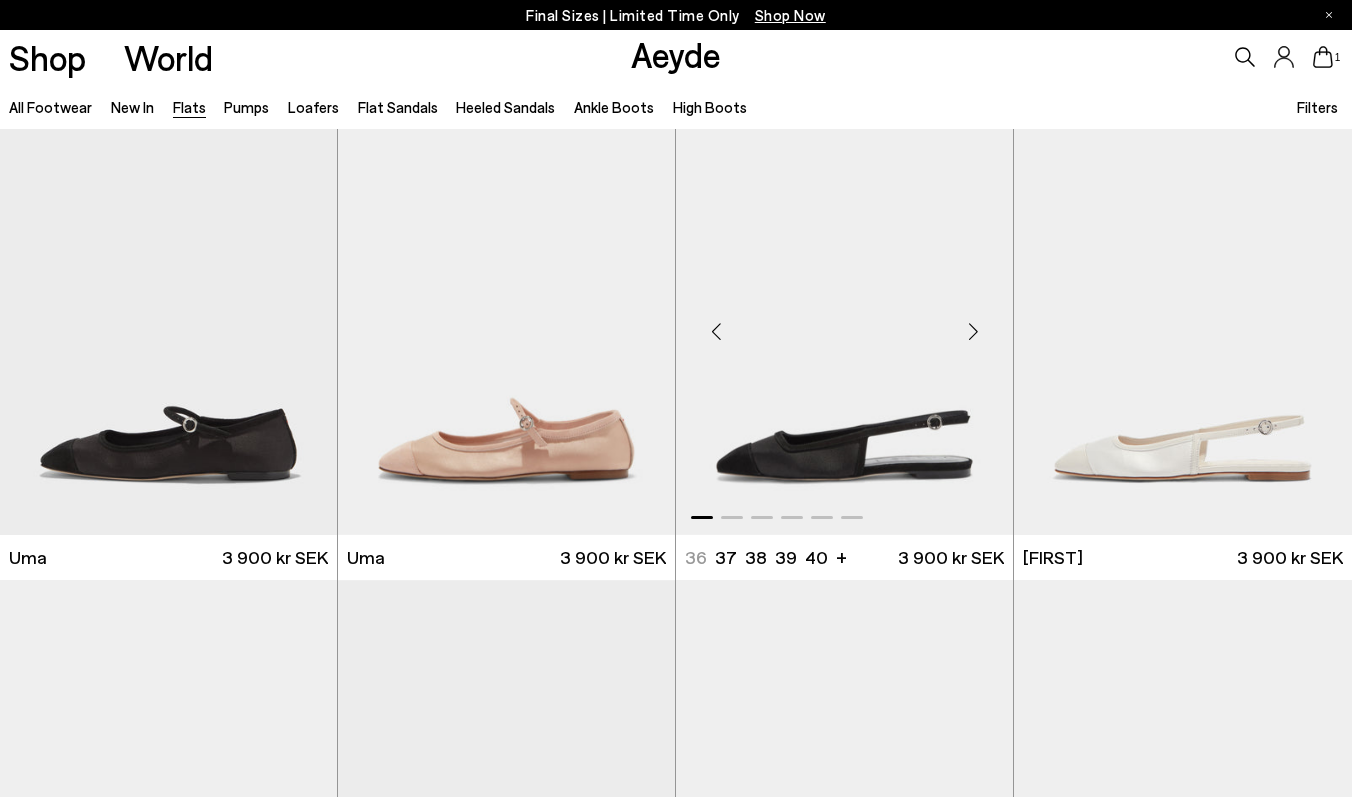scroll, scrollTop: 7974, scrollLeft: 0, axis: vertical 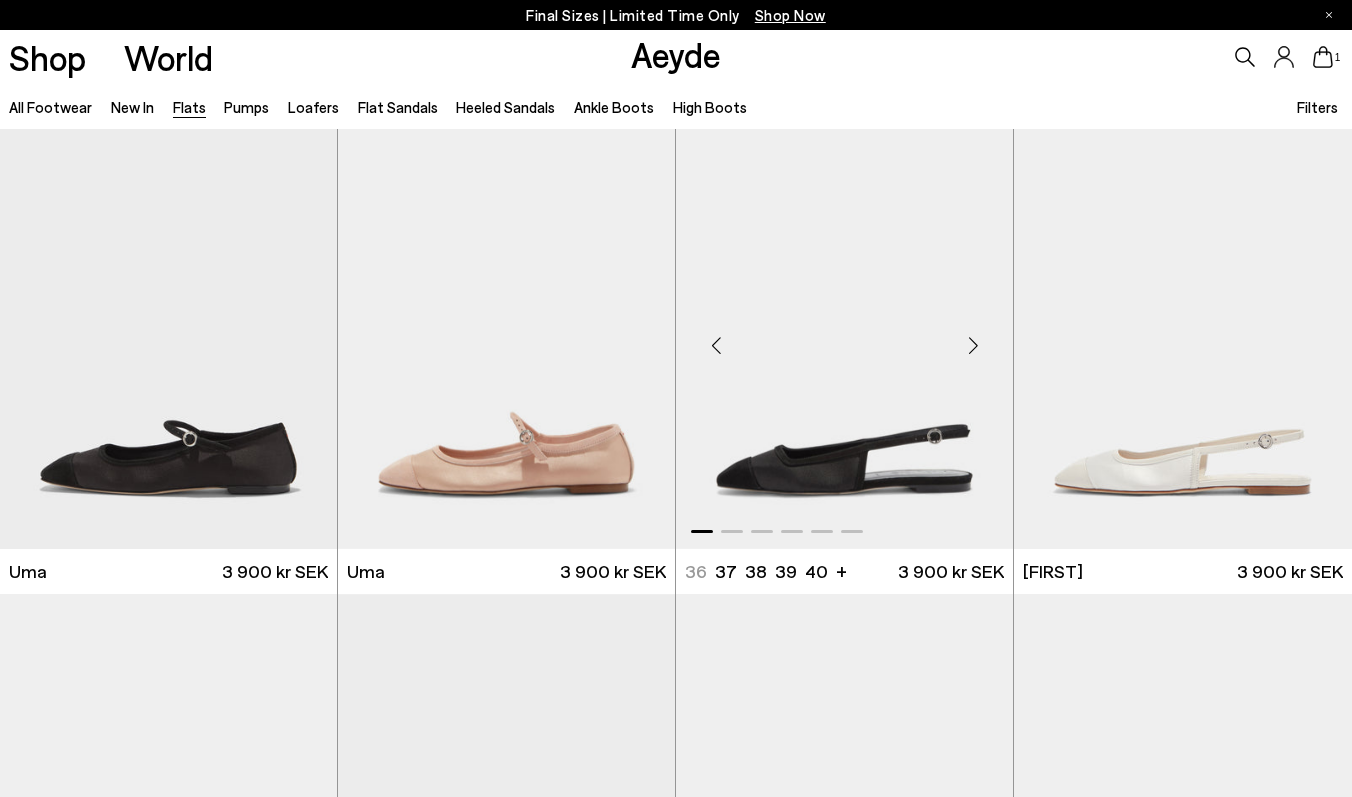 click at bounding box center (973, 345) 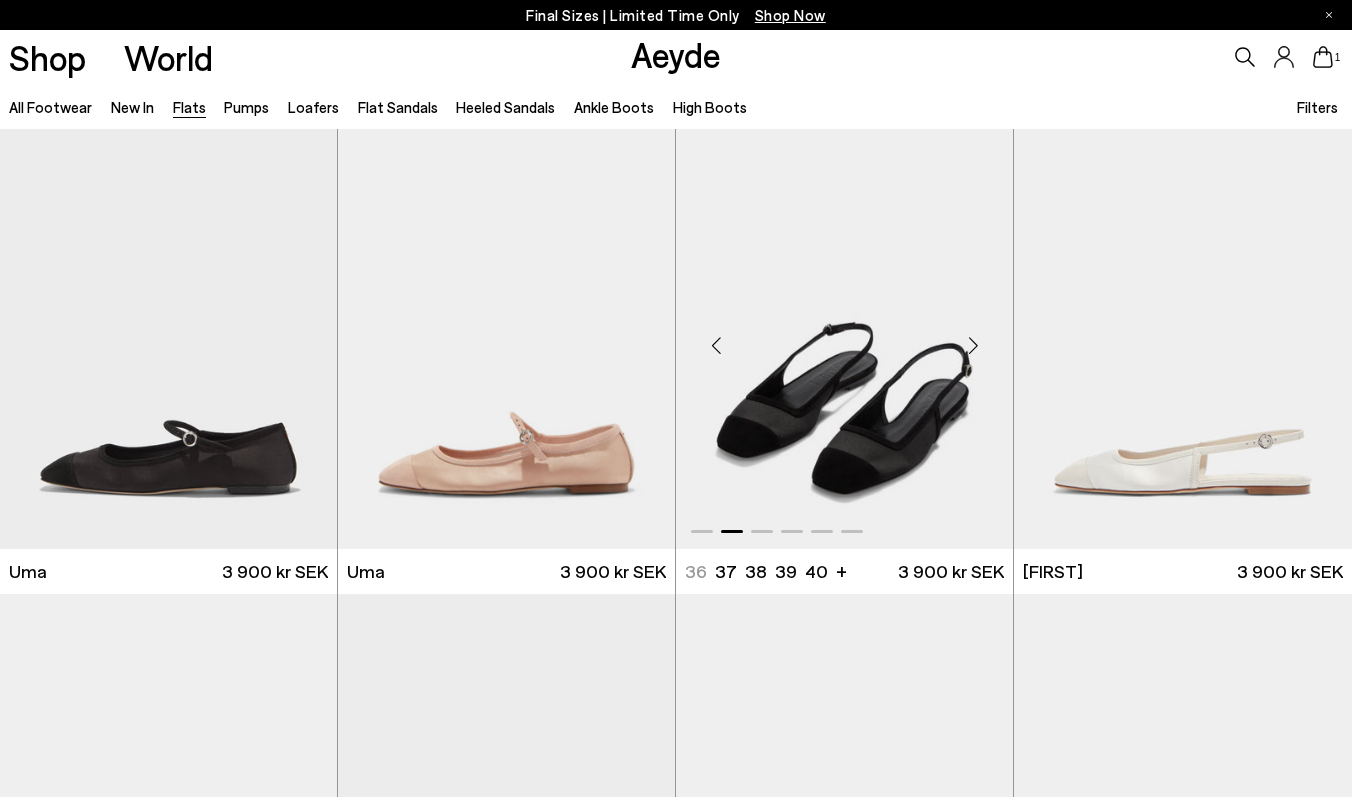 click at bounding box center (973, 345) 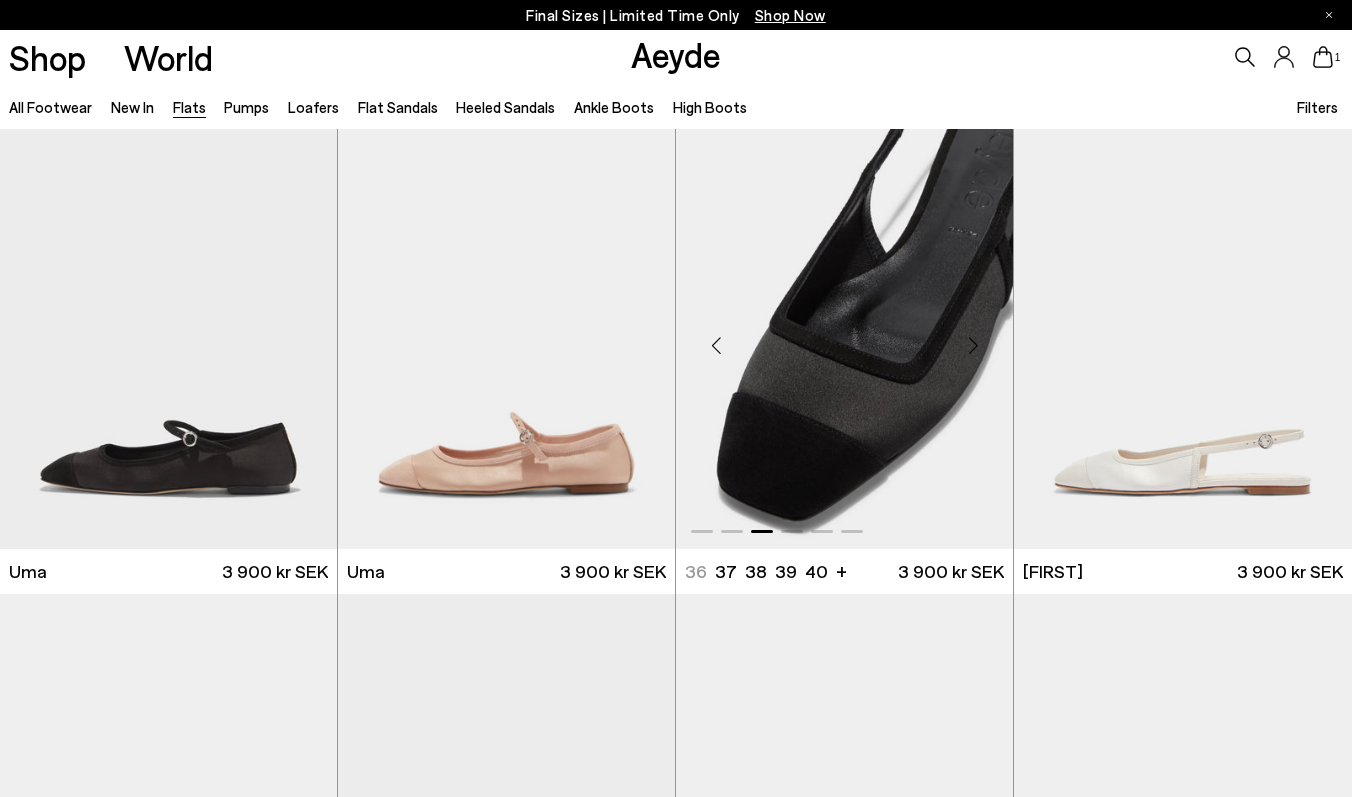 click at bounding box center (973, 345) 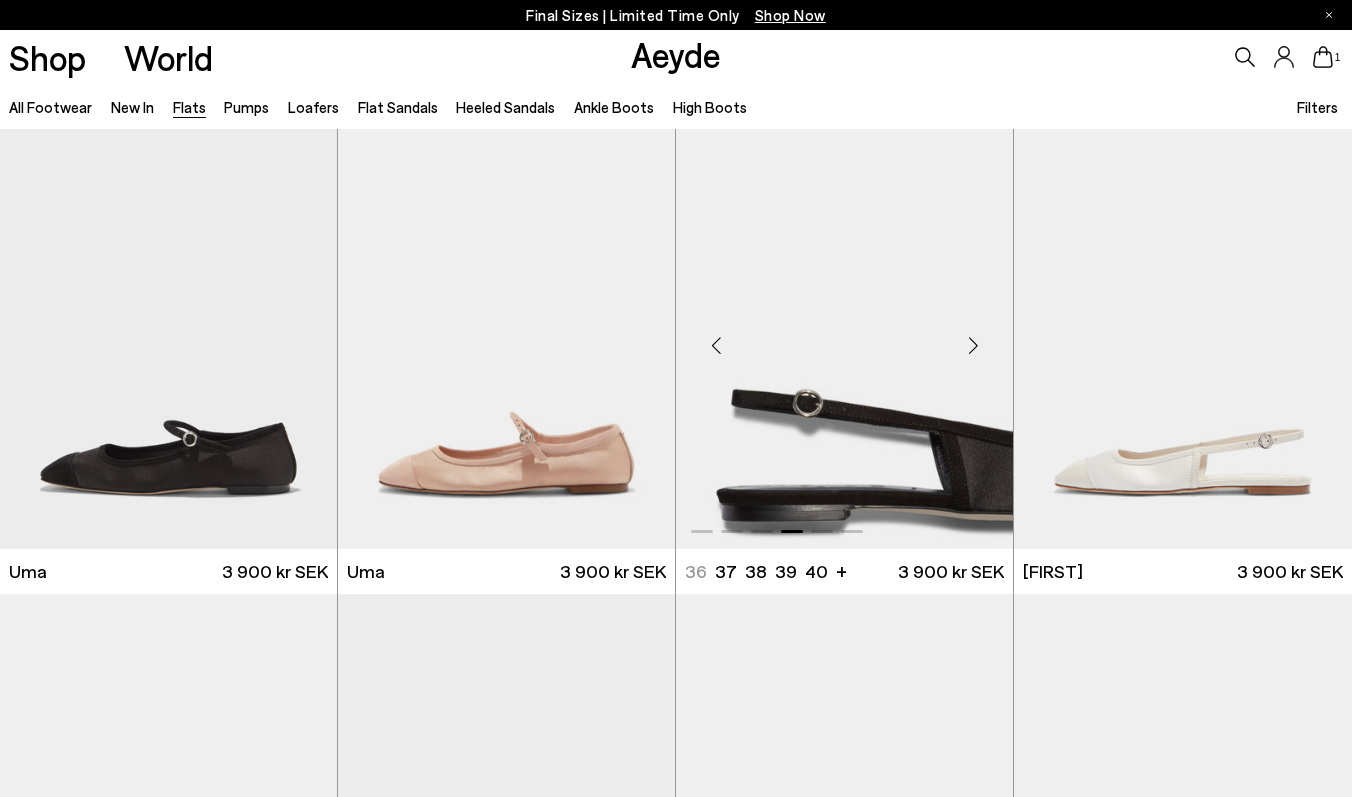 click at bounding box center [973, 345] 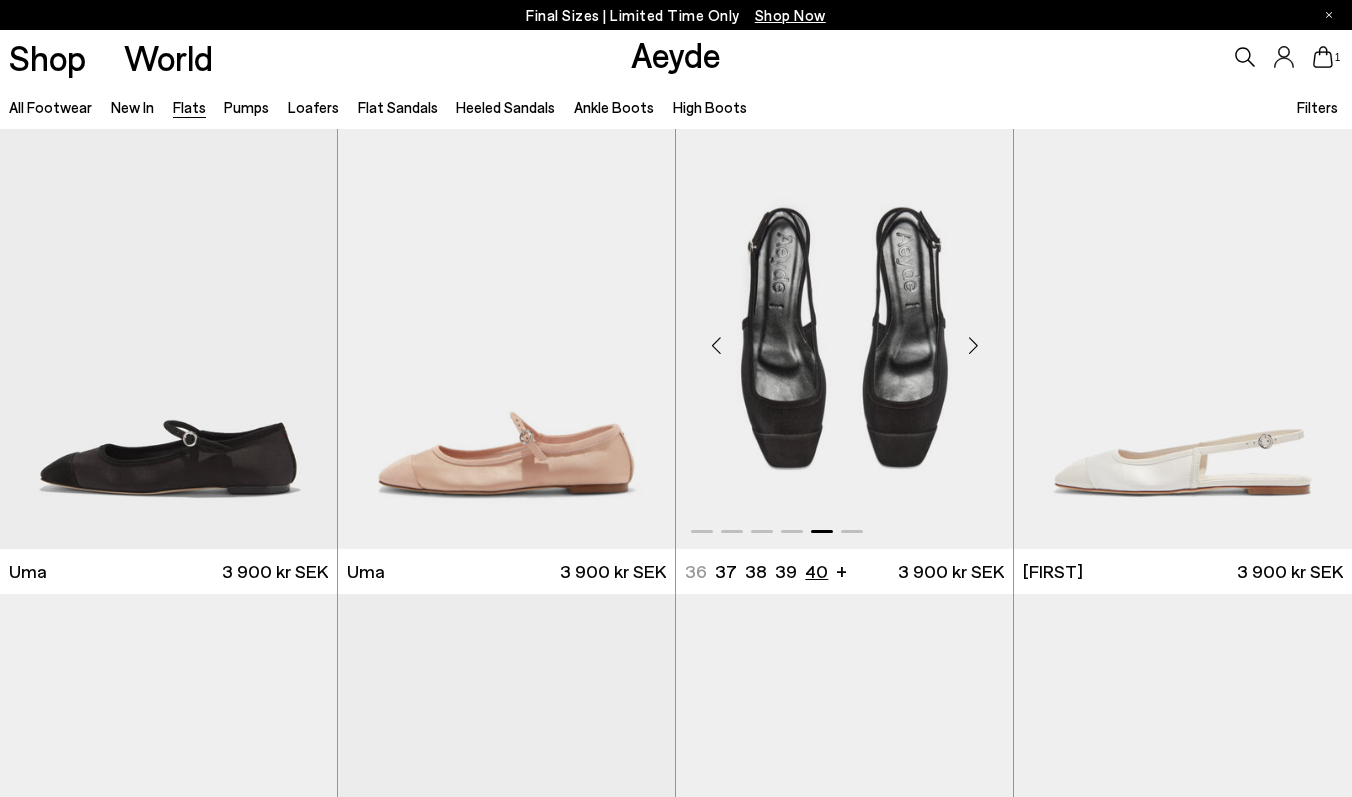click on "40" at bounding box center (816, 571) 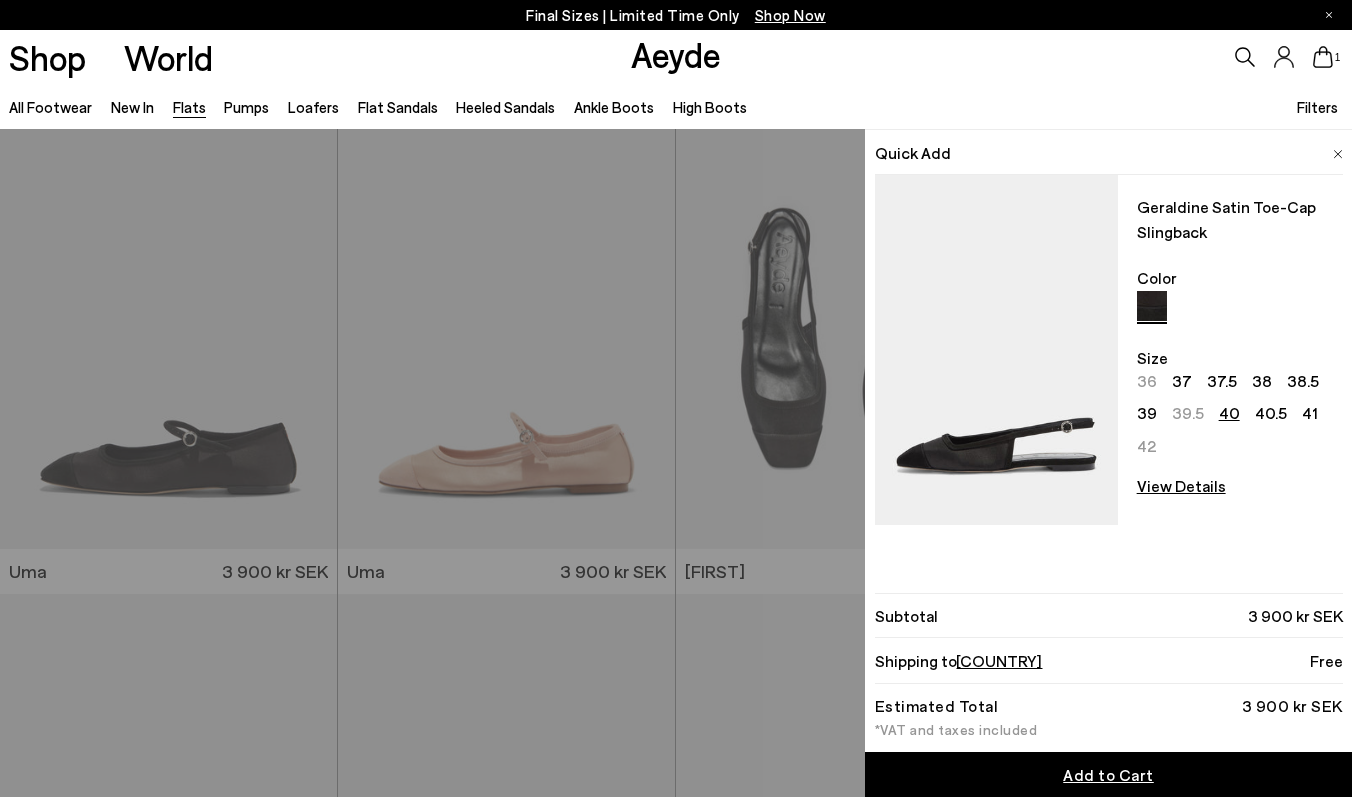 click at bounding box center (1338, 154) 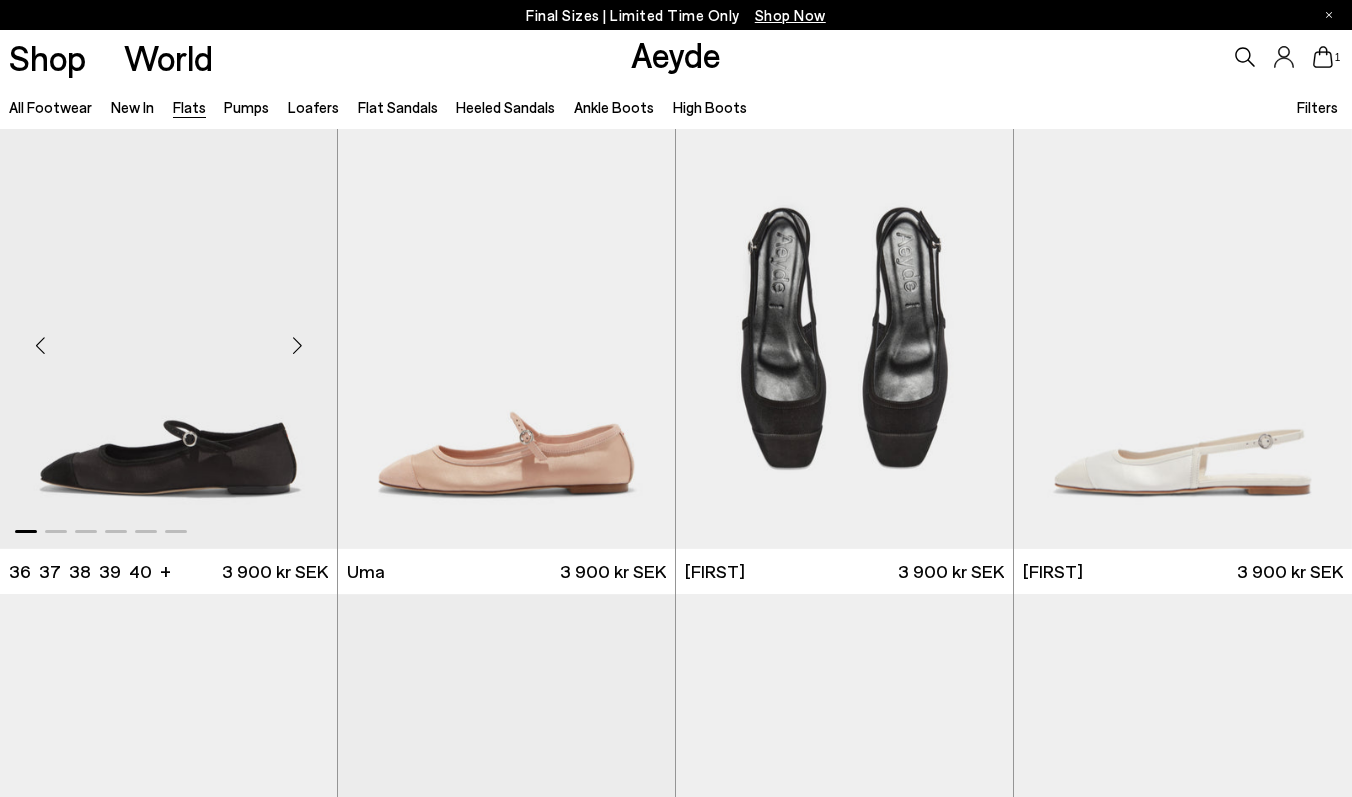 click at bounding box center [297, 345] 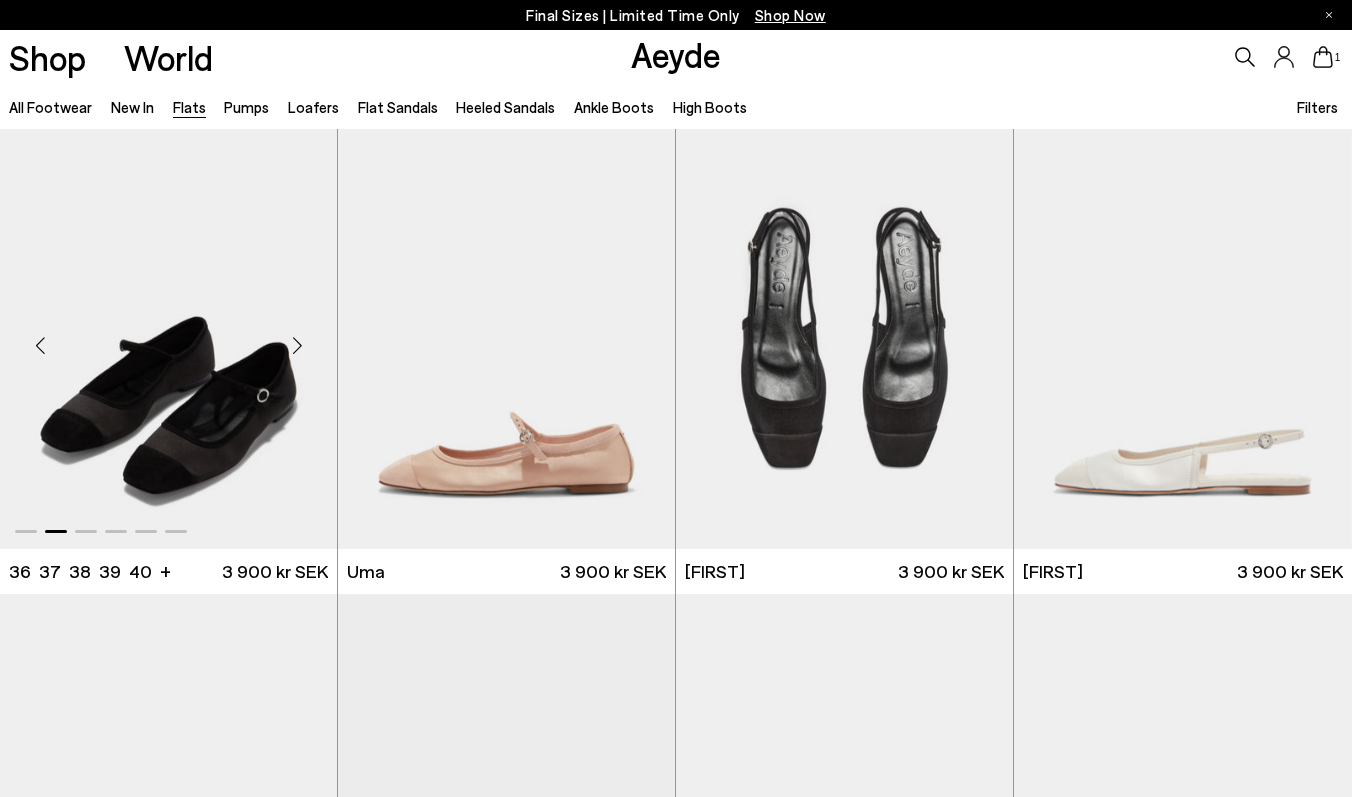 click at bounding box center [297, 345] 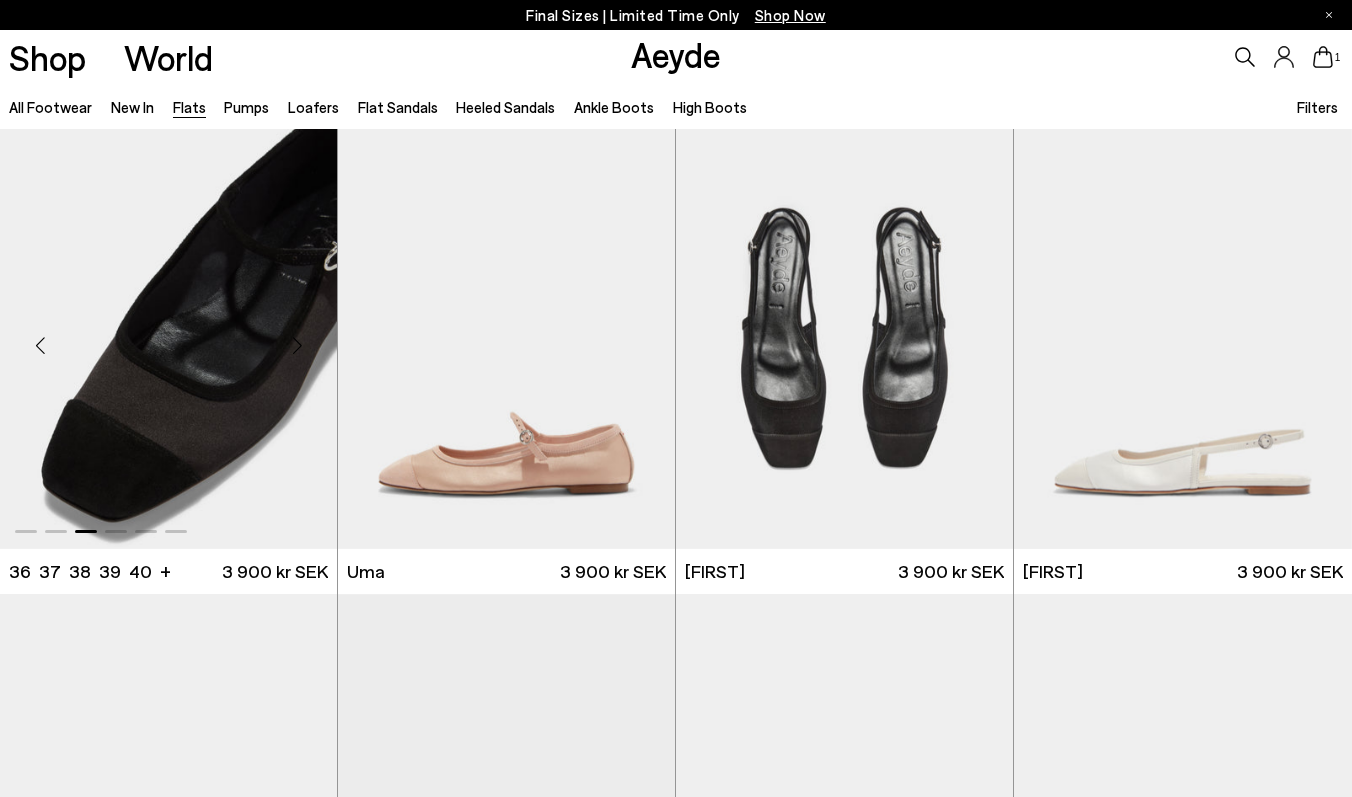 click at bounding box center [297, 345] 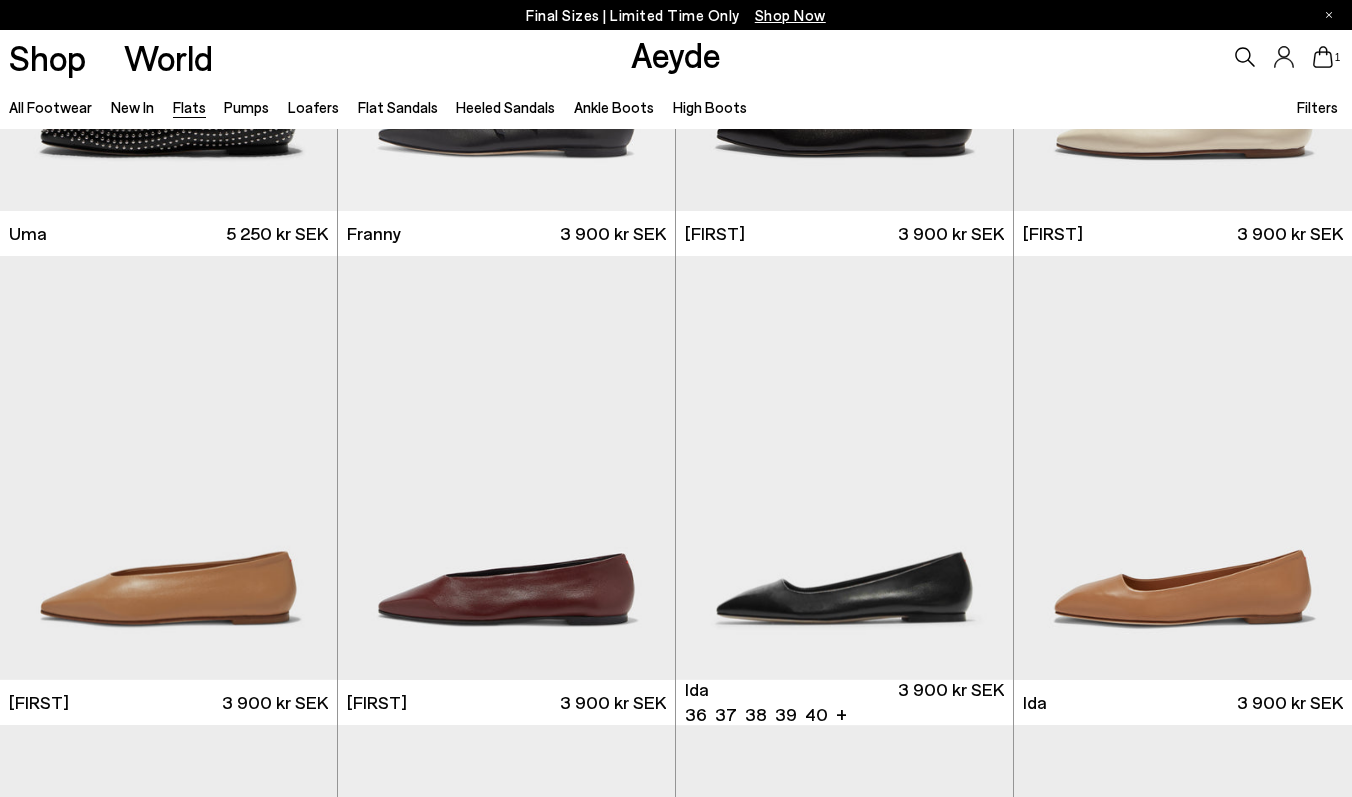scroll, scrollTop: 5460, scrollLeft: 0, axis: vertical 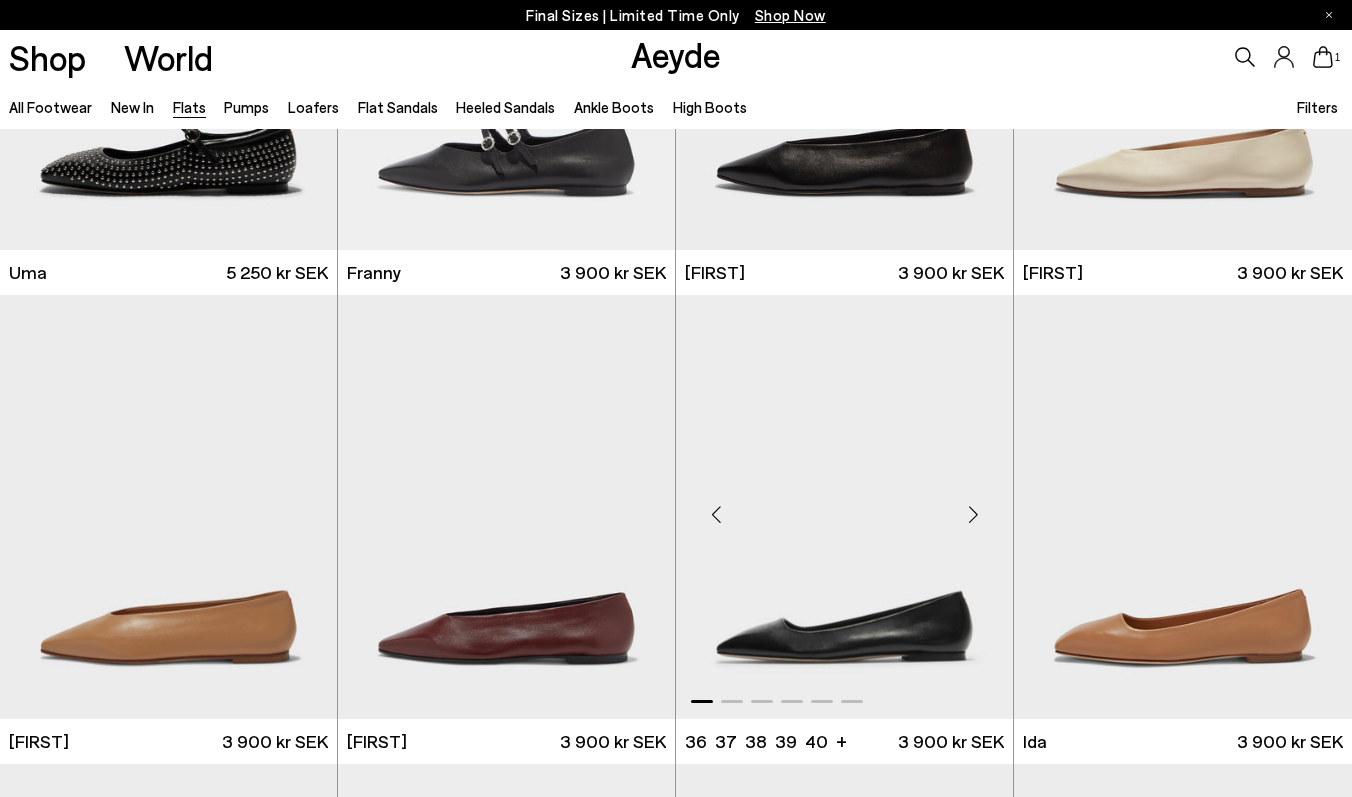 click at bounding box center (973, 515) 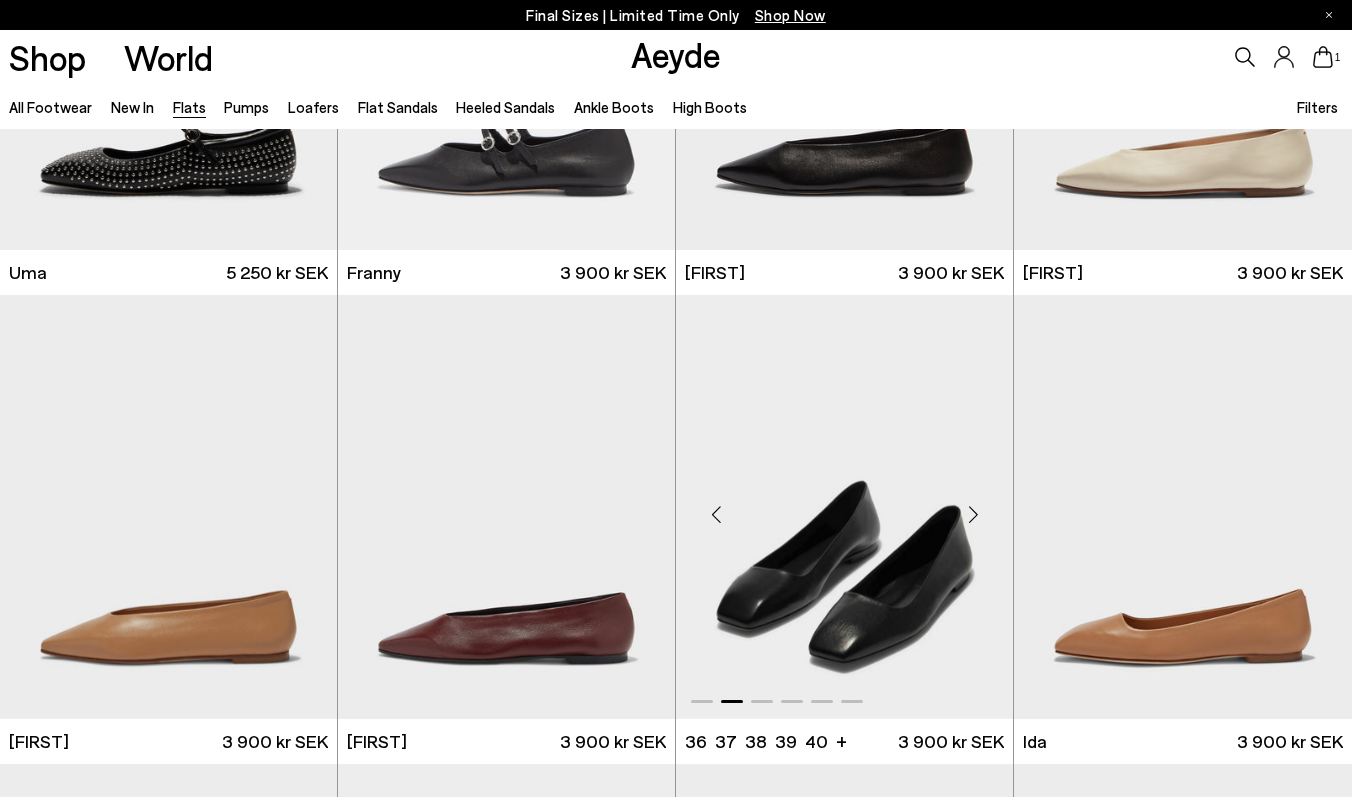 click at bounding box center (973, 515) 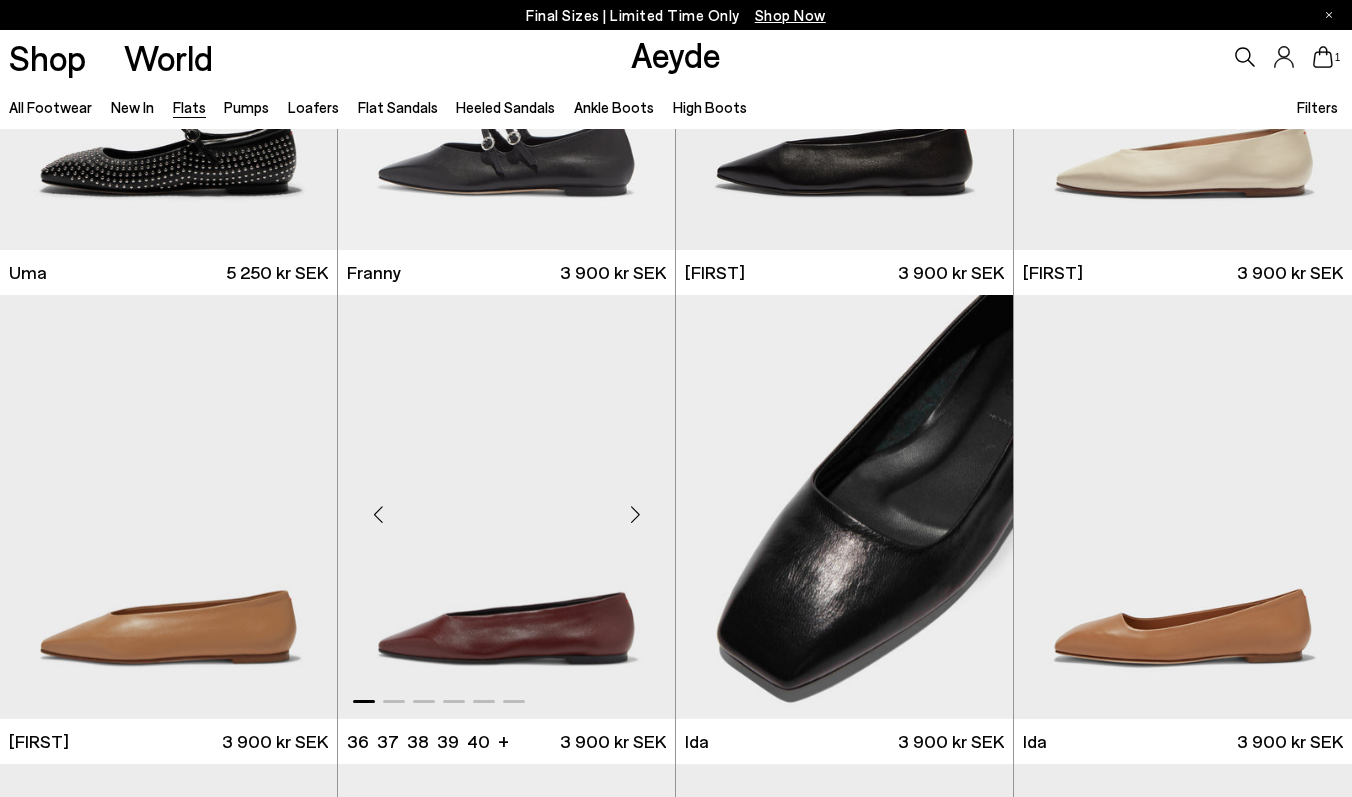click at bounding box center (635, 515) 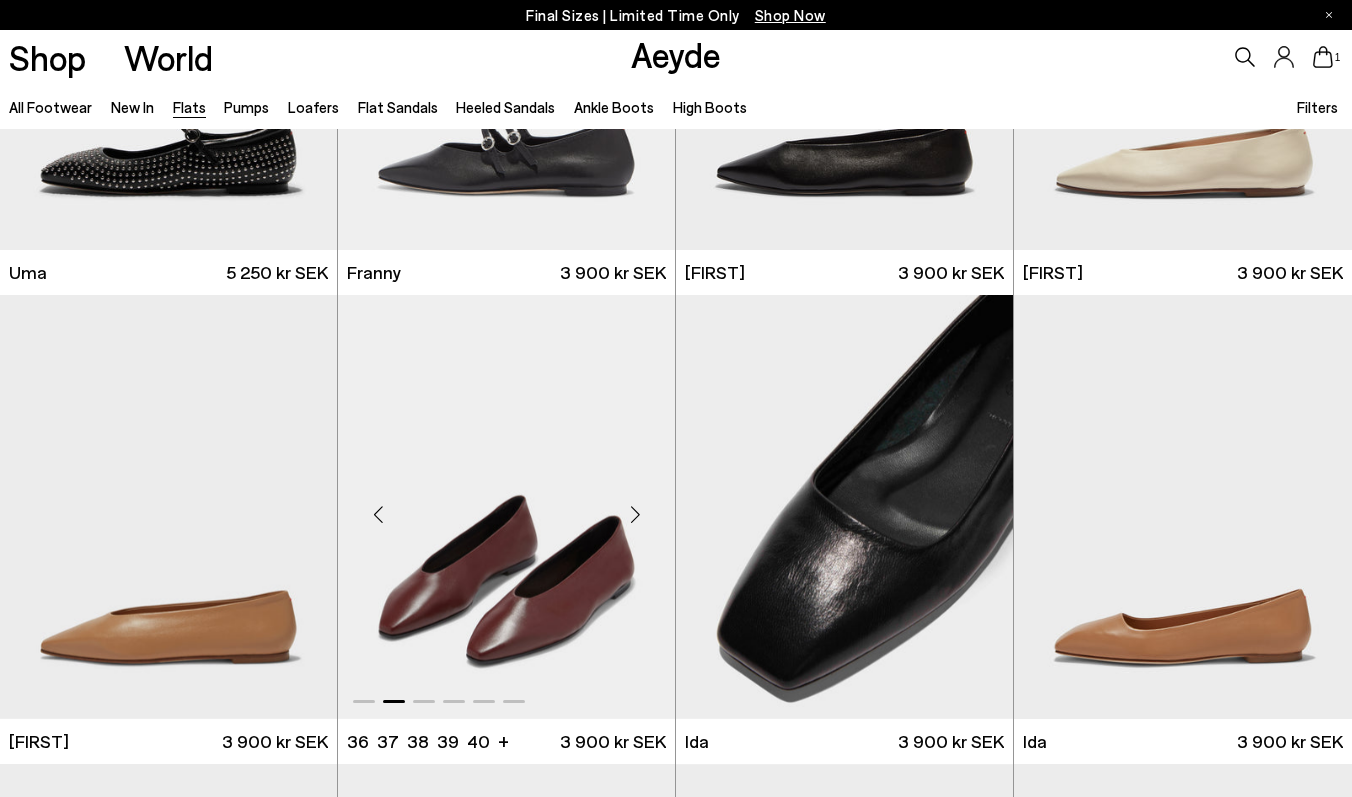 click at bounding box center (635, 515) 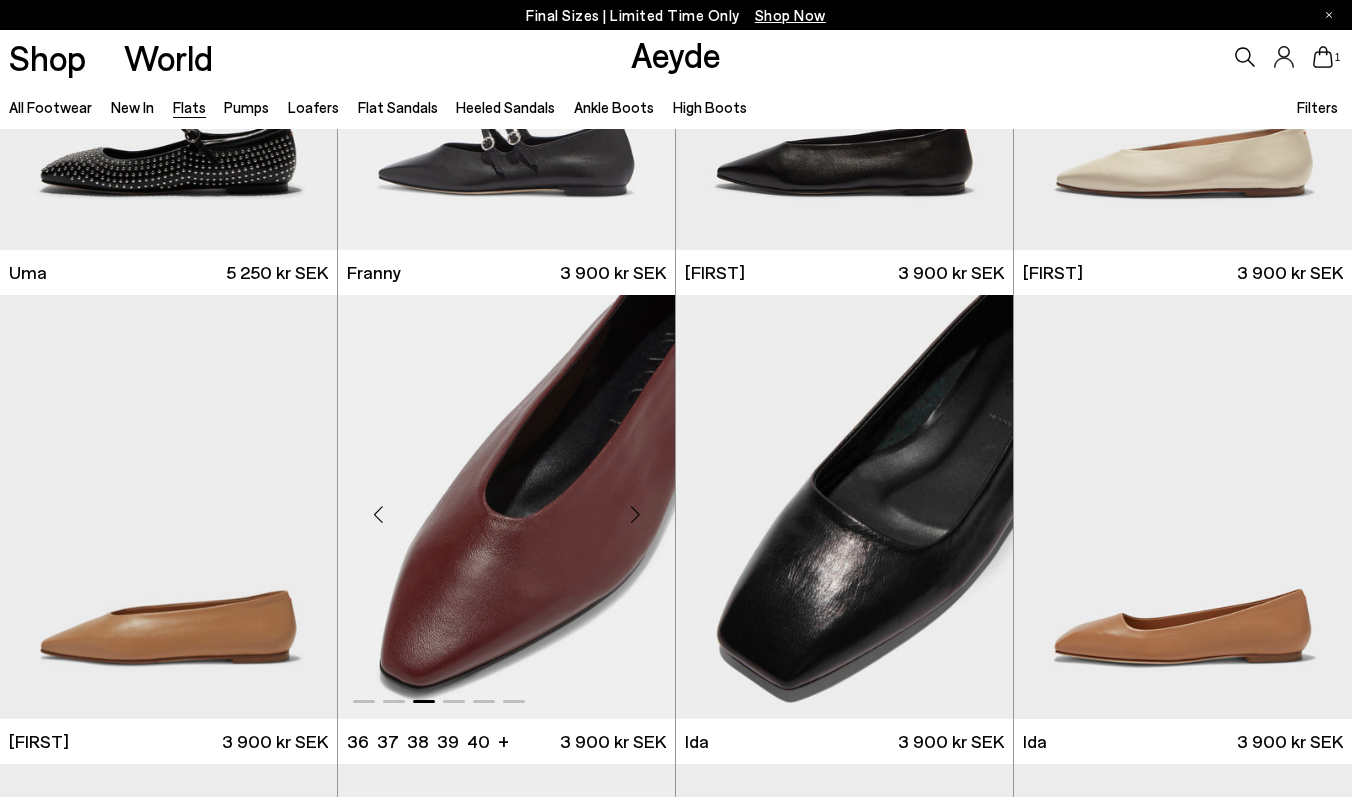 click at bounding box center [635, 515] 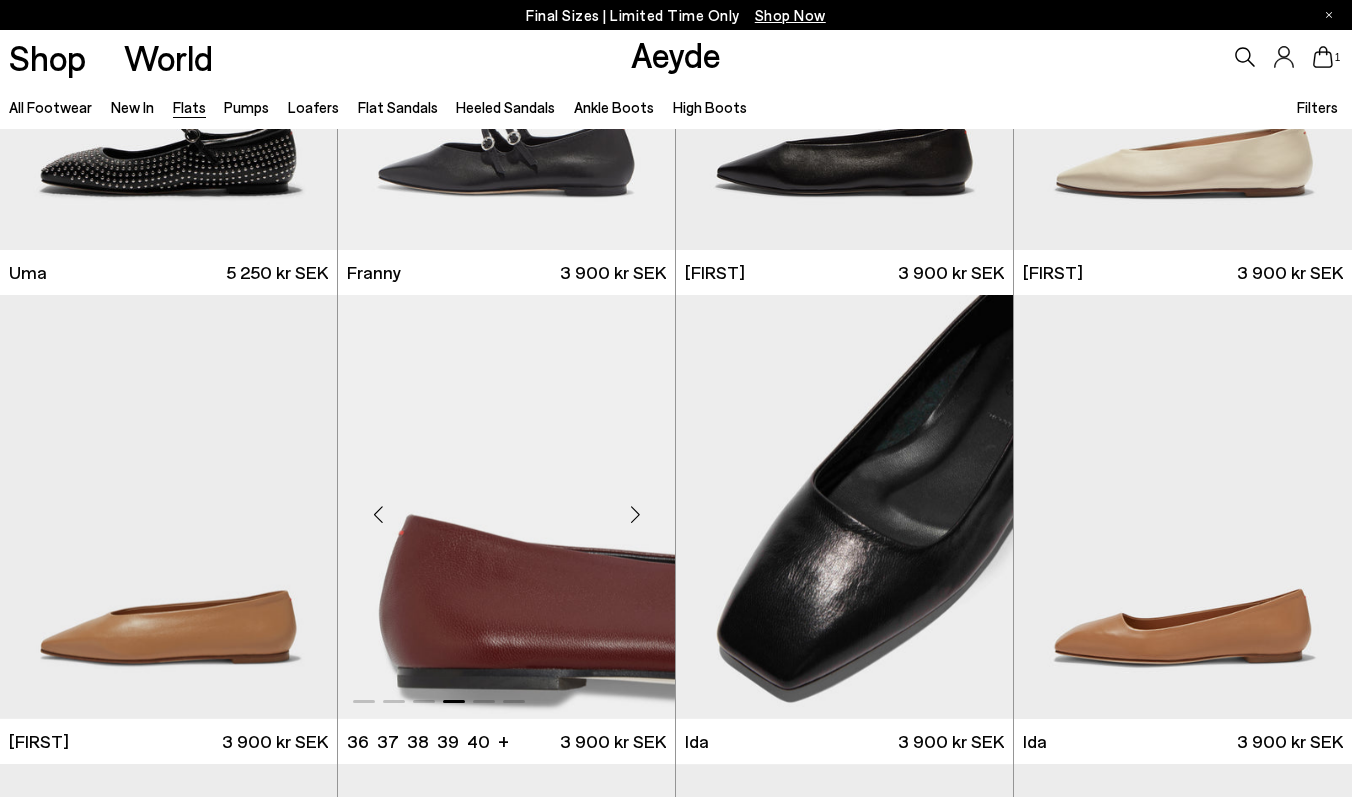 click at bounding box center (635, 515) 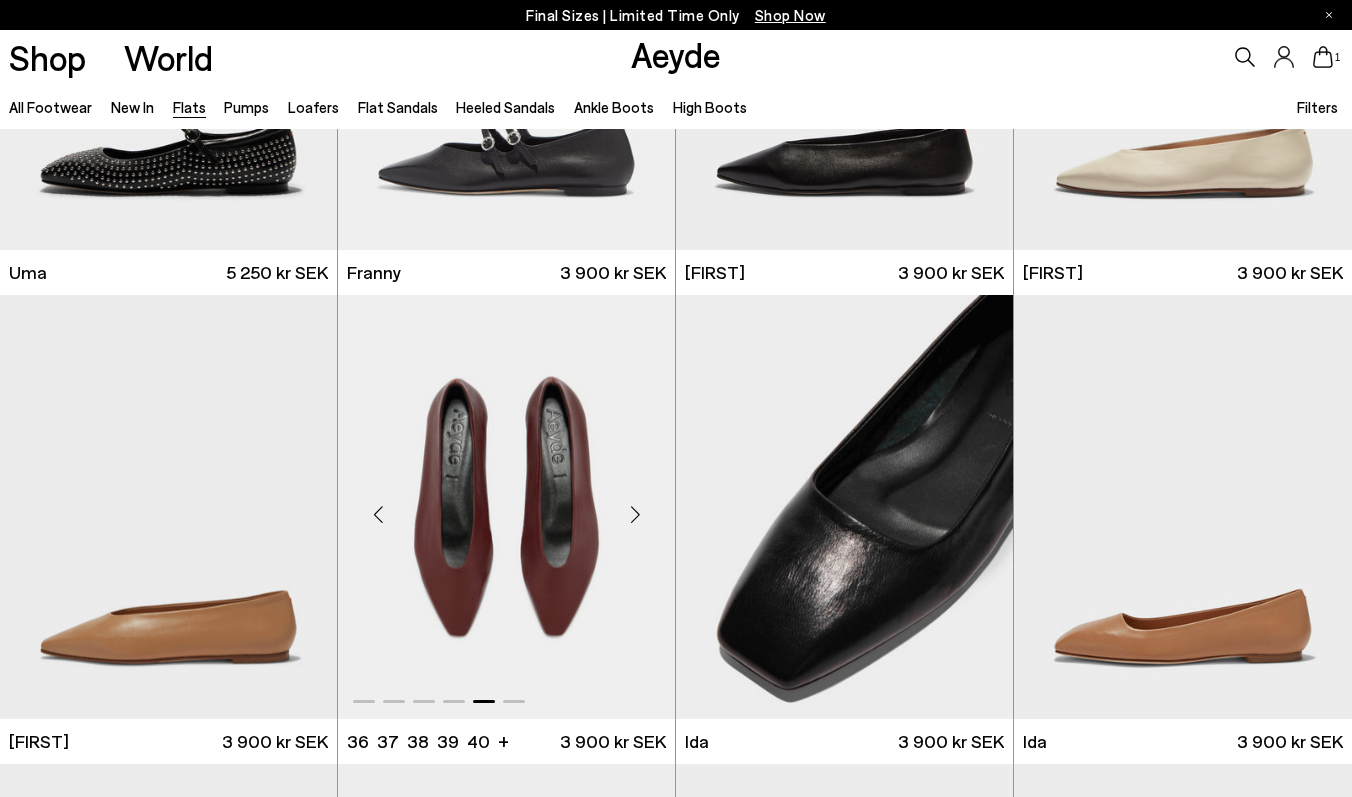click at bounding box center [635, 515] 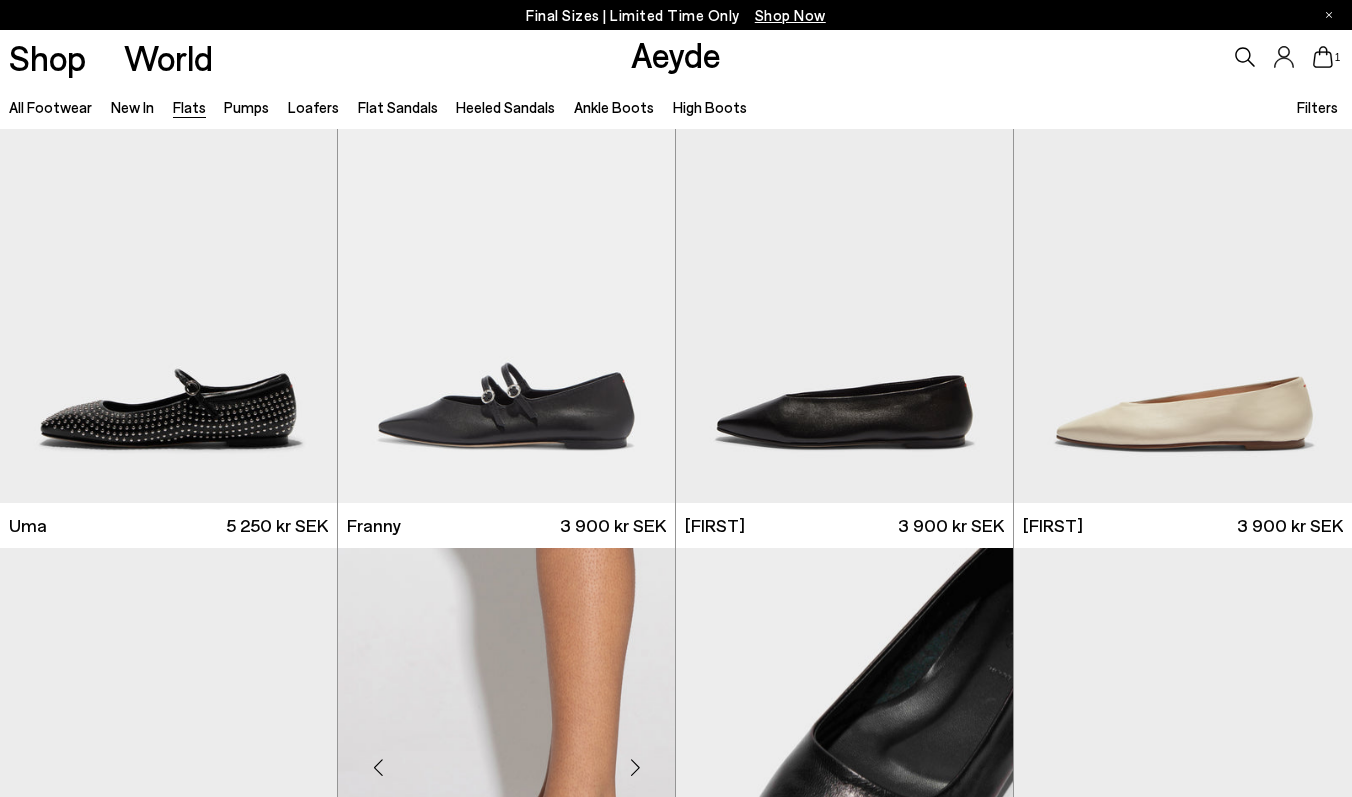 scroll, scrollTop: 5206, scrollLeft: 0, axis: vertical 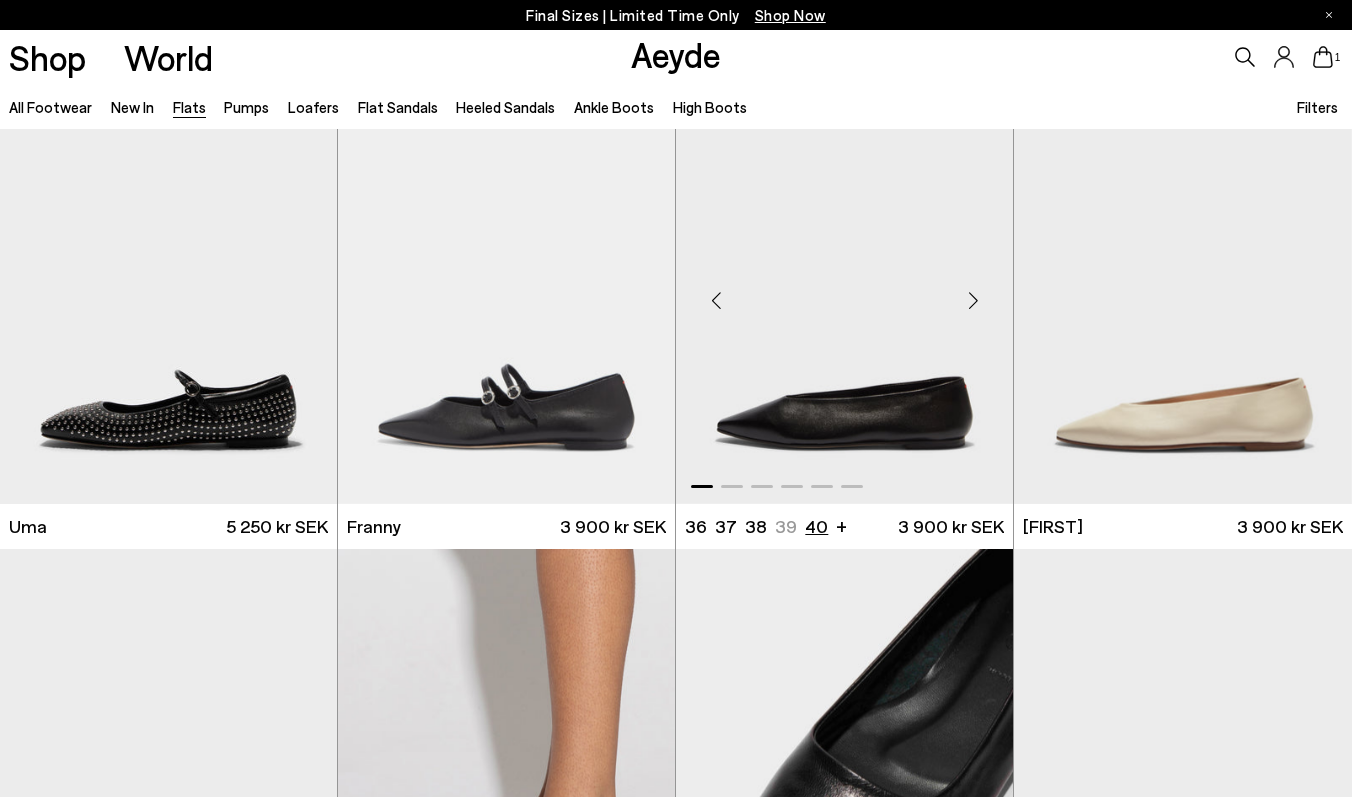 click on "40" at bounding box center (816, 526) 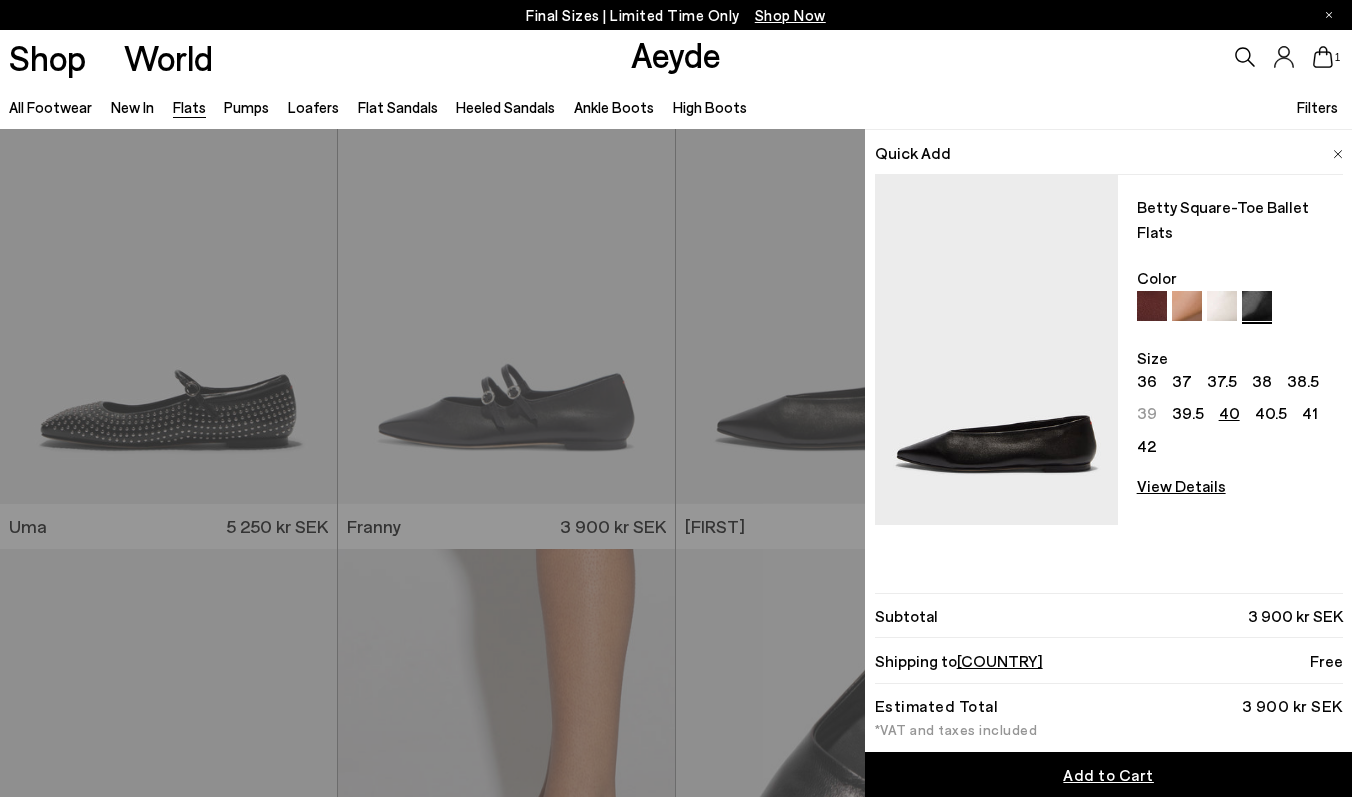 click on "Add to Cart" at bounding box center (1108, 774) 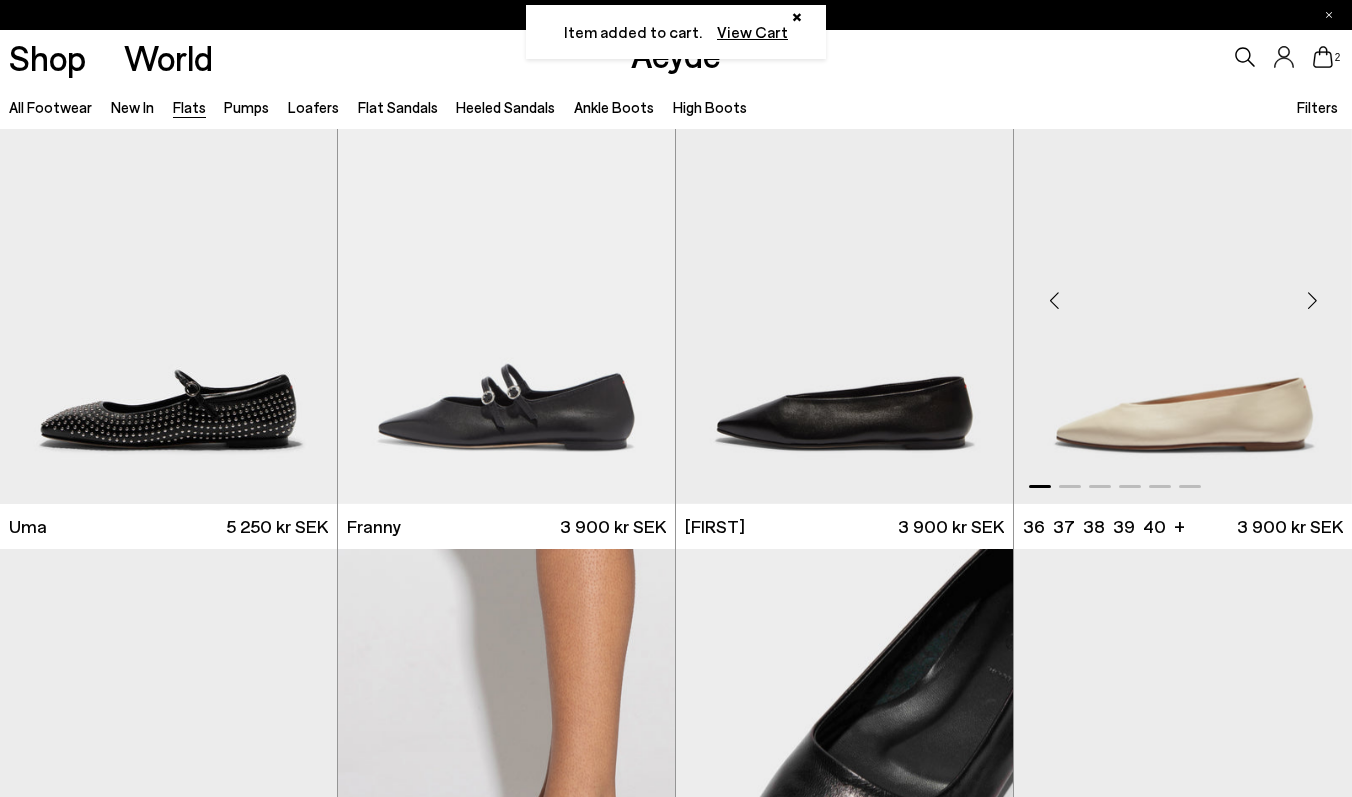 click at bounding box center [1312, 300] 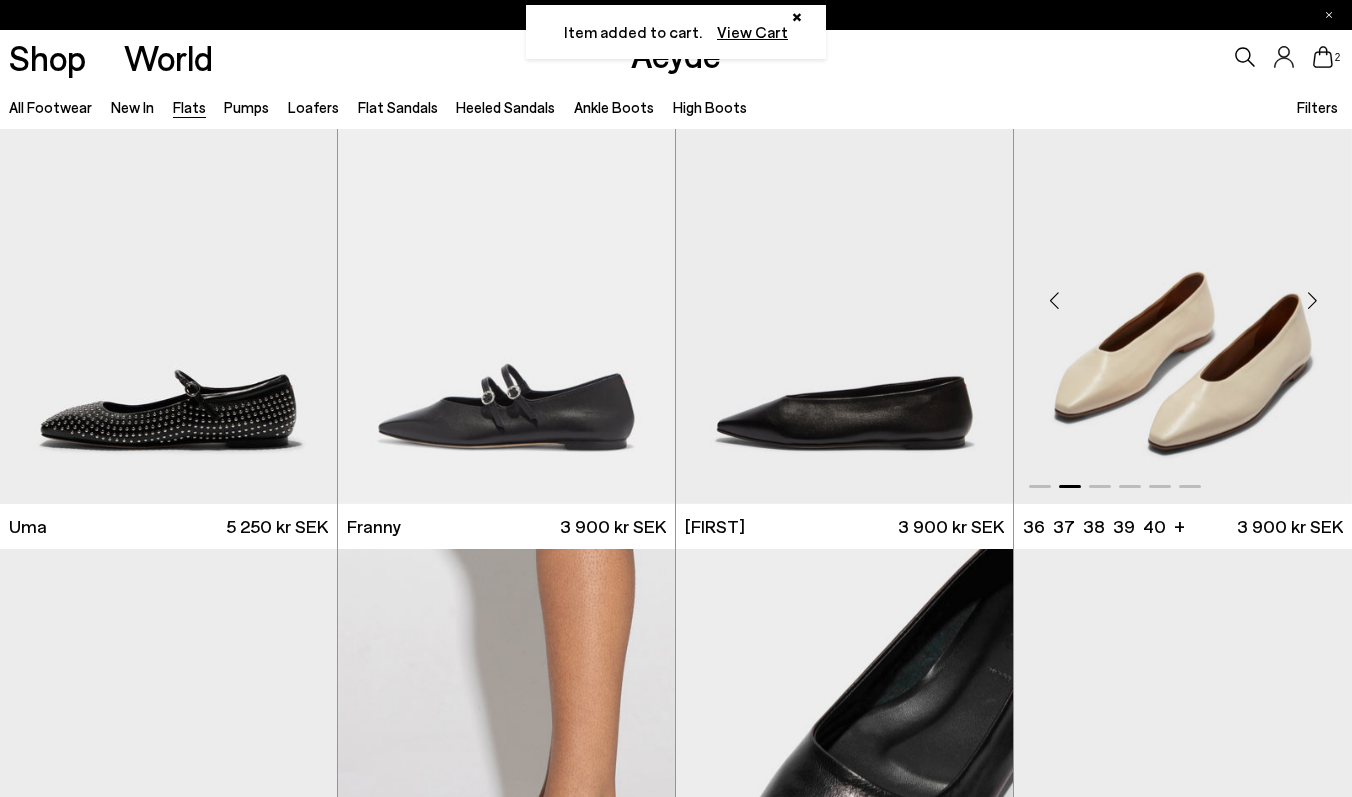 click at bounding box center (1312, 300) 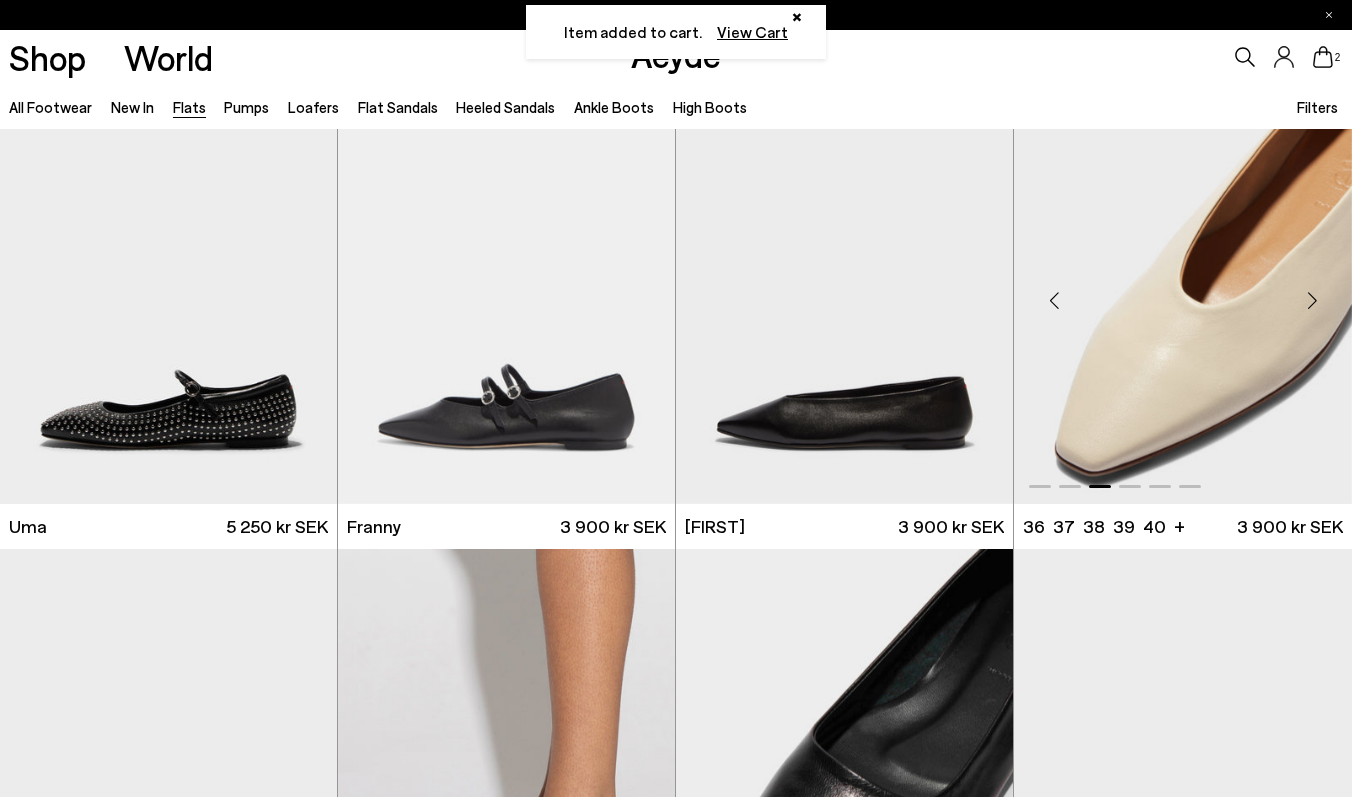 click at bounding box center [1312, 300] 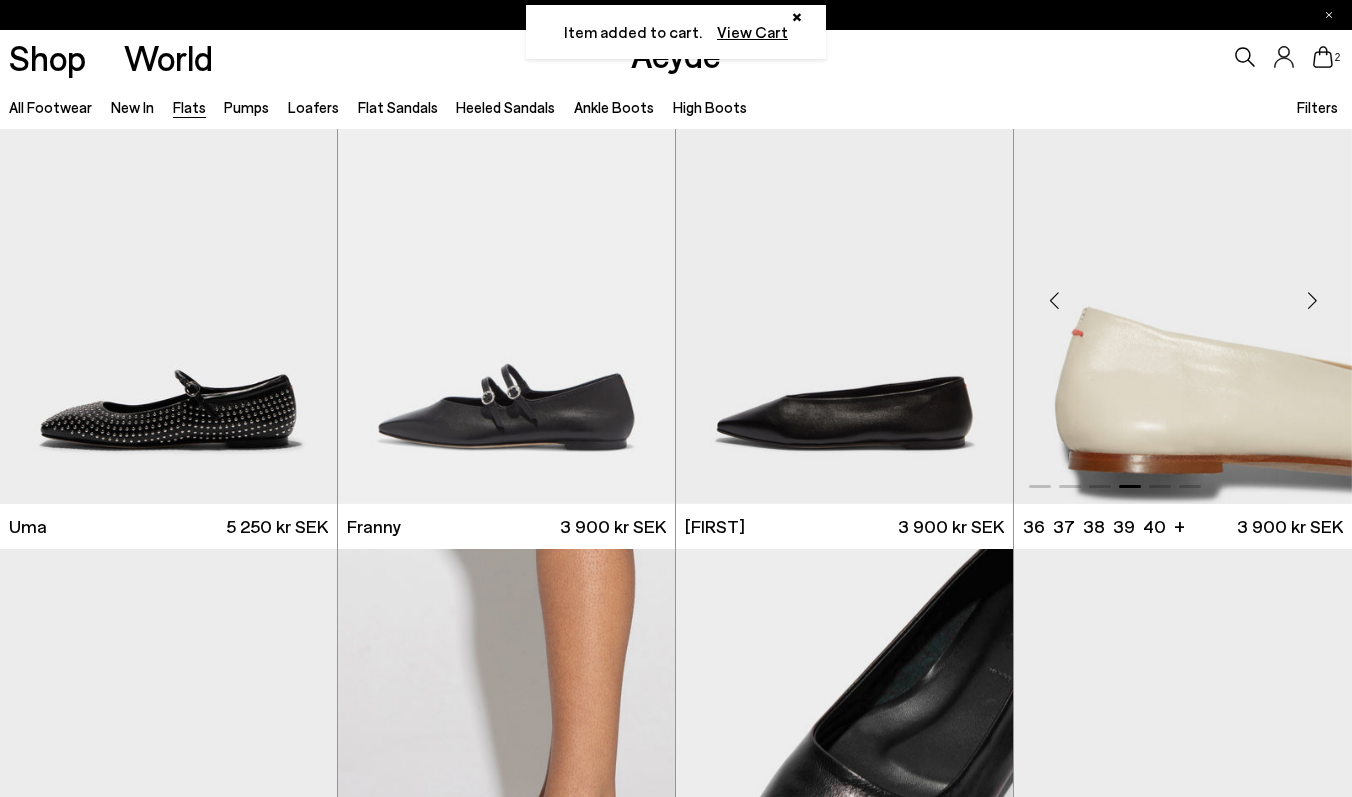 click at bounding box center [1312, 300] 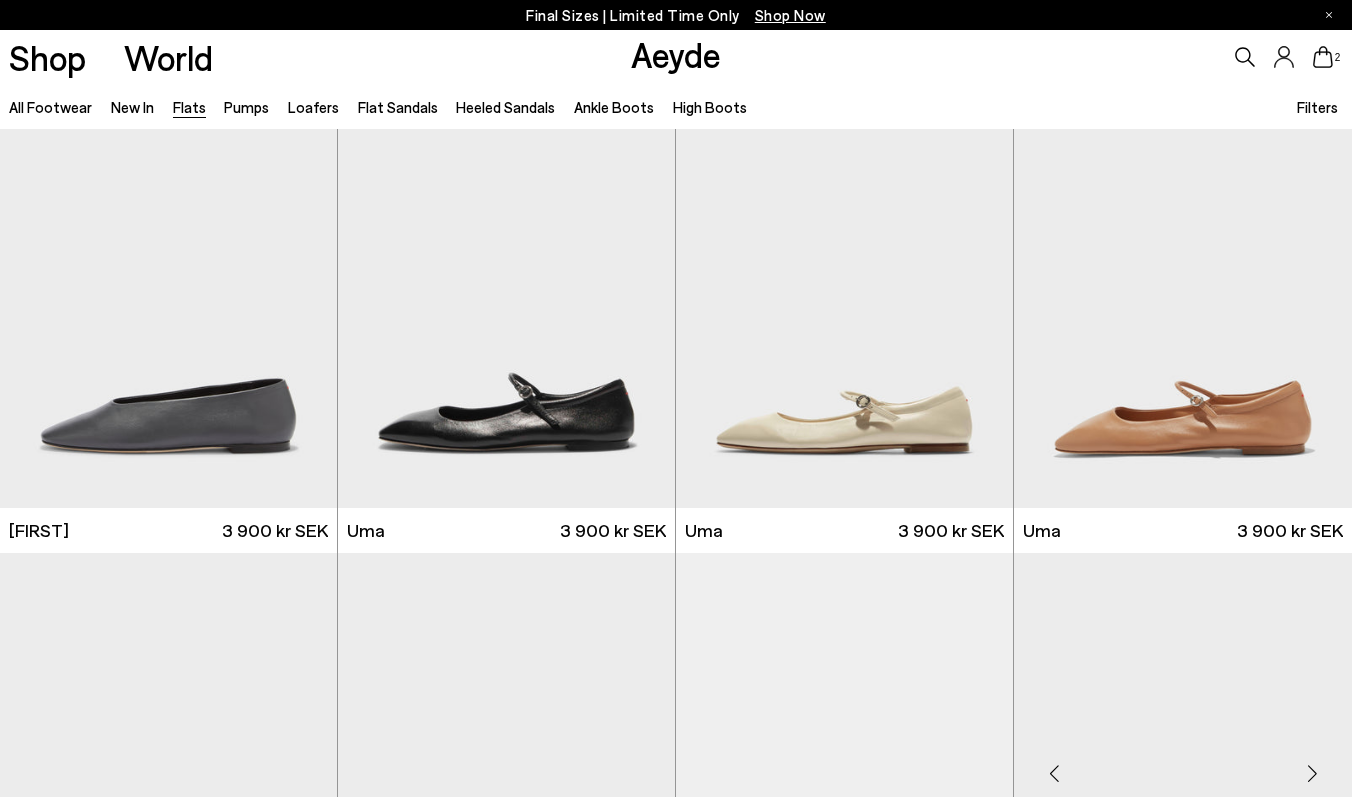scroll, scrollTop: 4260, scrollLeft: 0, axis: vertical 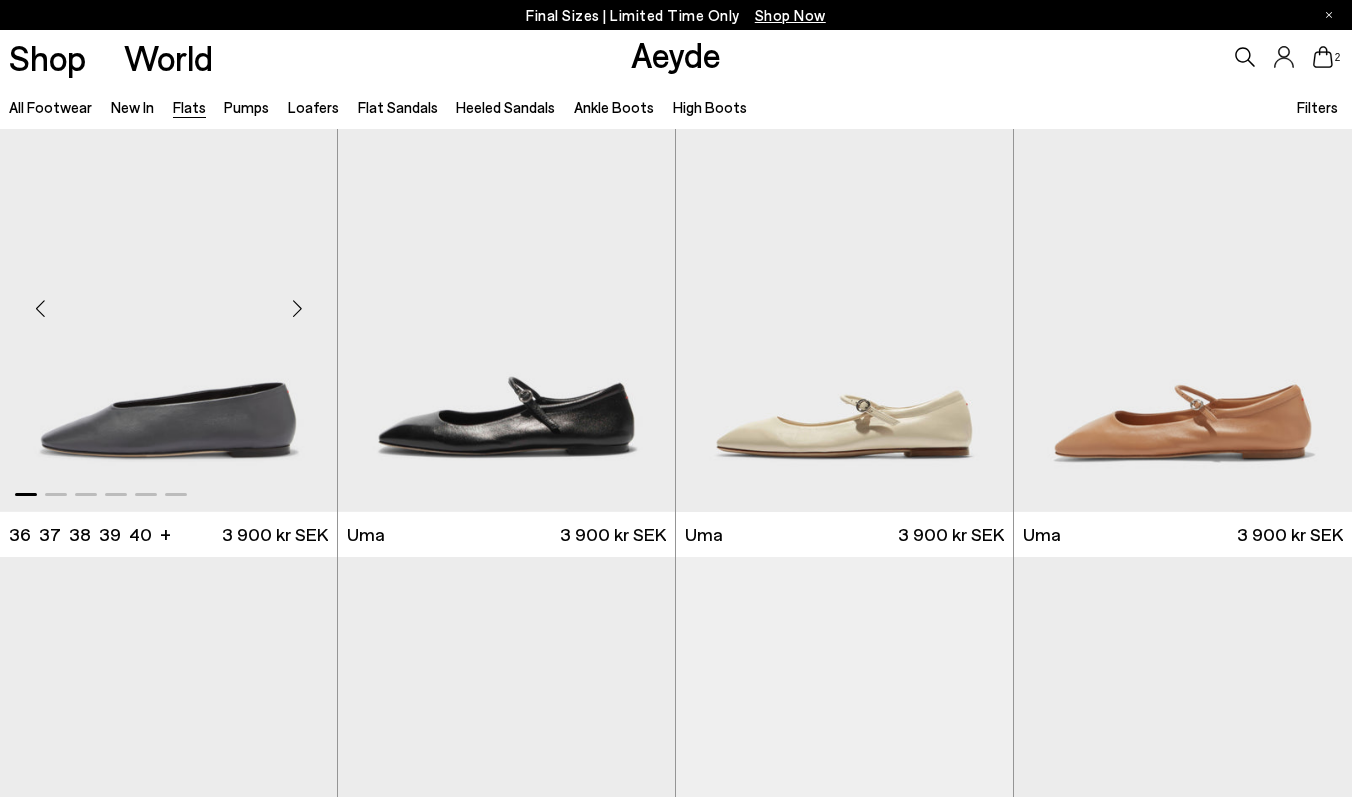 click at bounding box center (297, 309) 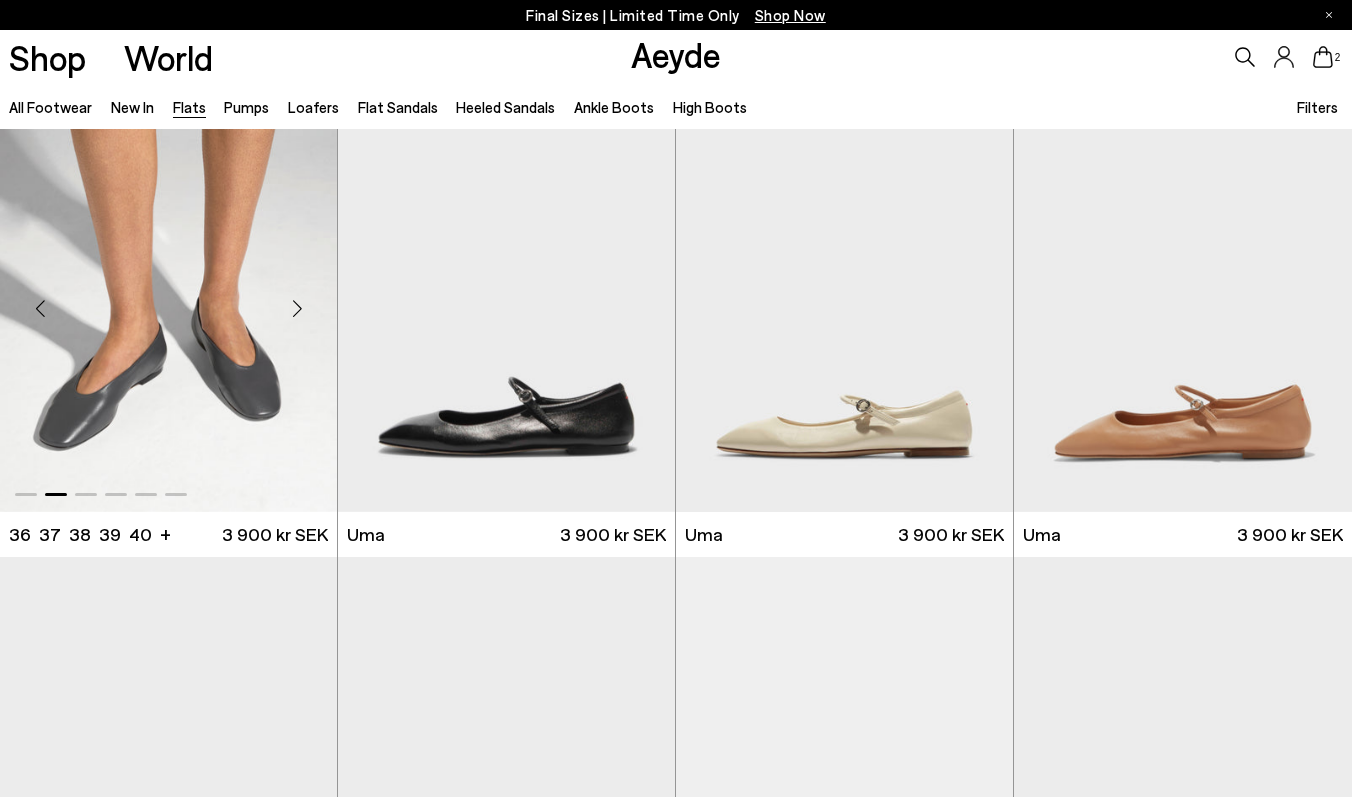click at bounding box center (297, 309) 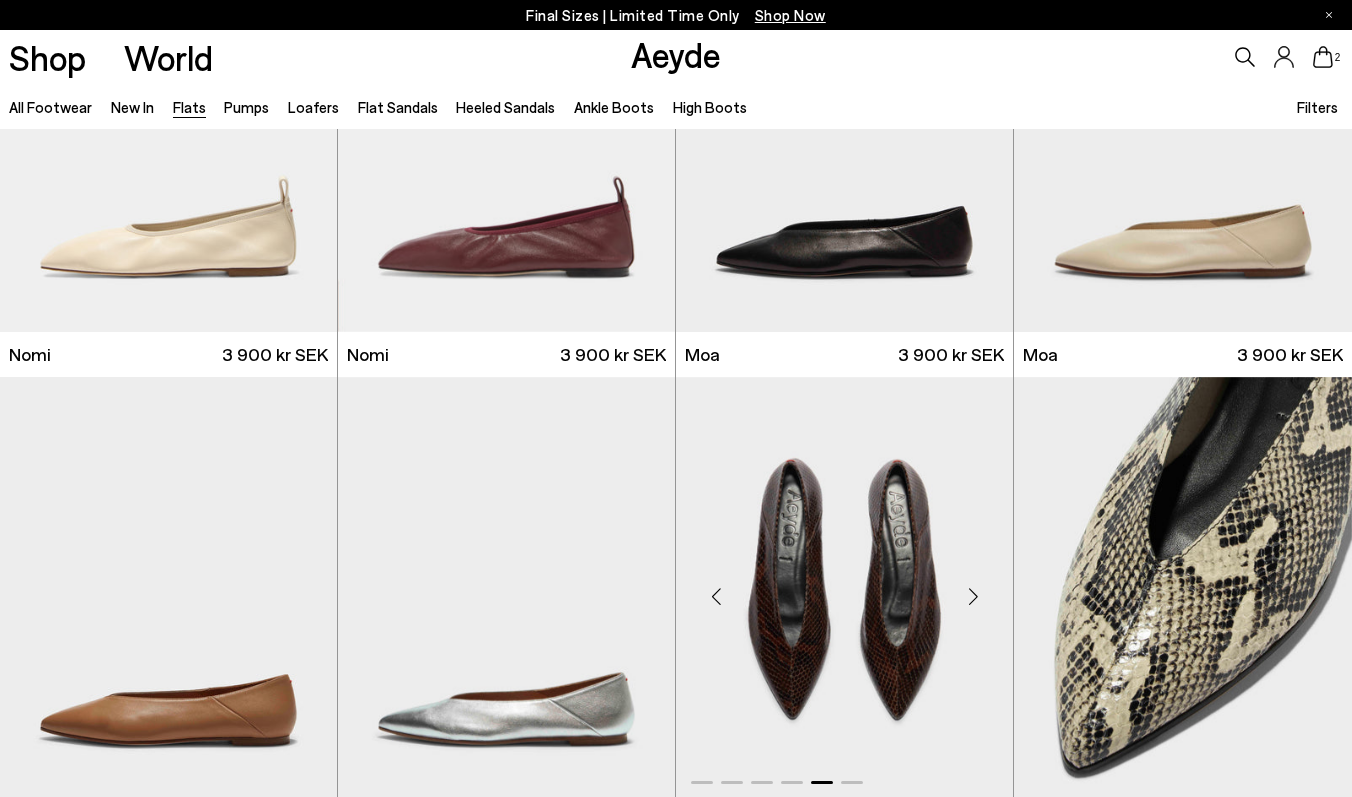 scroll, scrollTop: 1556, scrollLeft: 0, axis: vertical 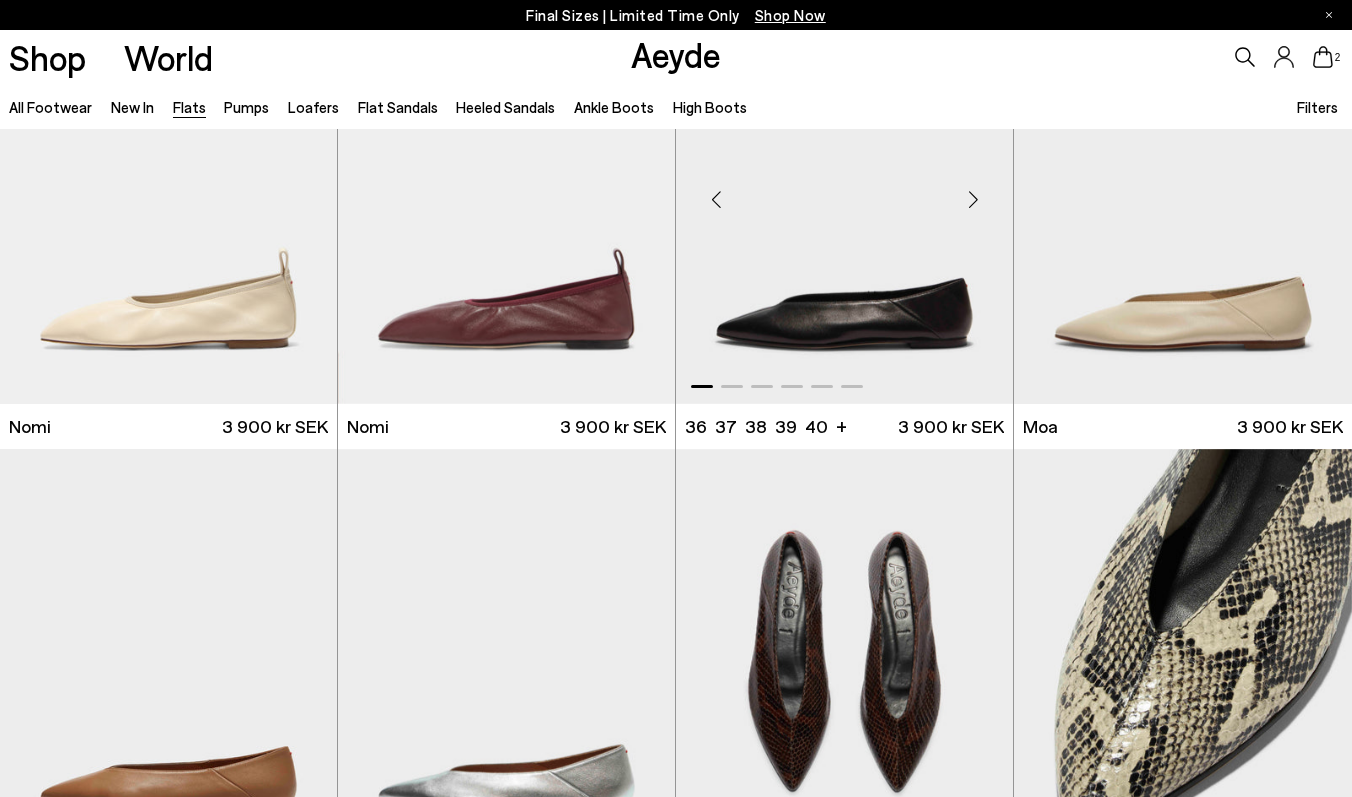 click at bounding box center [973, 200] 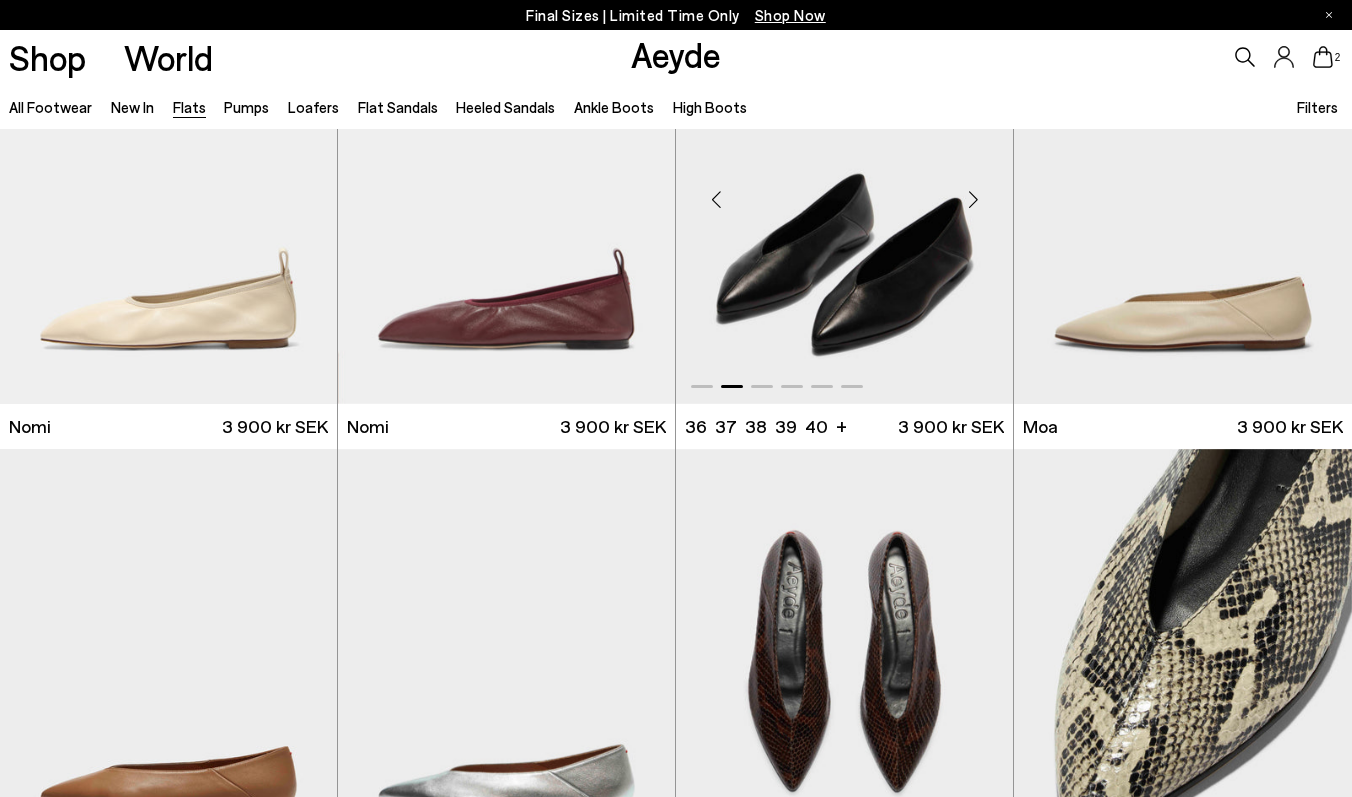 click at bounding box center [973, 200] 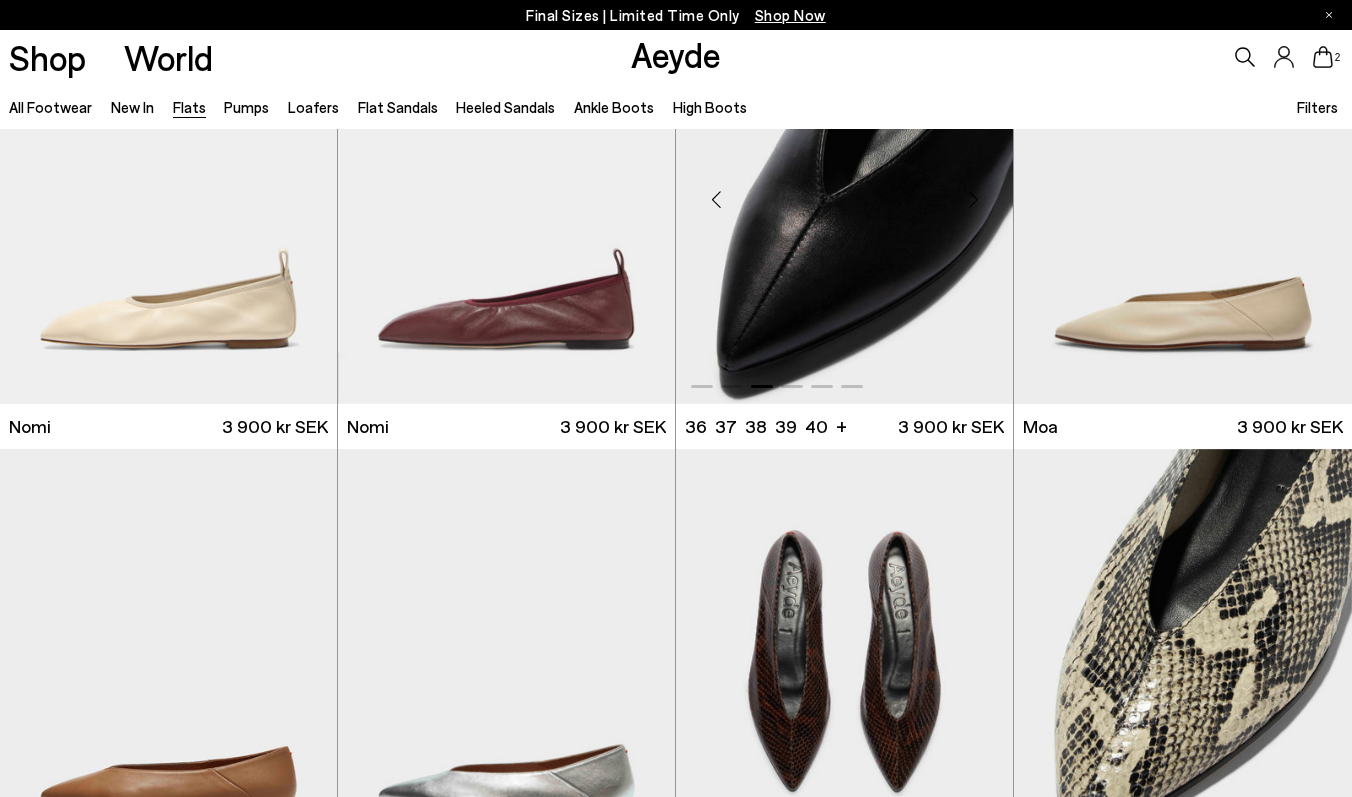 click at bounding box center [973, 200] 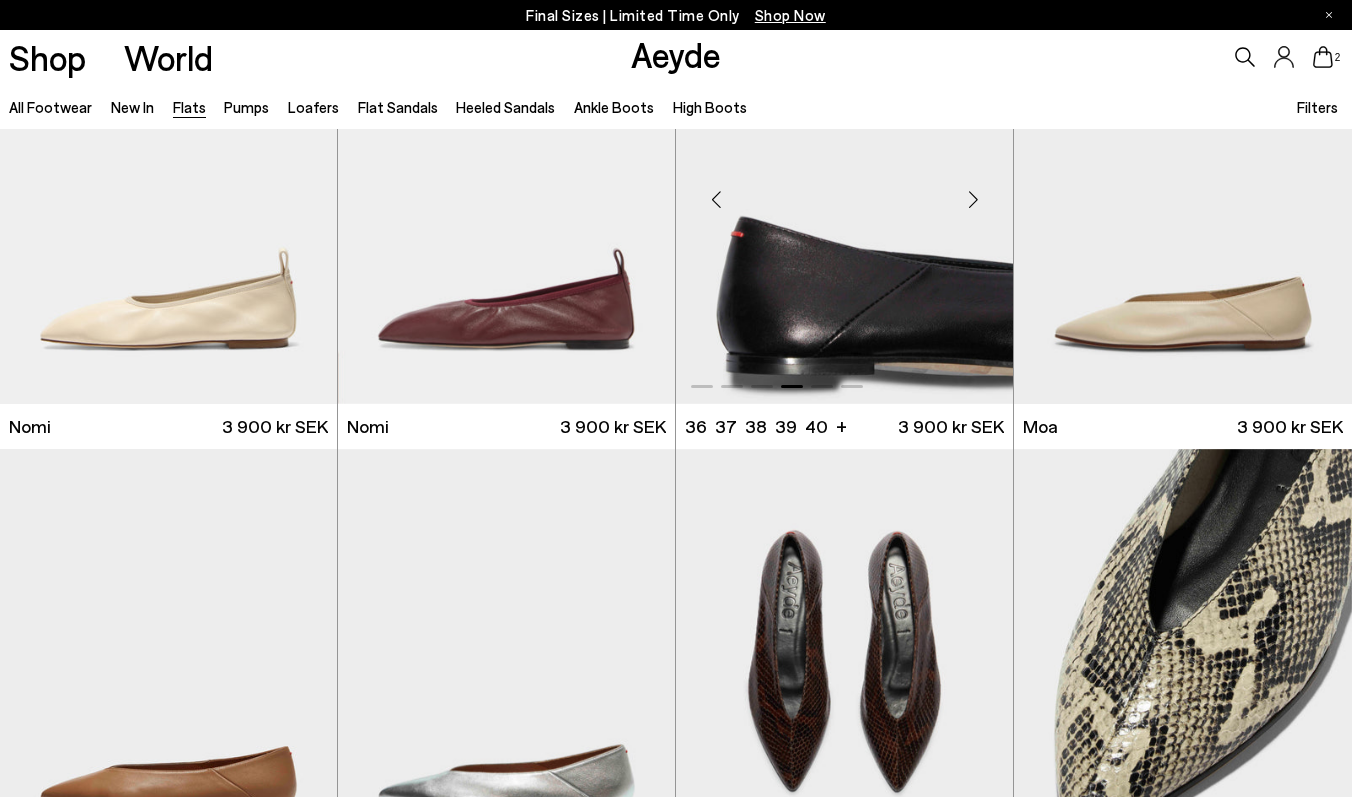 click at bounding box center [973, 200] 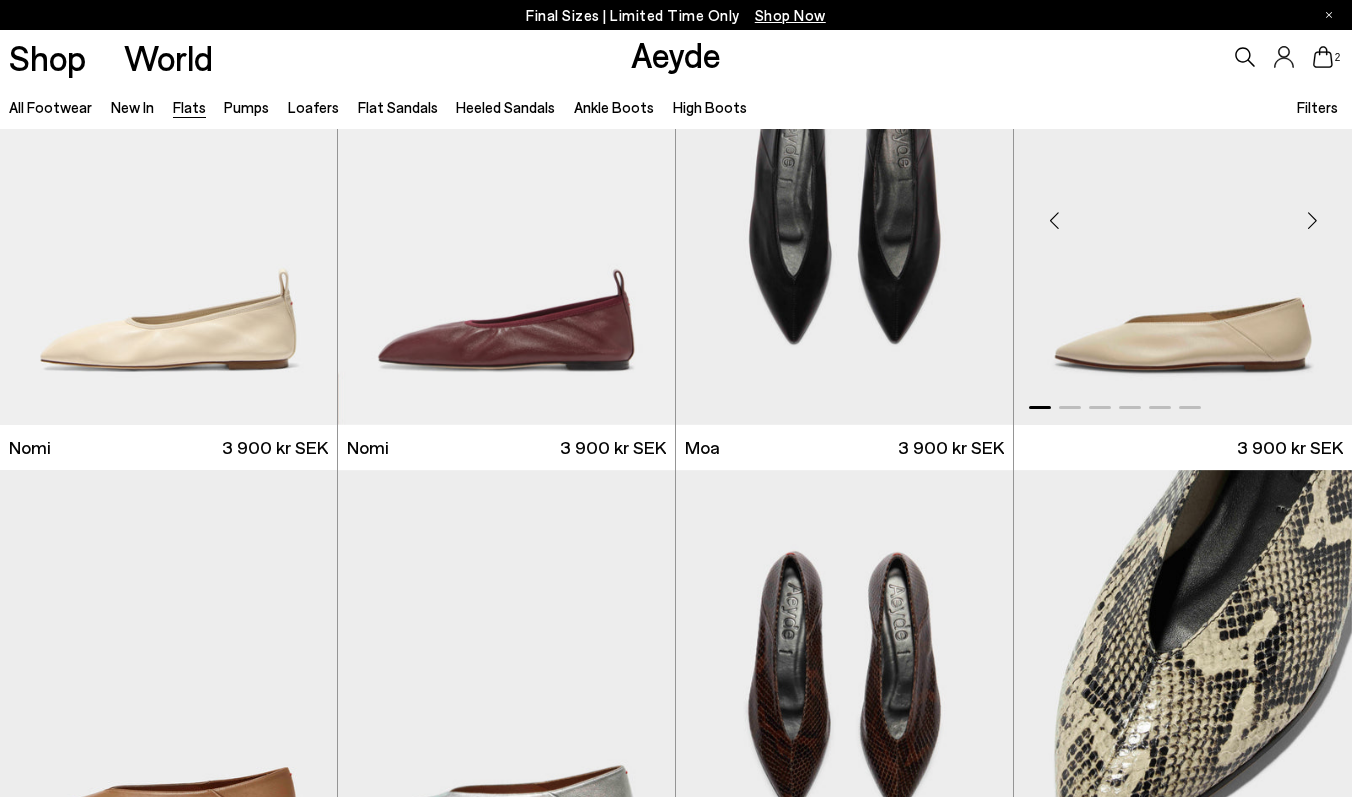 scroll, scrollTop: 1505, scrollLeft: 0, axis: vertical 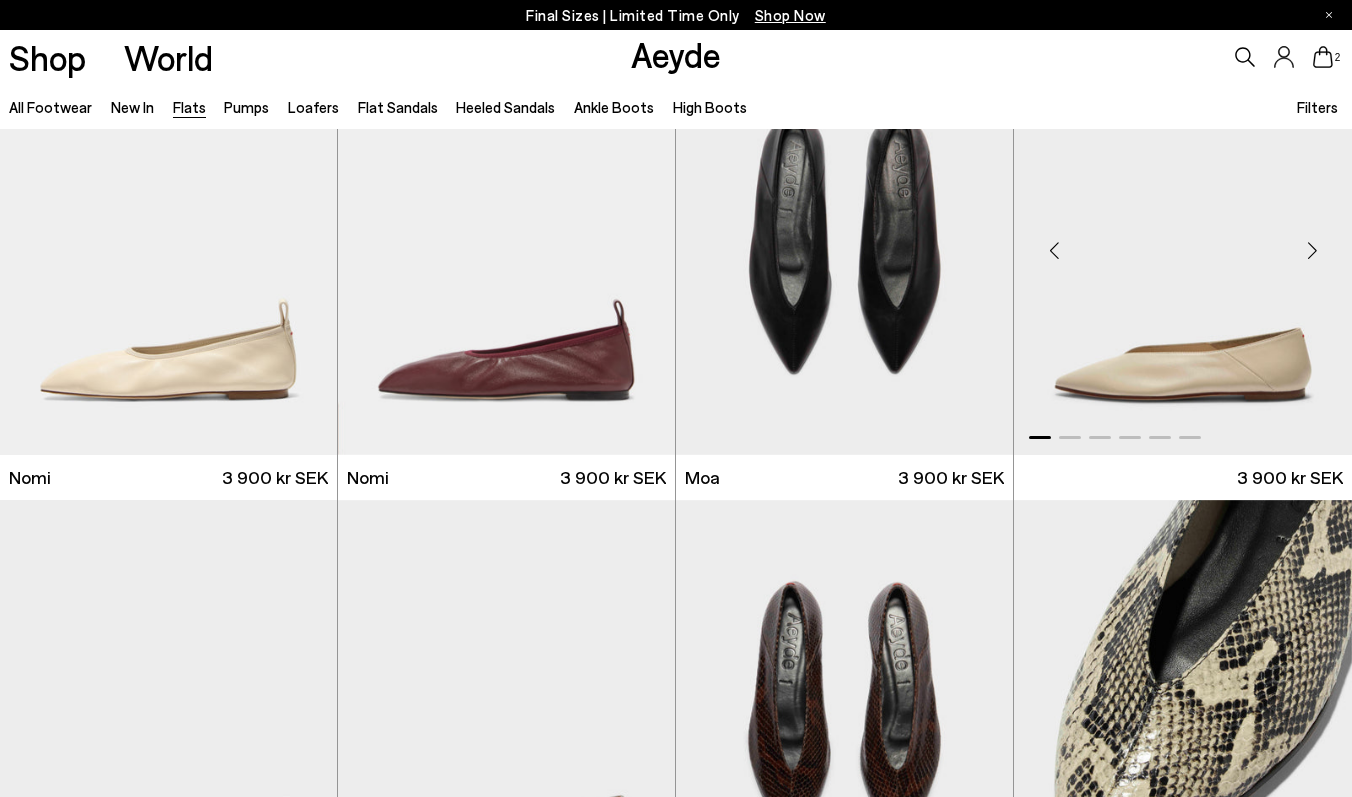 click at bounding box center [1312, 251] 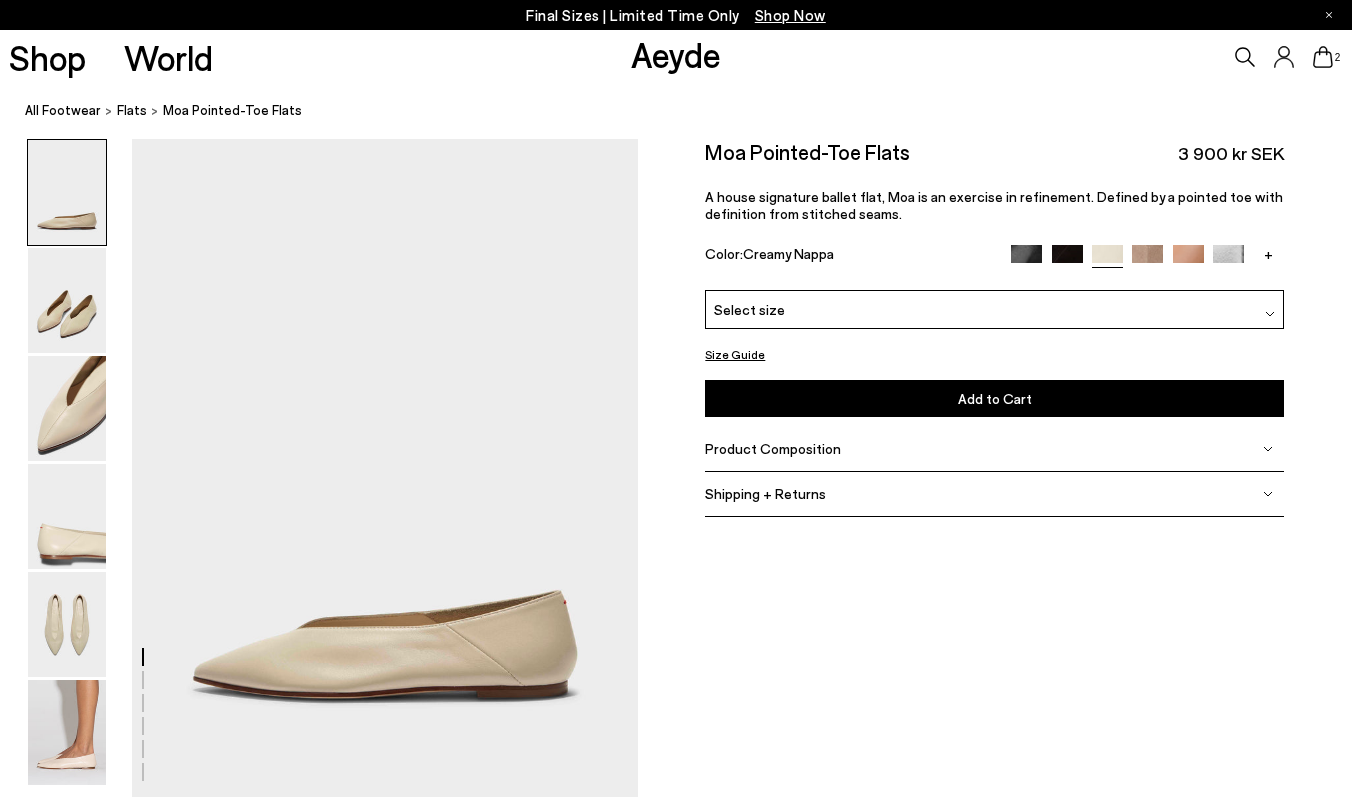 scroll, scrollTop: 0, scrollLeft: 0, axis: both 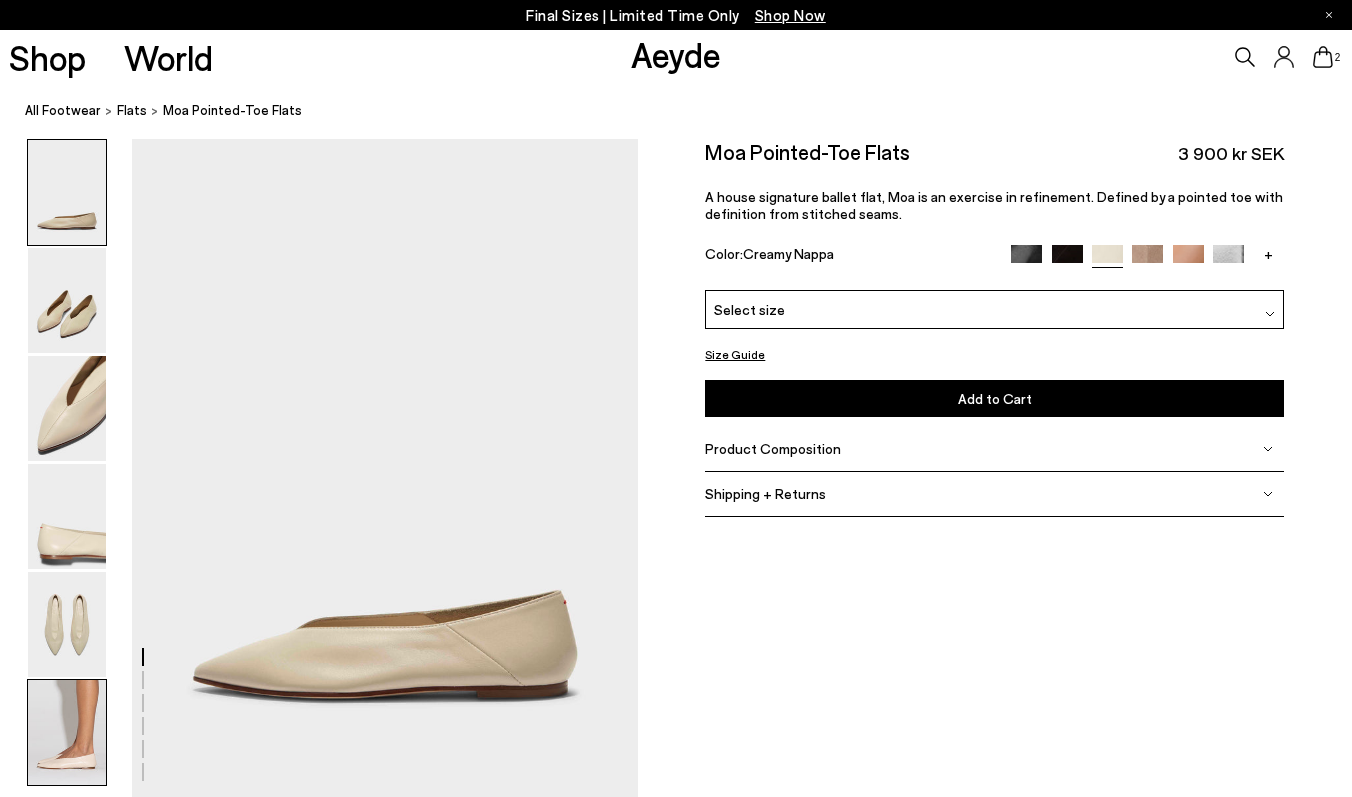 click at bounding box center (67, 732) 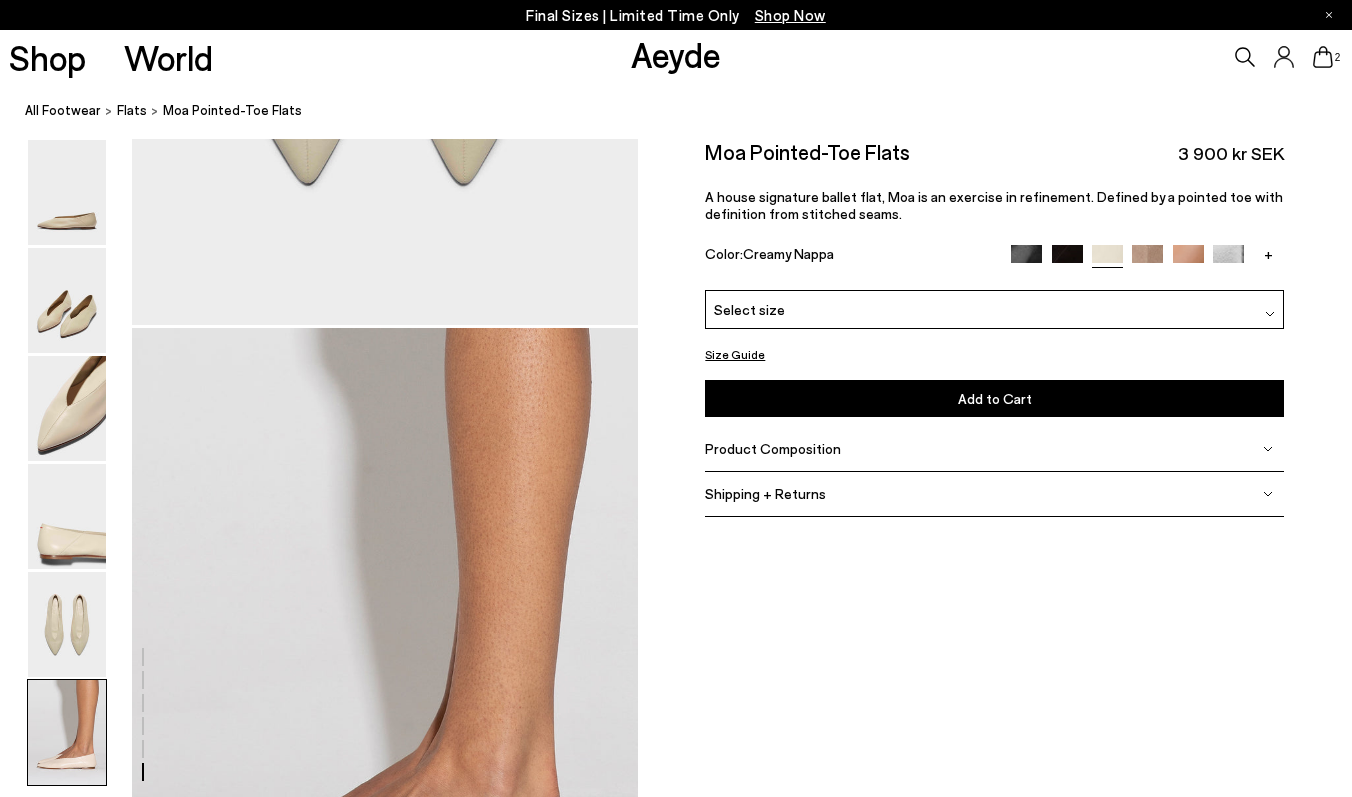 scroll, scrollTop: 3509, scrollLeft: 0, axis: vertical 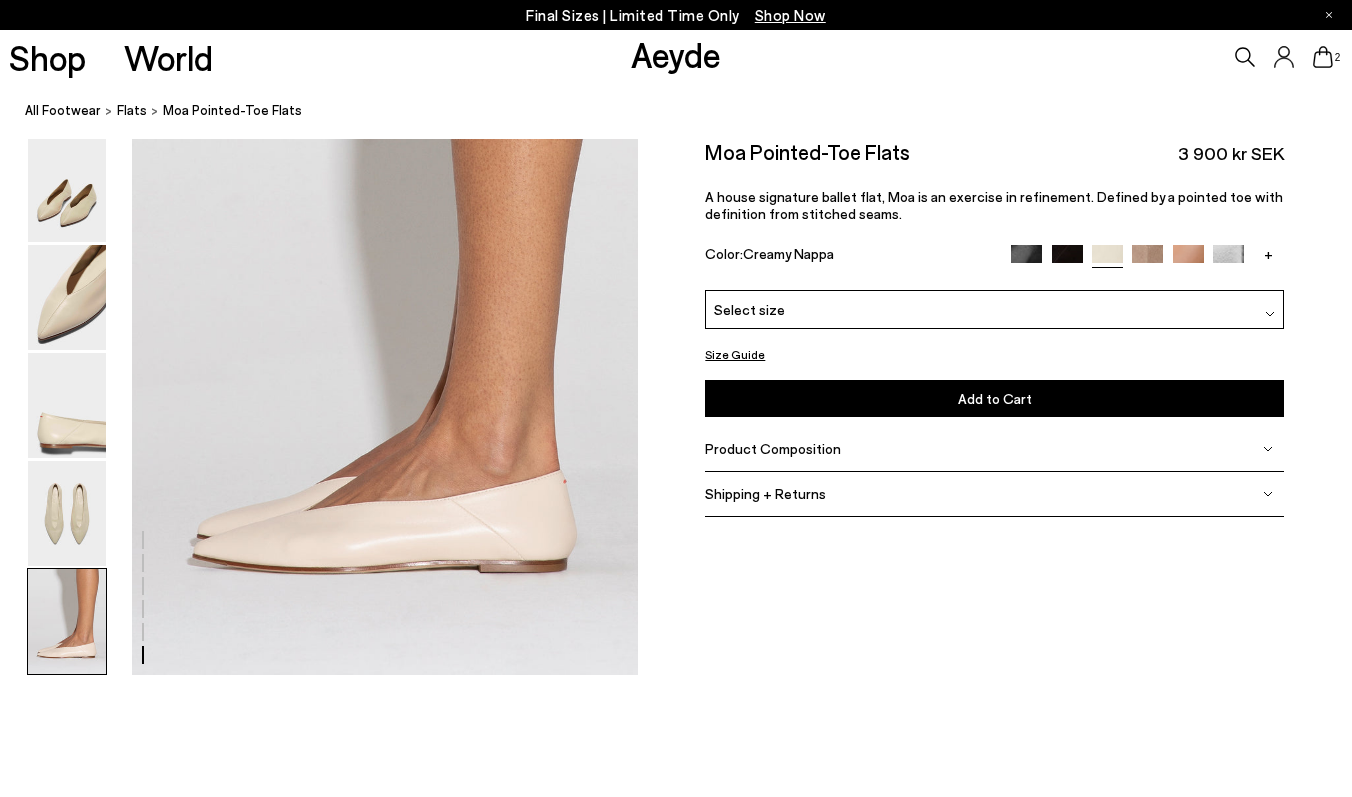 click 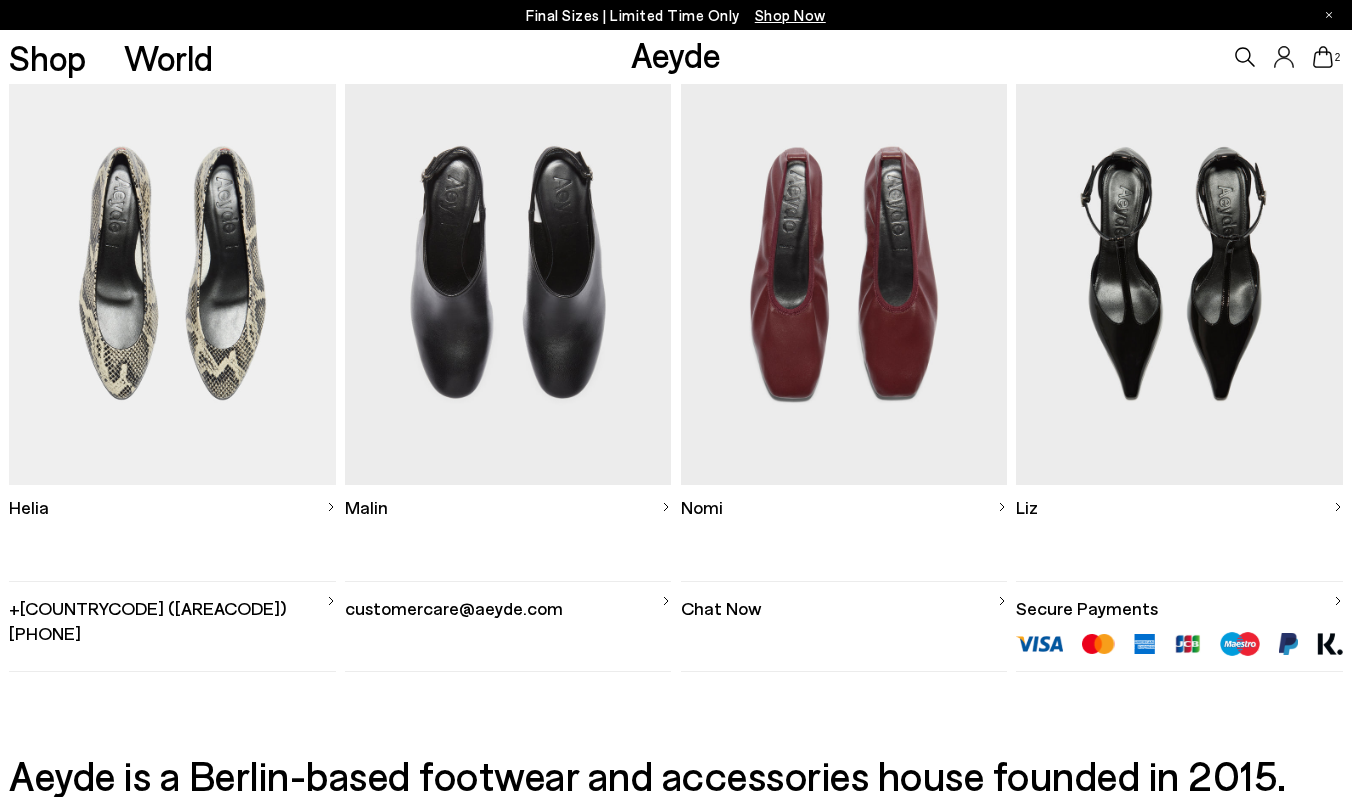 scroll, scrollTop: 817, scrollLeft: 0, axis: vertical 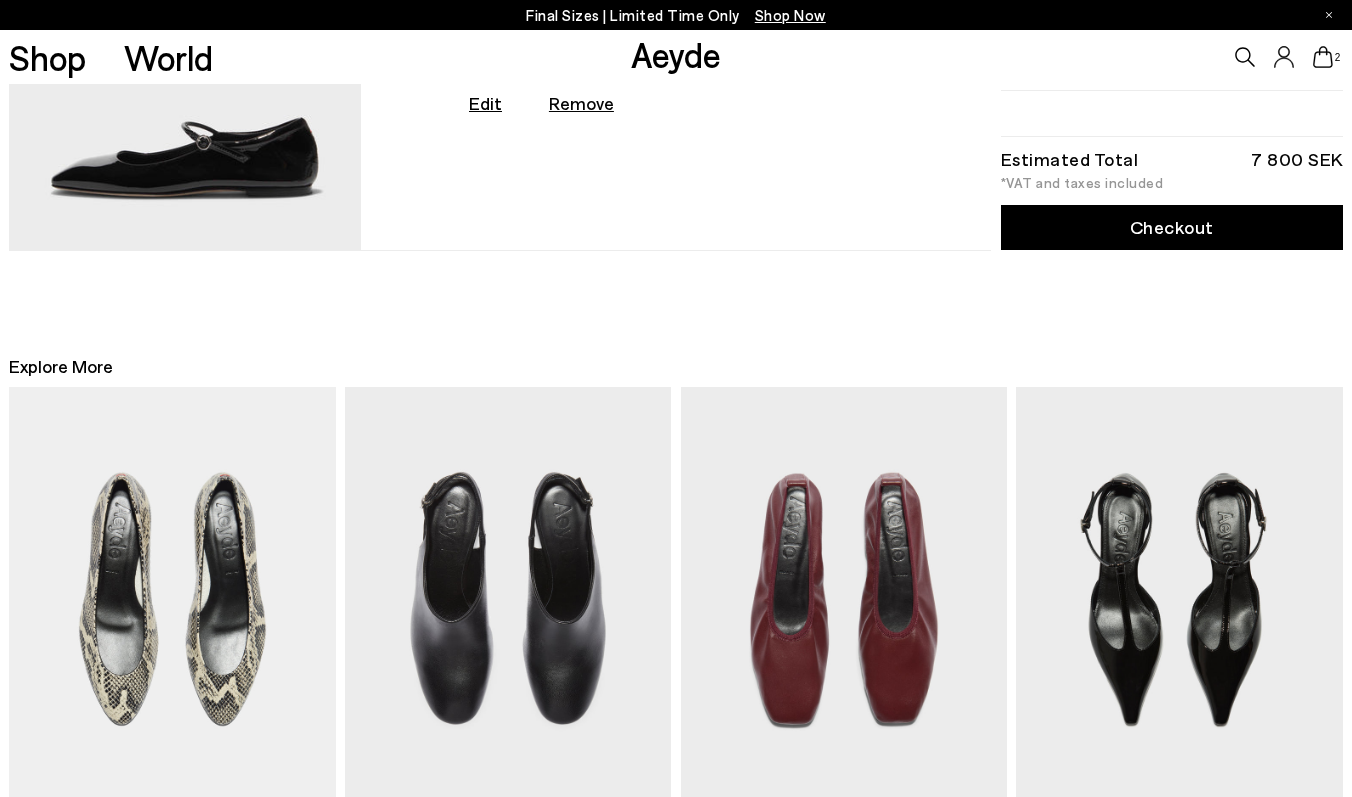 click at bounding box center (172, 599) 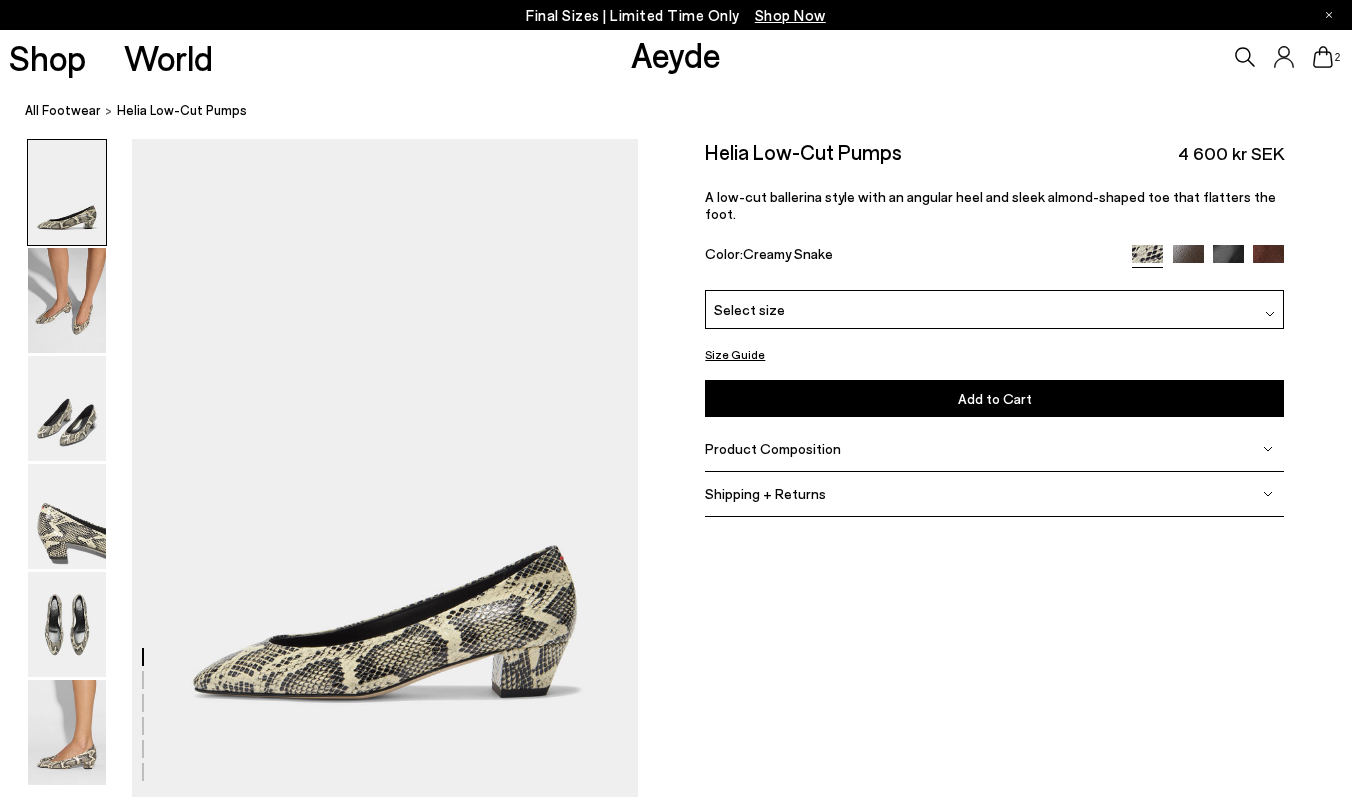 scroll, scrollTop: 28, scrollLeft: 0, axis: vertical 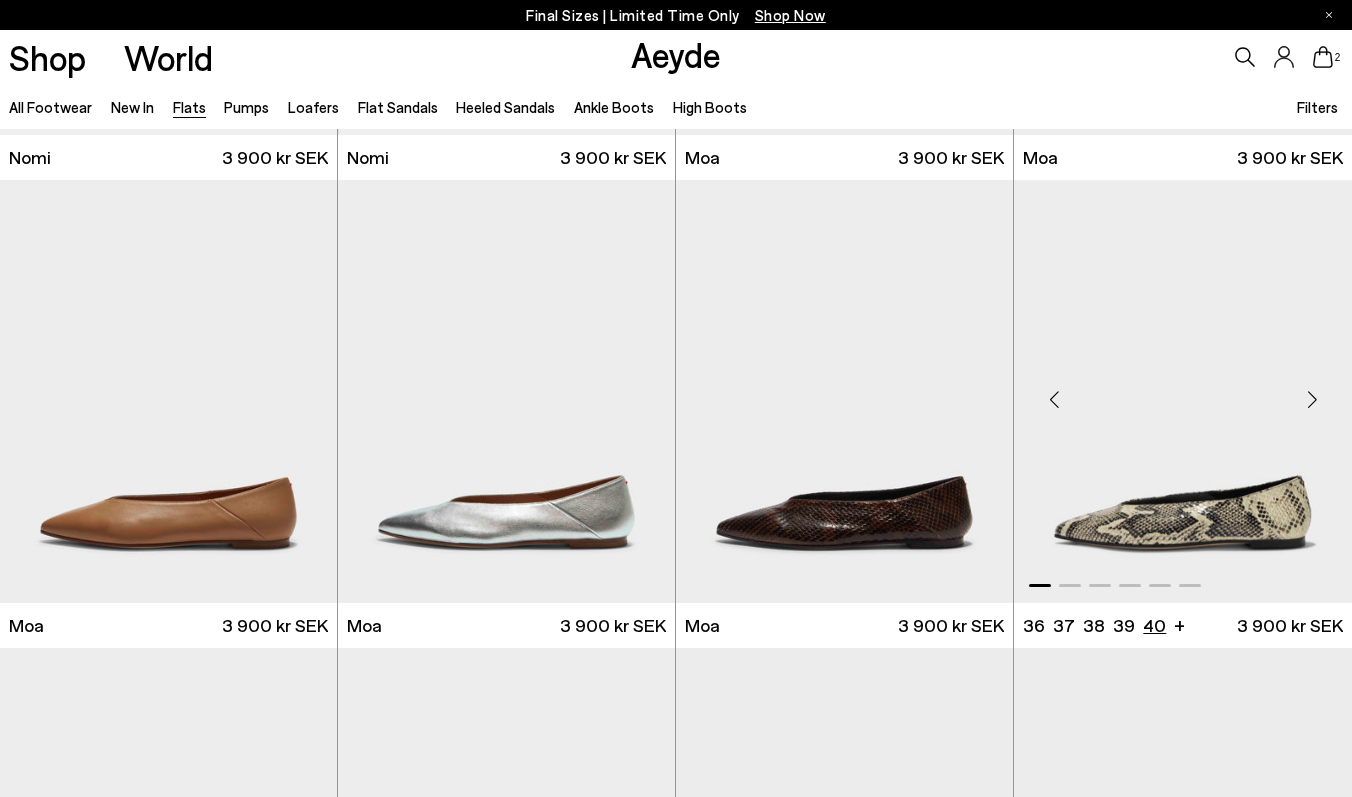 click on "40" at bounding box center (1154, 625) 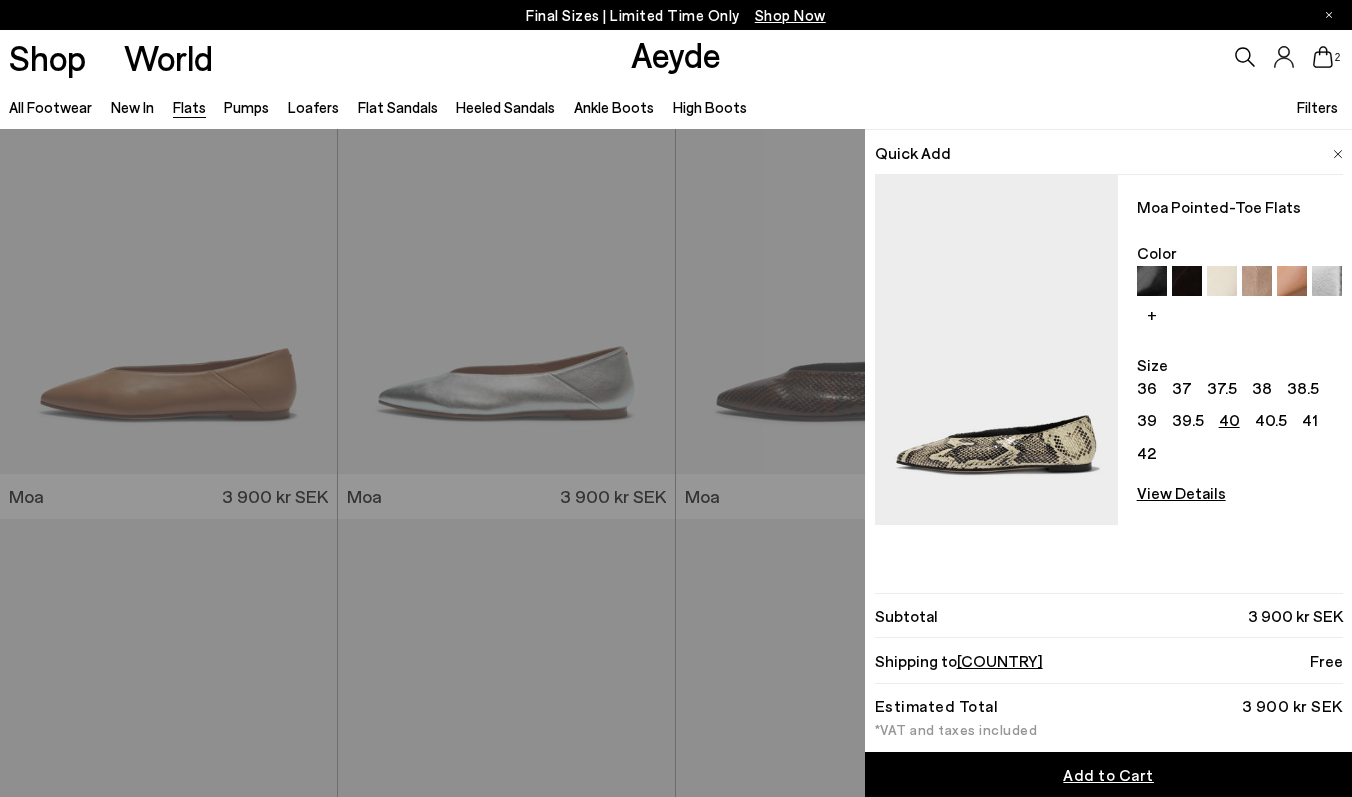 scroll, scrollTop: 1994, scrollLeft: 0, axis: vertical 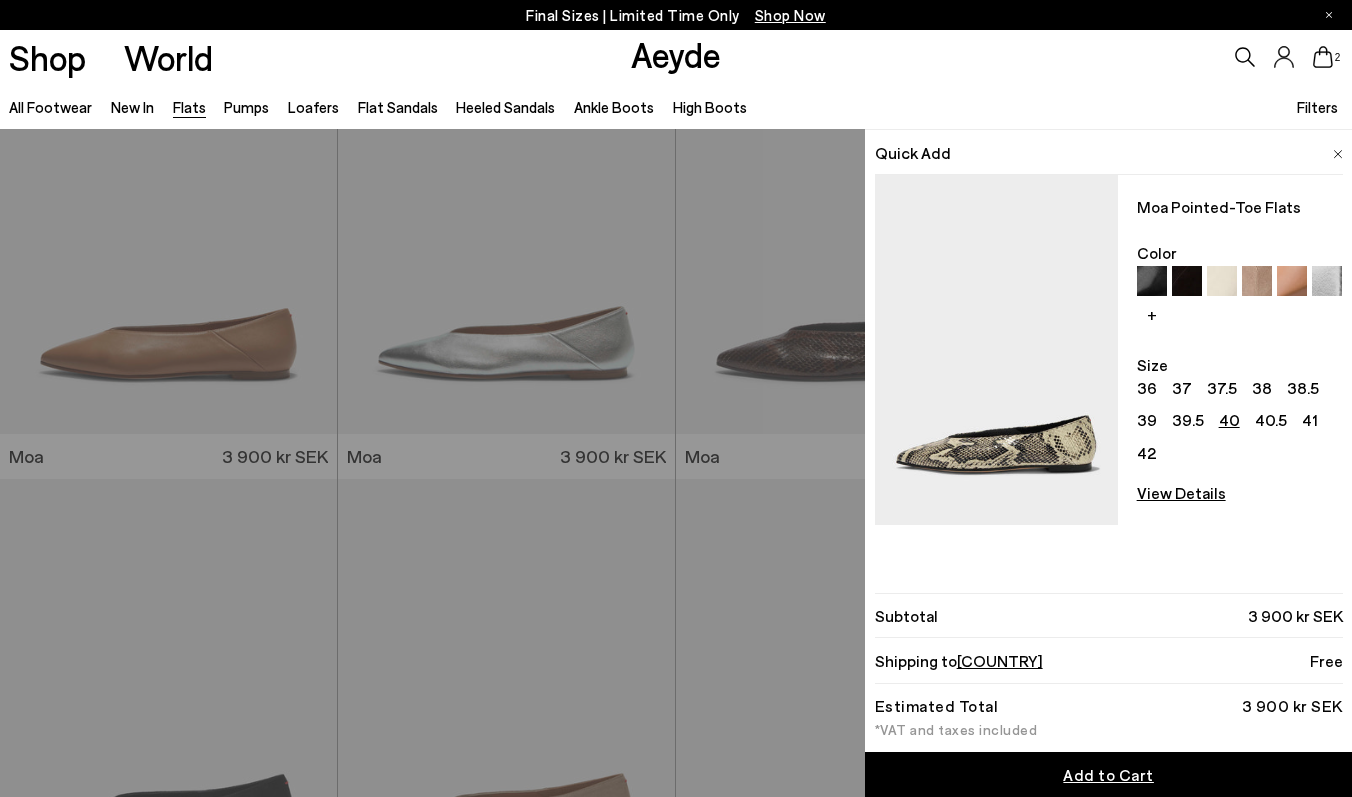 click on "Add to Cart" at bounding box center (1108, 774) 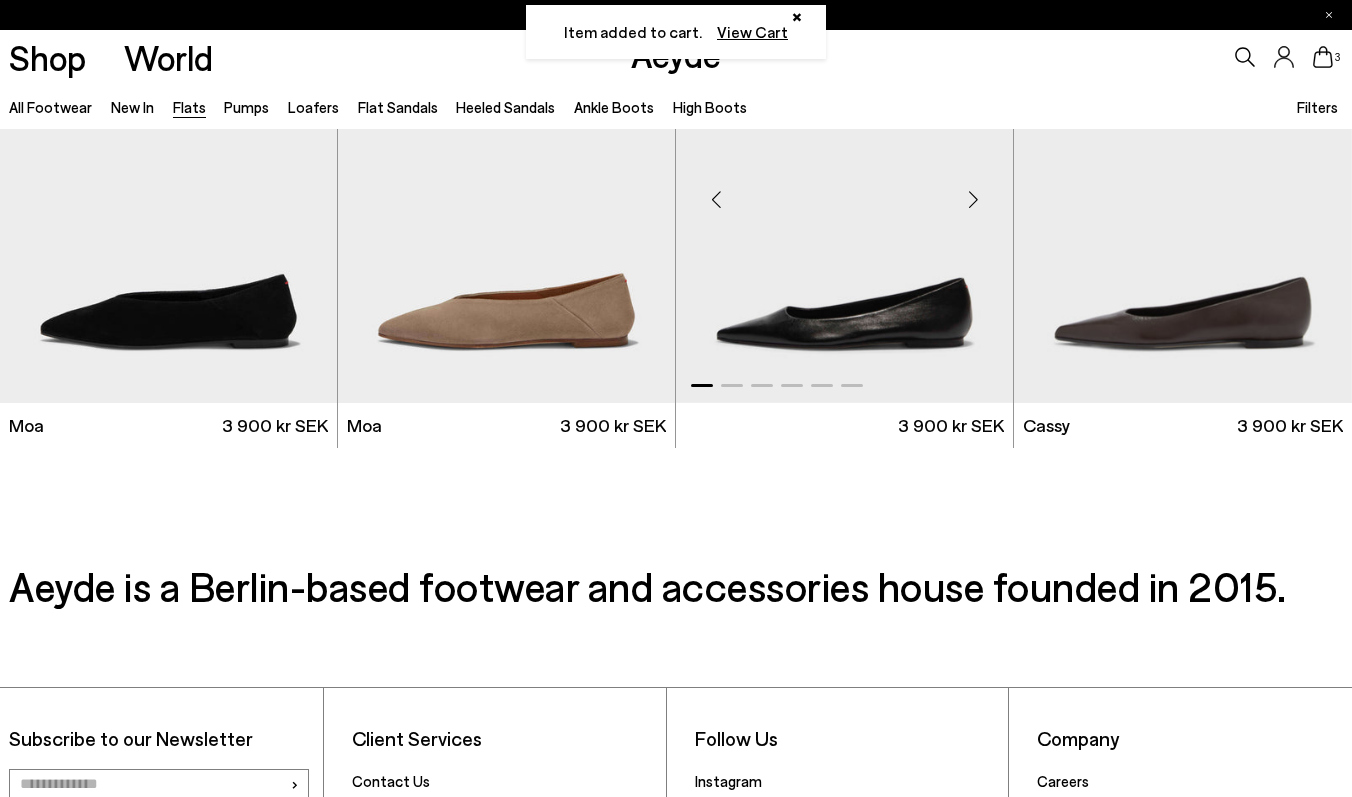 scroll, scrollTop: 2456, scrollLeft: 0, axis: vertical 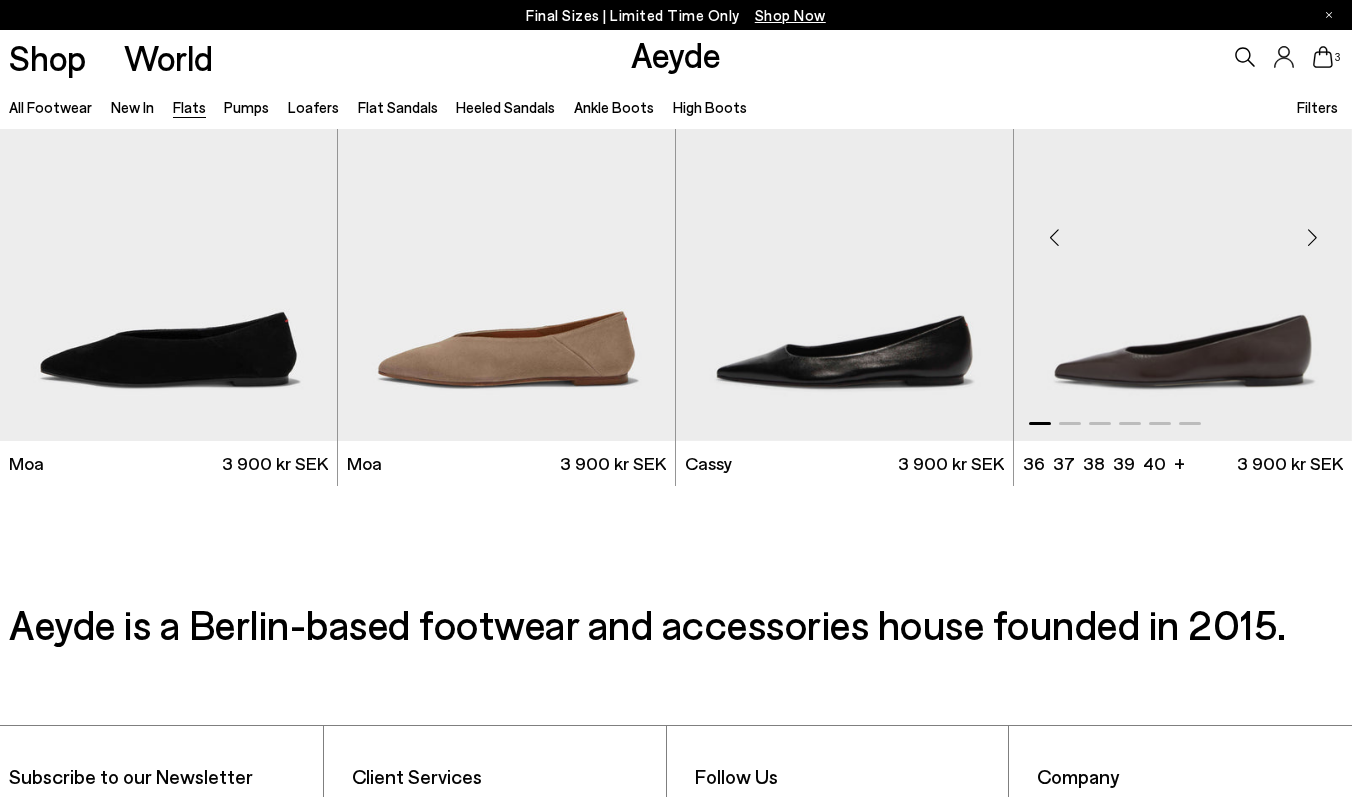 click at bounding box center (1312, 237) 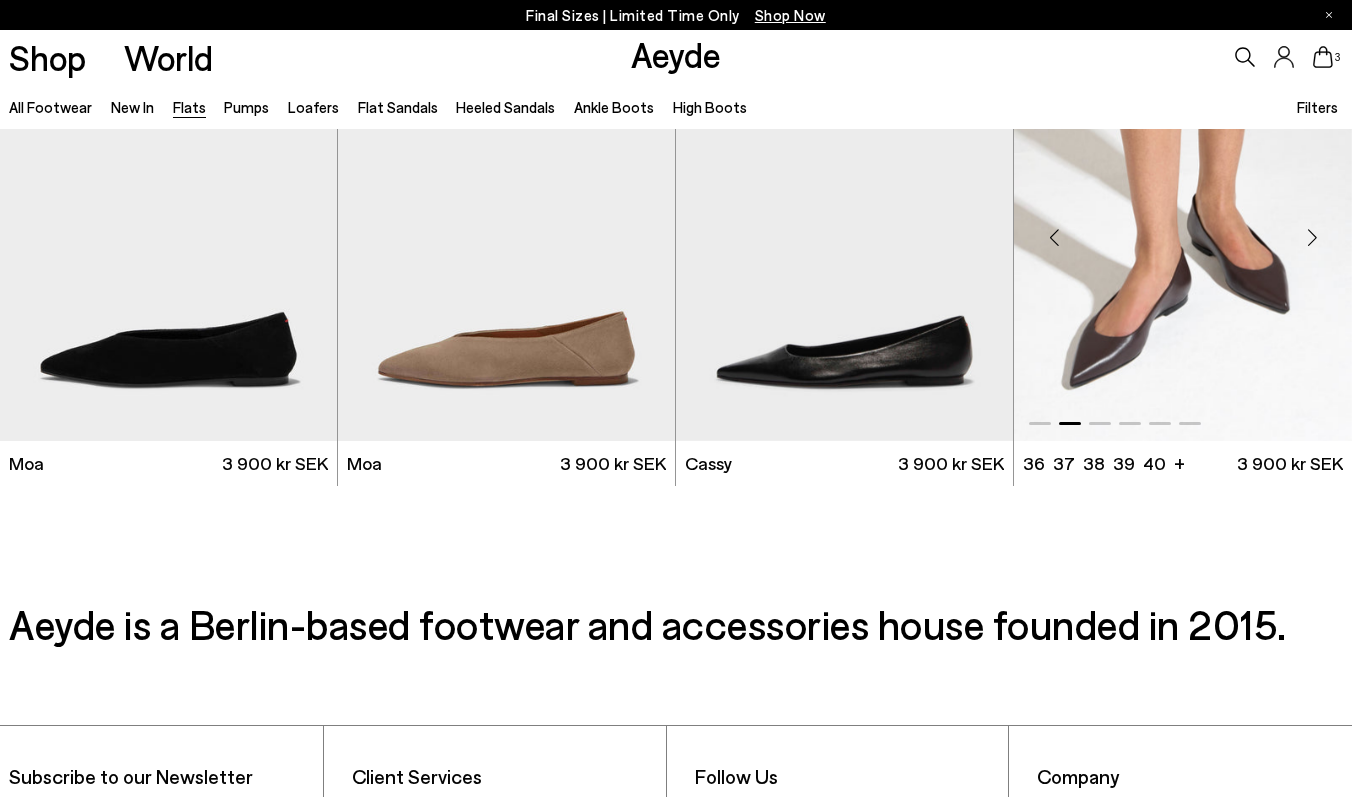 click at bounding box center (1312, 237) 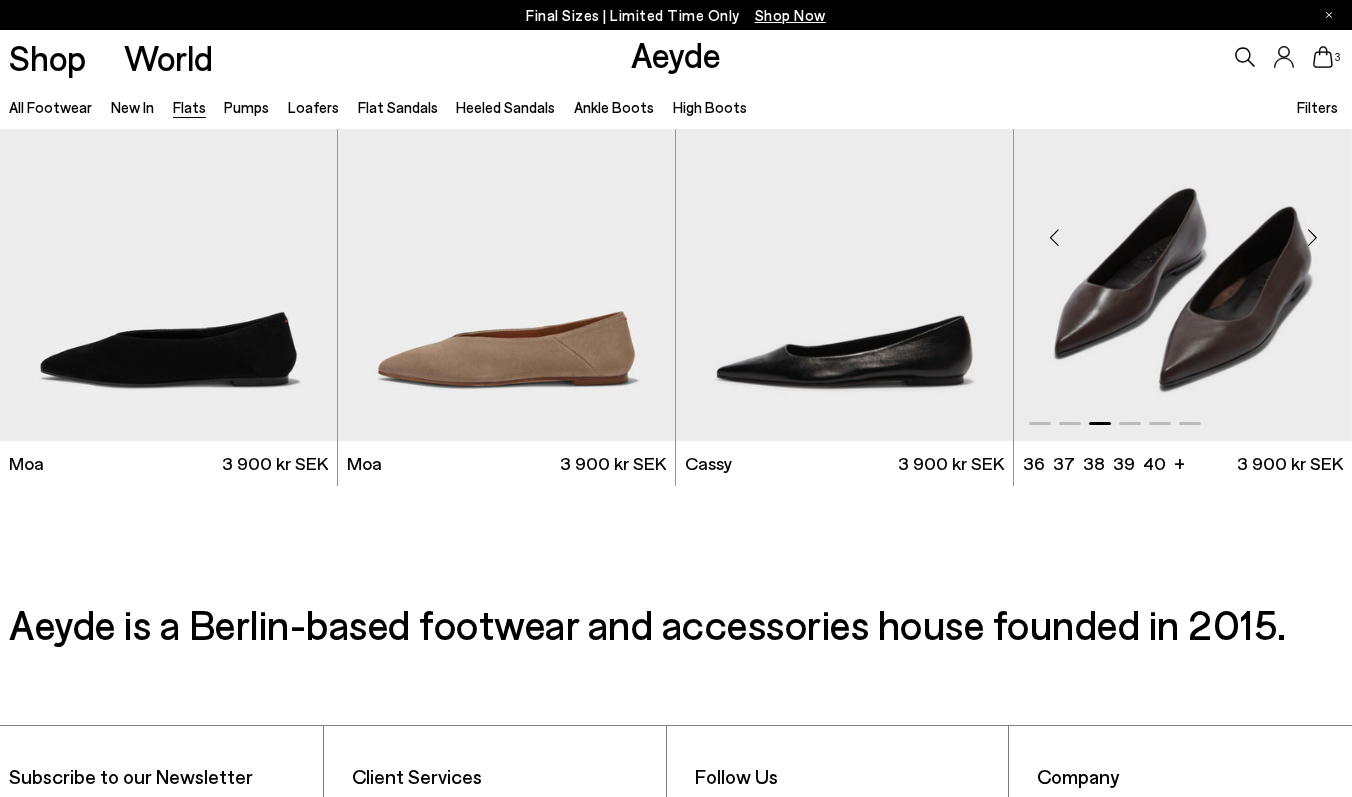 click at bounding box center [1312, 237] 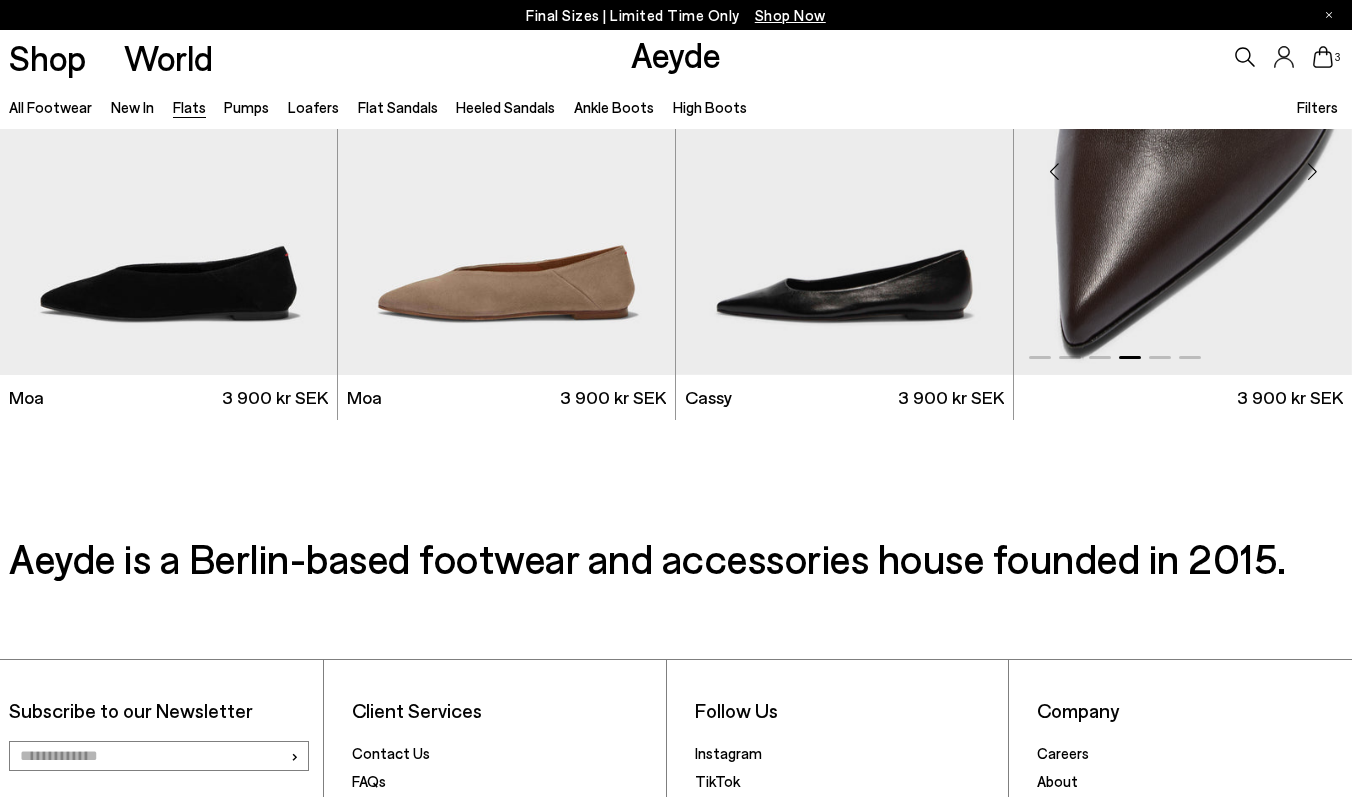 scroll, scrollTop: 2377, scrollLeft: 0, axis: vertical 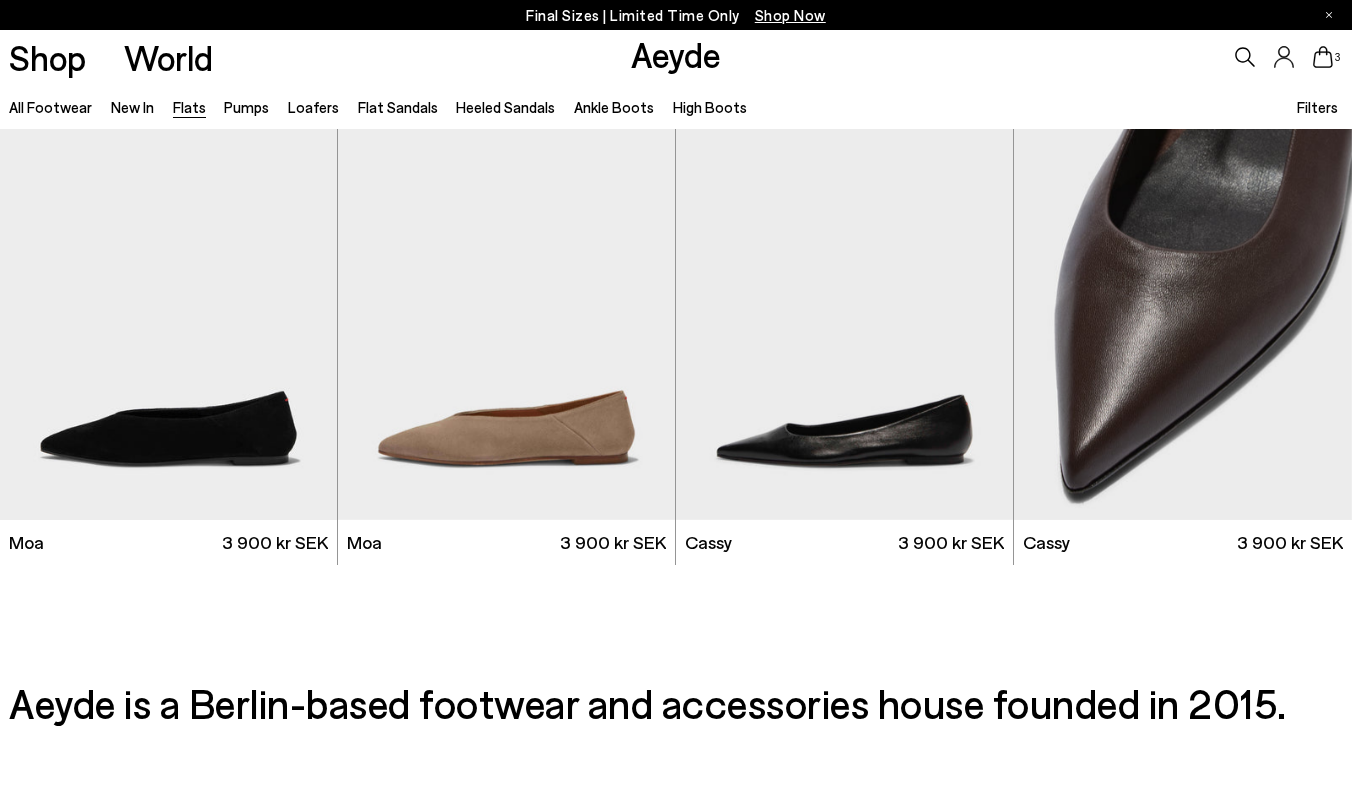 click on "Flats" at bounding box center (189, 107) 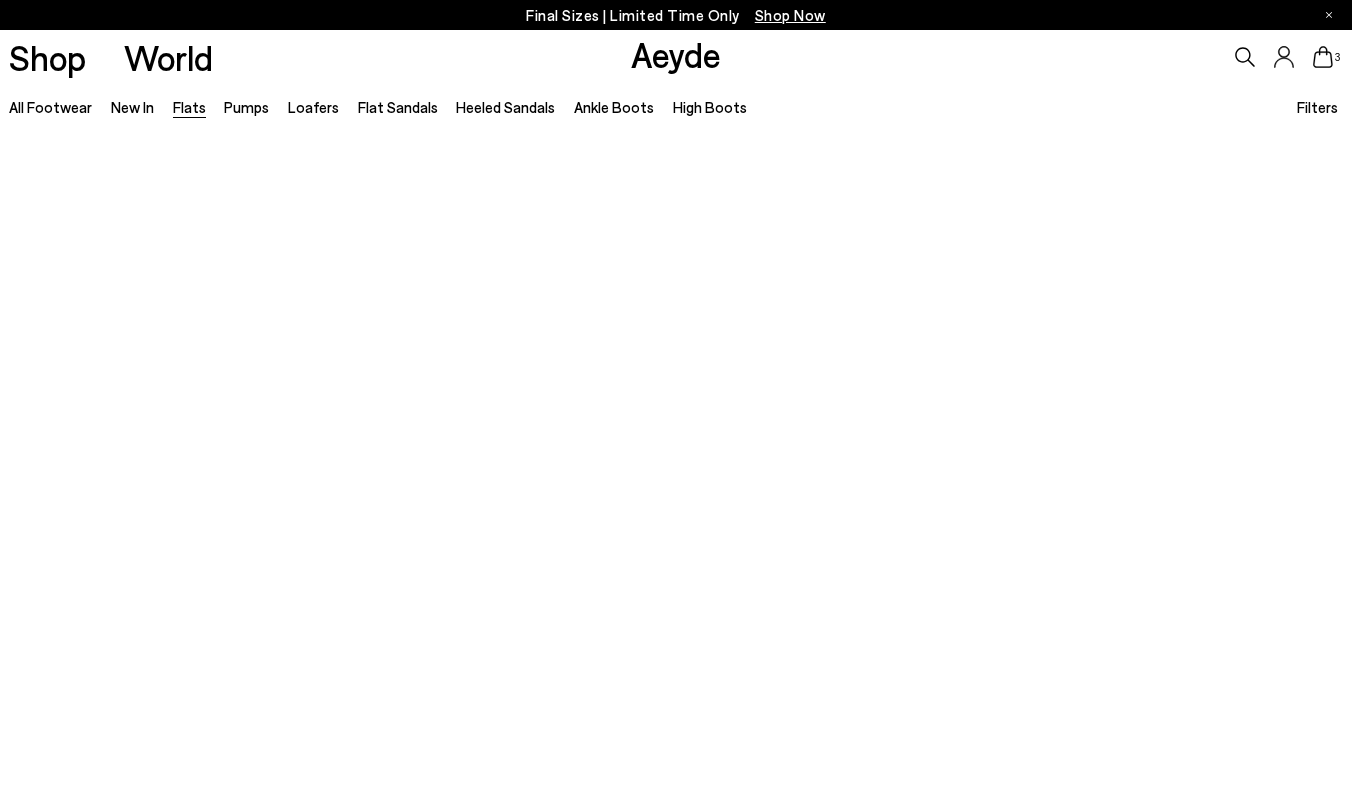 scroll, scrollTop: 0, scrollLeft: 0, axis: both 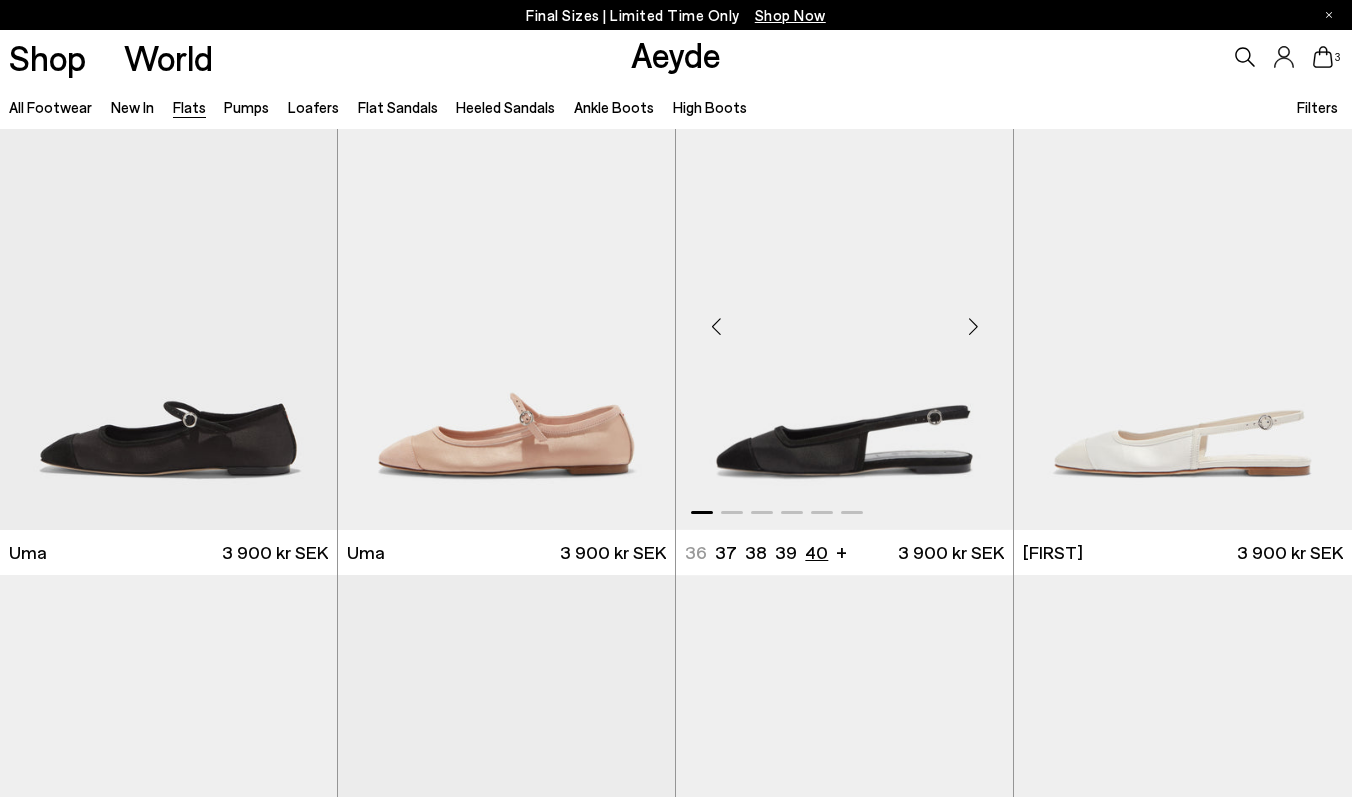 click on "40" at bounding box center (816, 552) 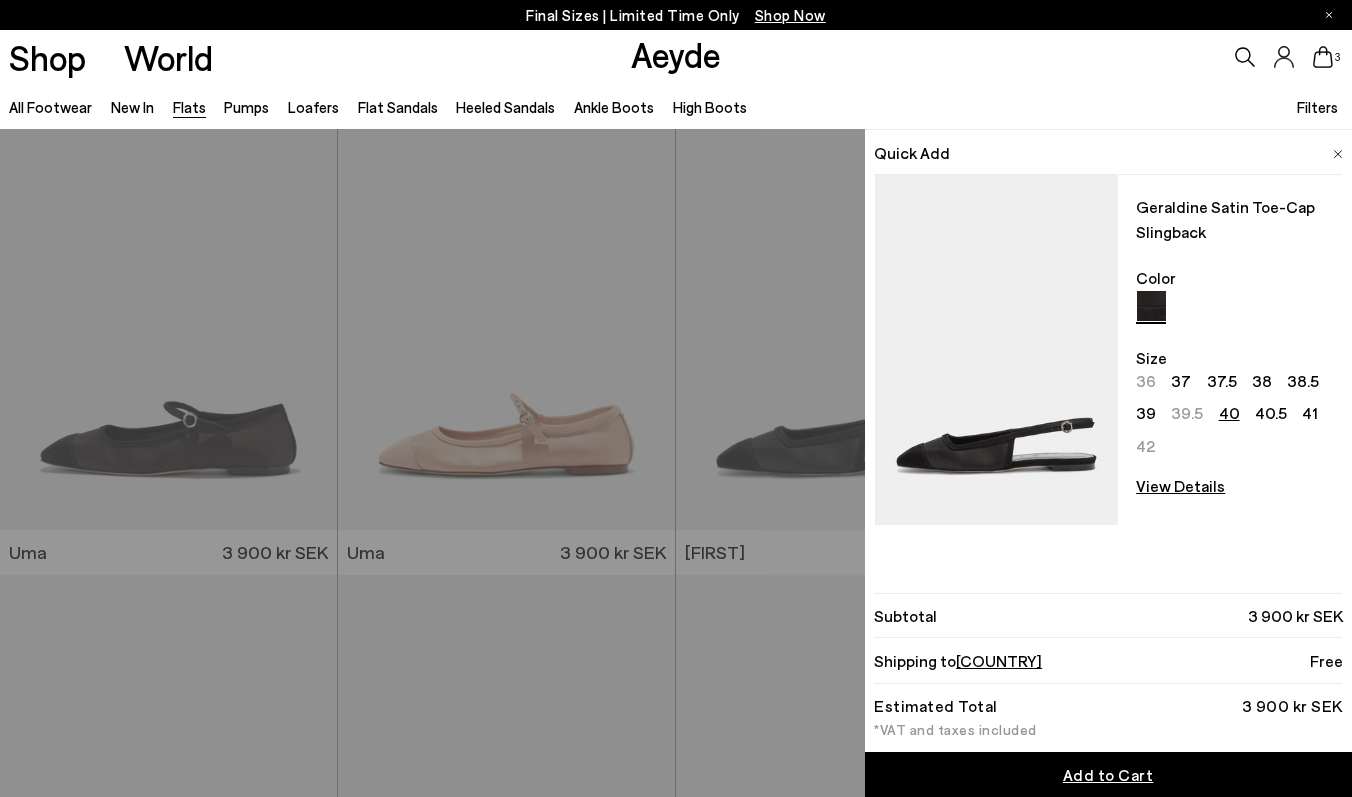 click on "Add to Cart" at bounding box center (1108, 774) 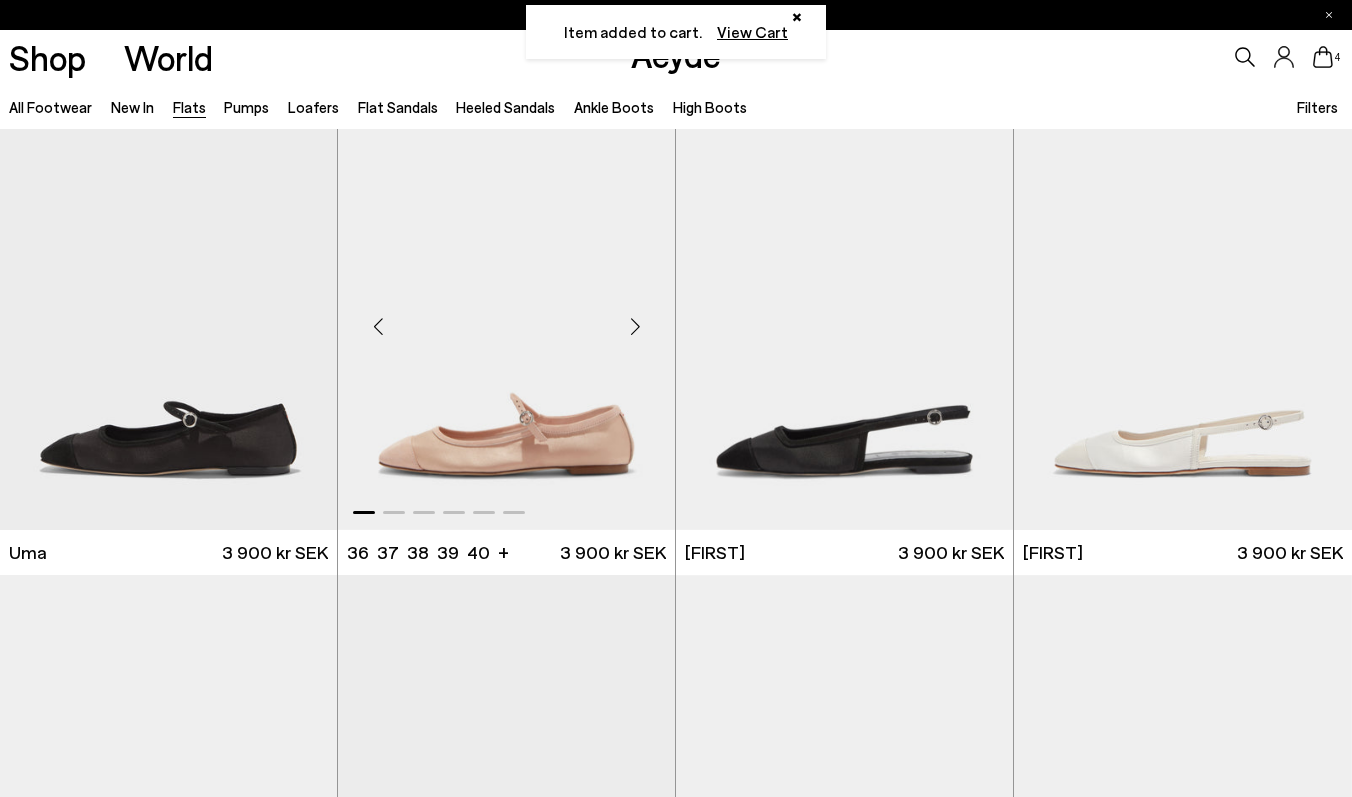 click at bounding box center (635, 326) 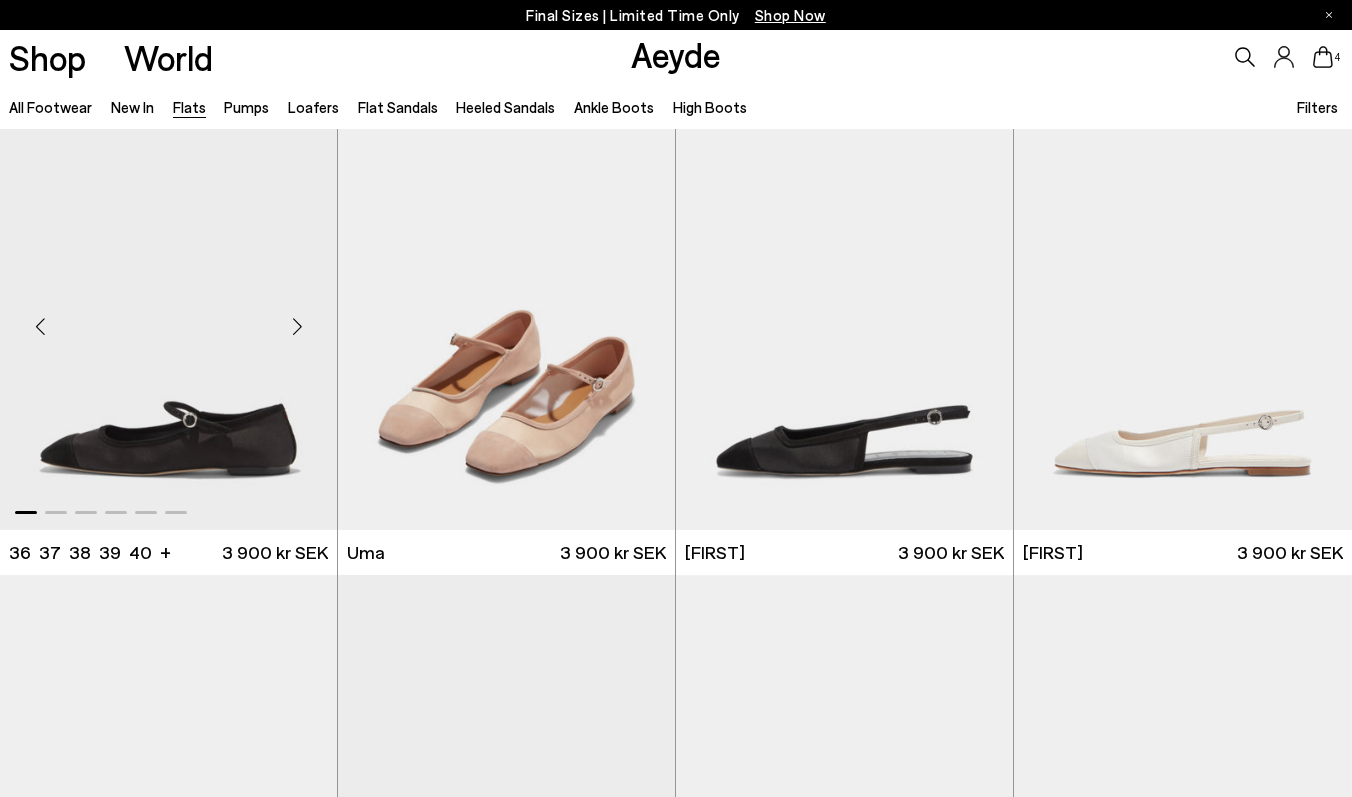 click at bounding box center [297, 326] 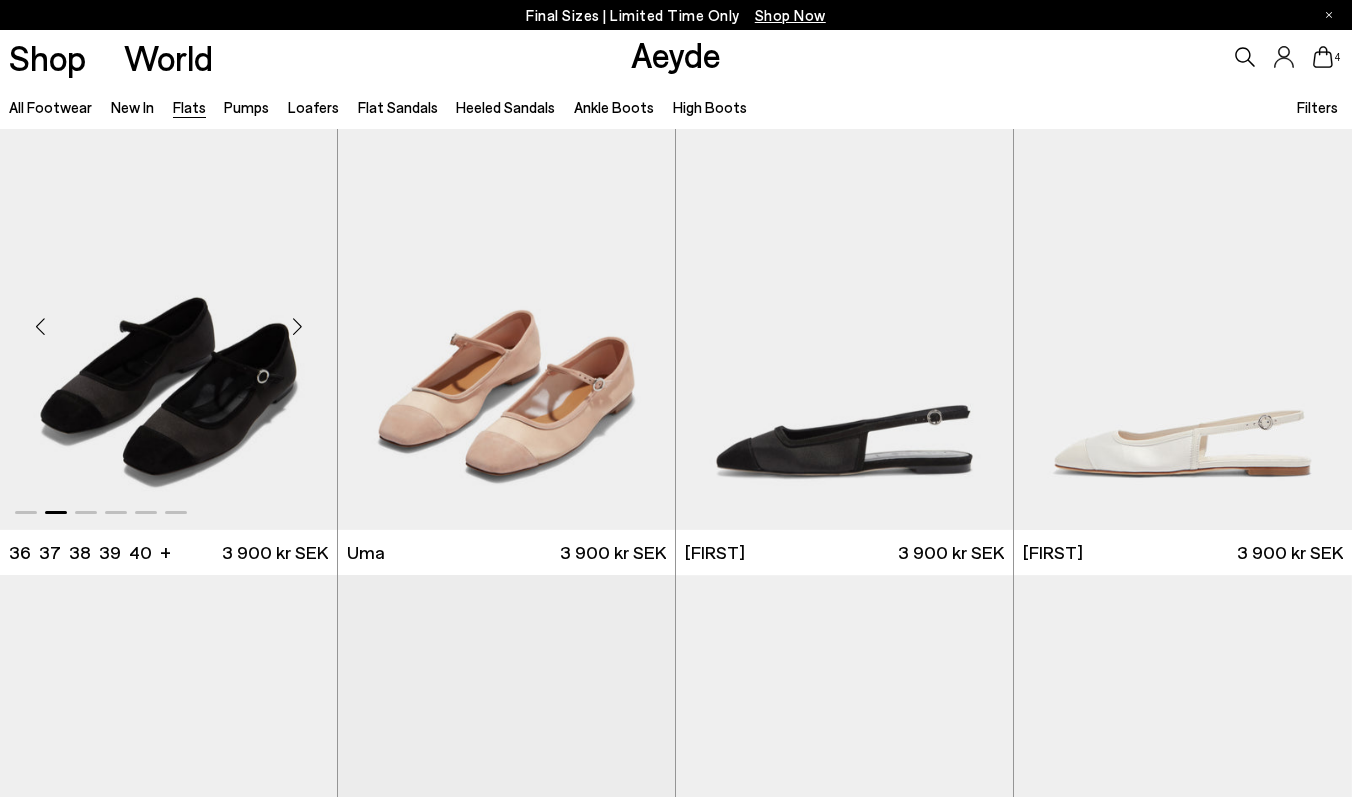 click at bounding box center (297, 326) 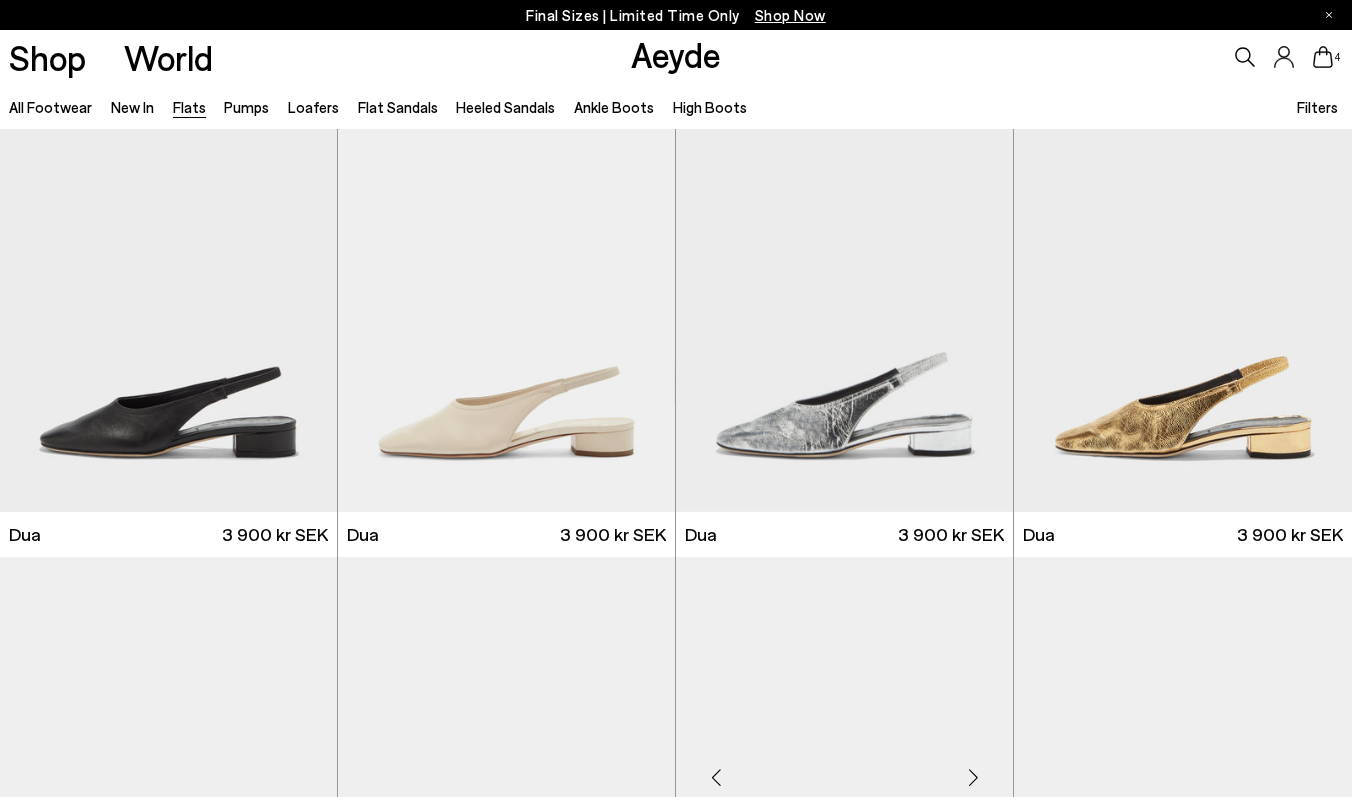 scroll, scrollTop: 6518, scrollLeft: 0, axis: vertical 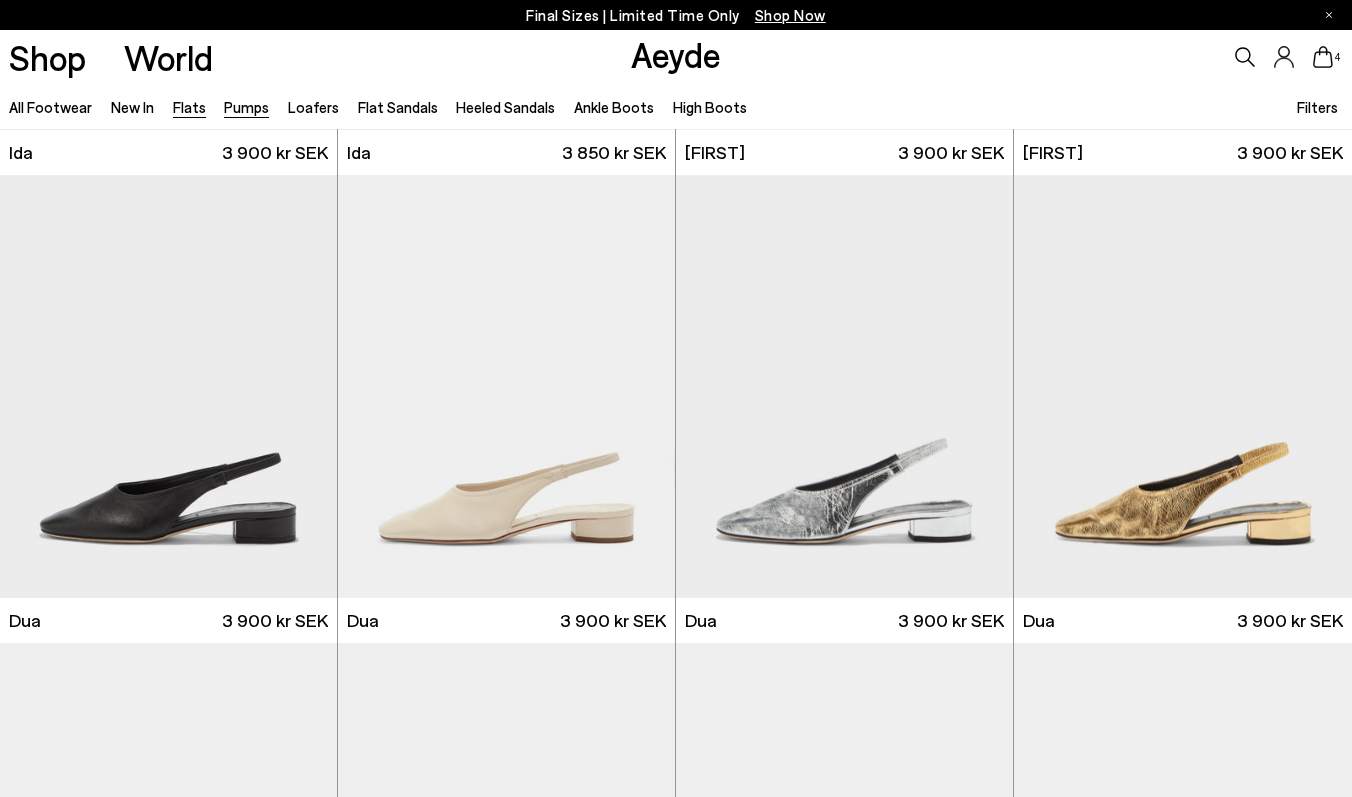 click on "Pumps" at bounding box center [246, 107] 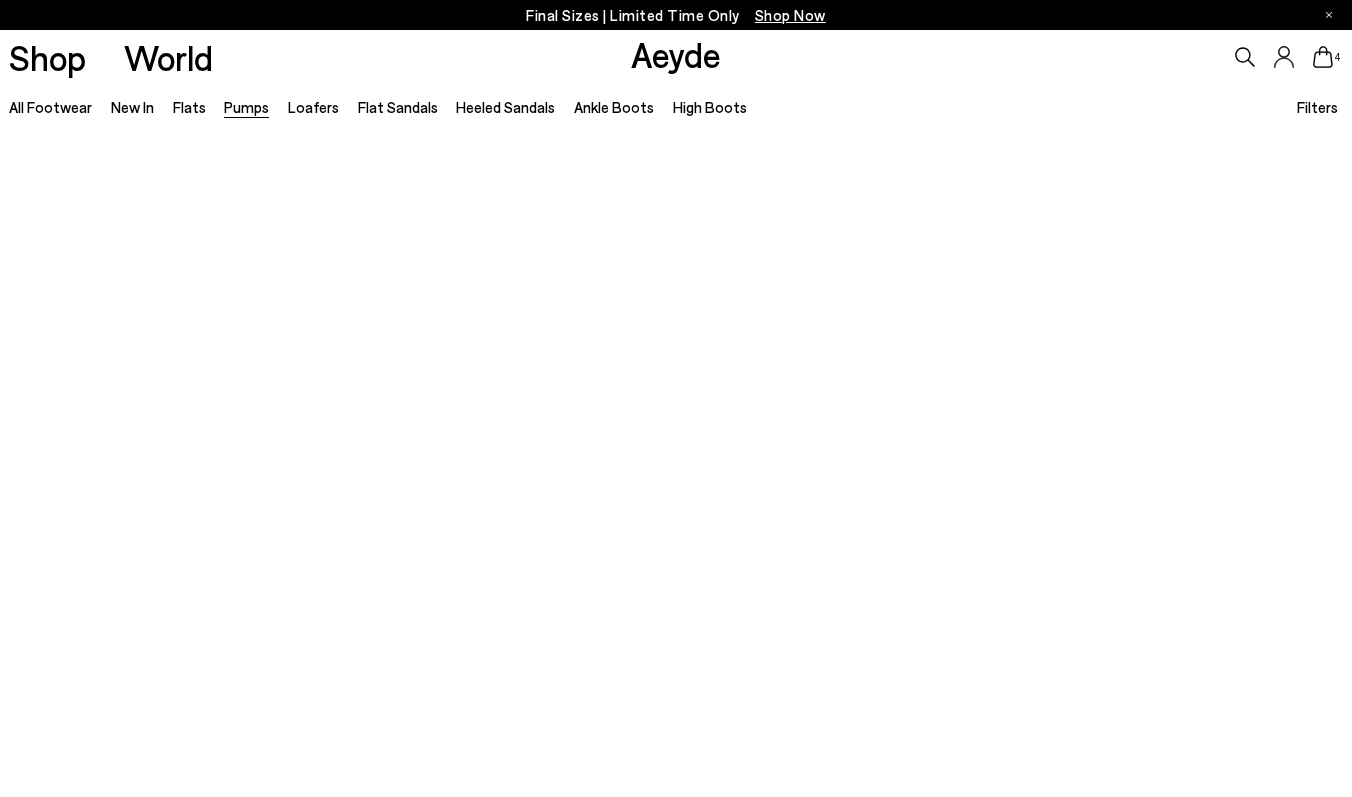 scroll, scrollTop: 0, scrollLeft: 0, axis: both 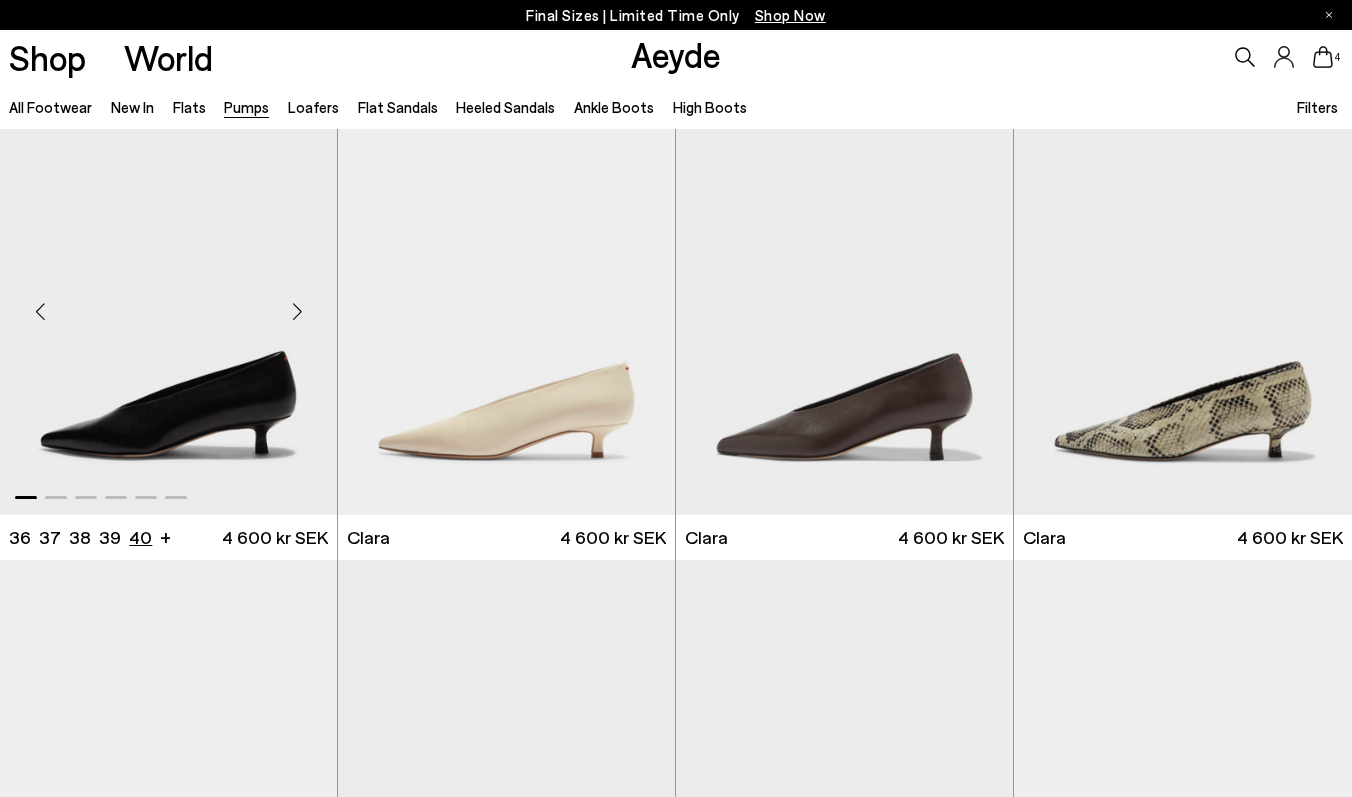 click on "40" at bounding box center [140, 537] 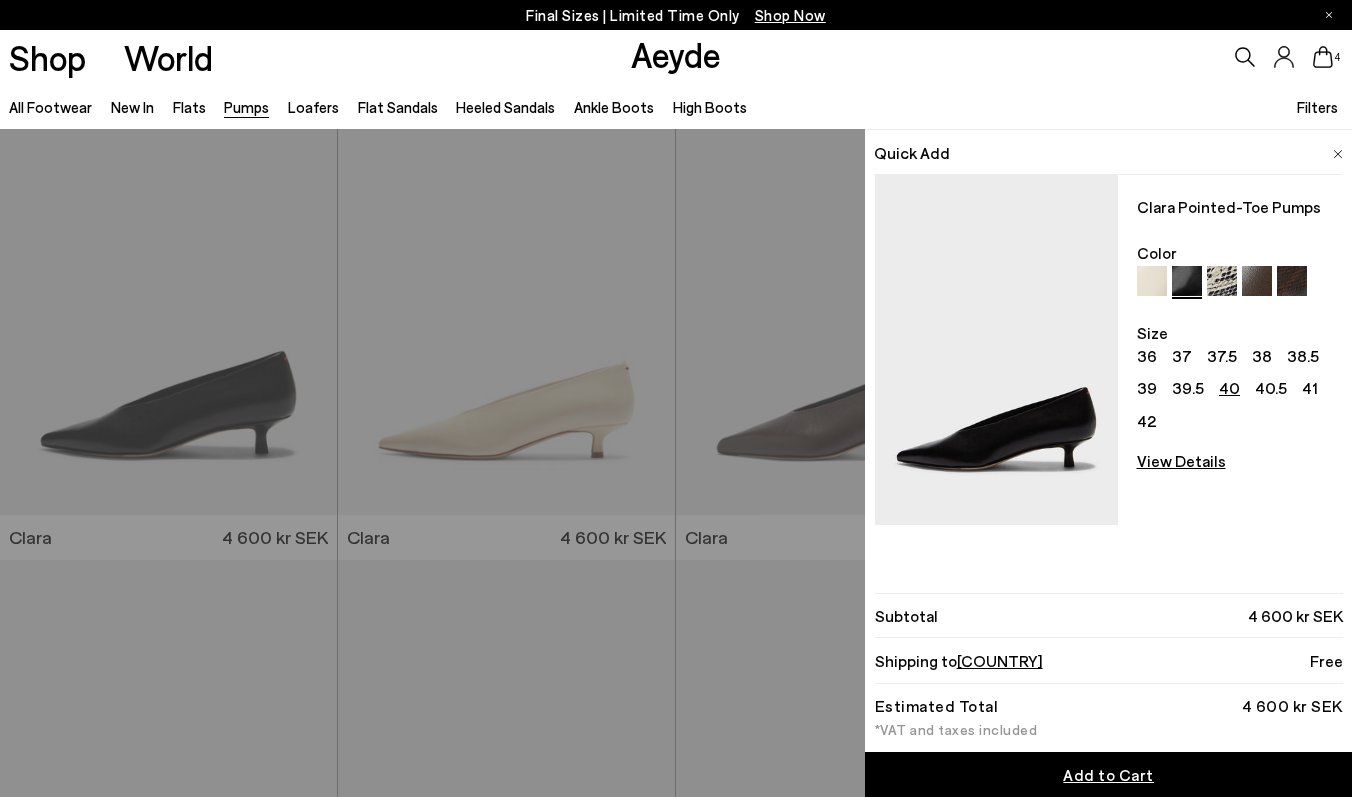 click on "Add to Cart" at bounding box center [1108, 774] 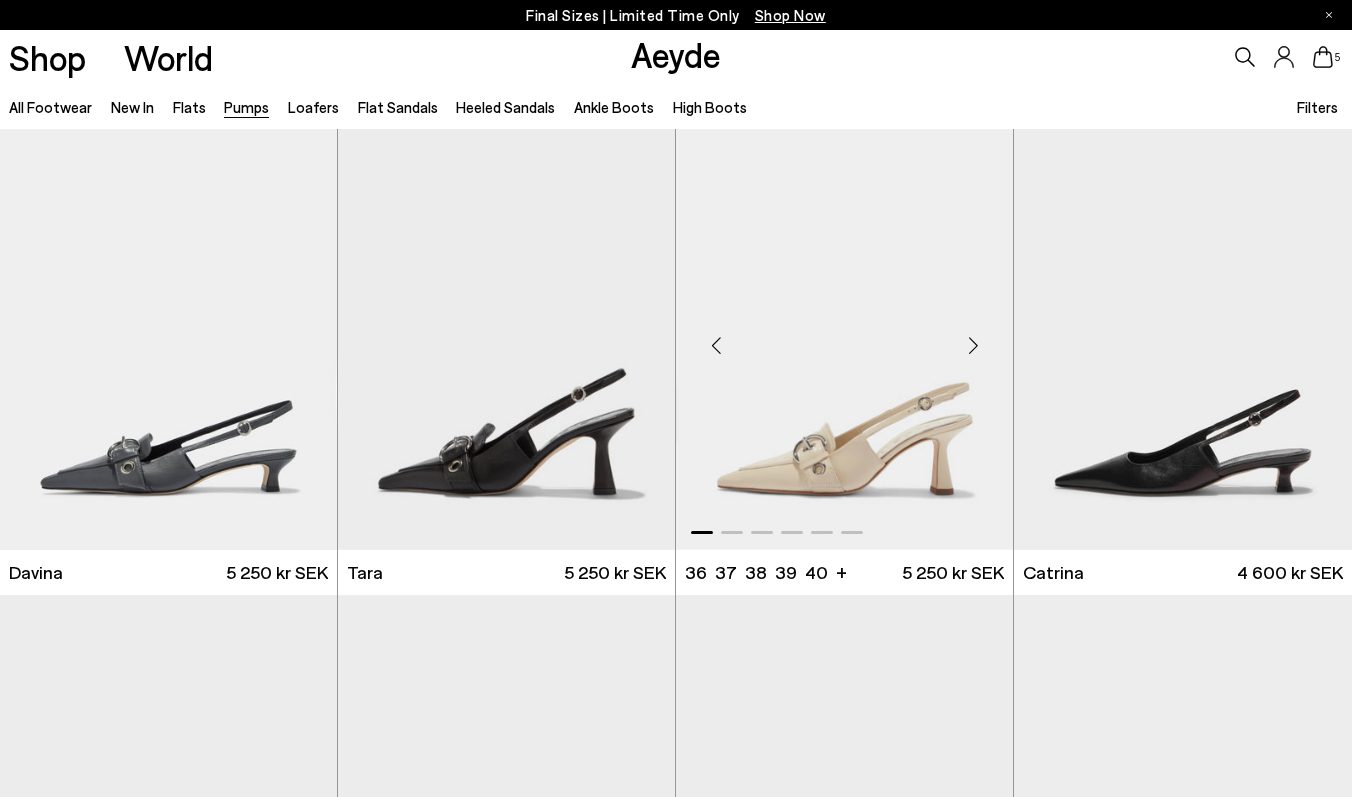 scroll, scrollTop: 3752, scrollLeft: 0, axis: vertical 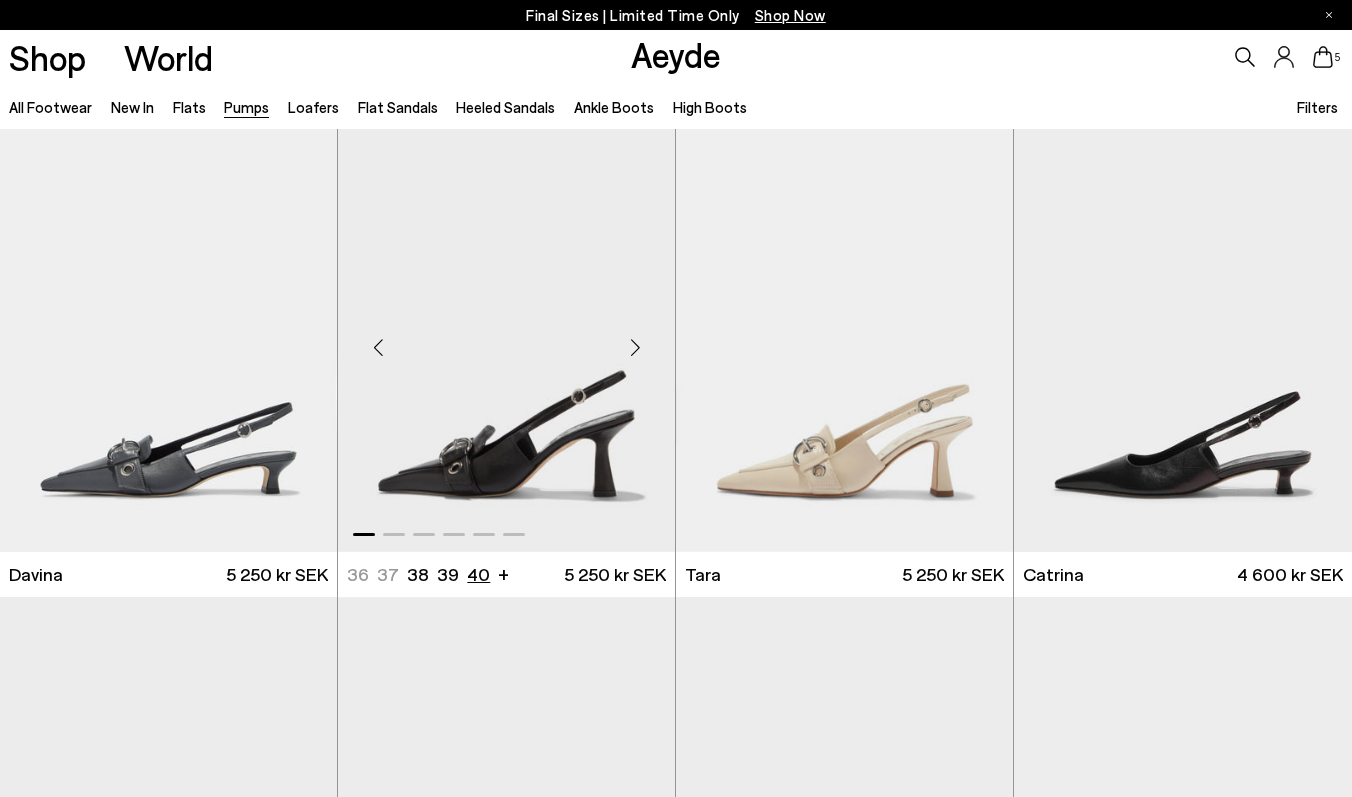 click on "40" at bounding box center (478, 574) 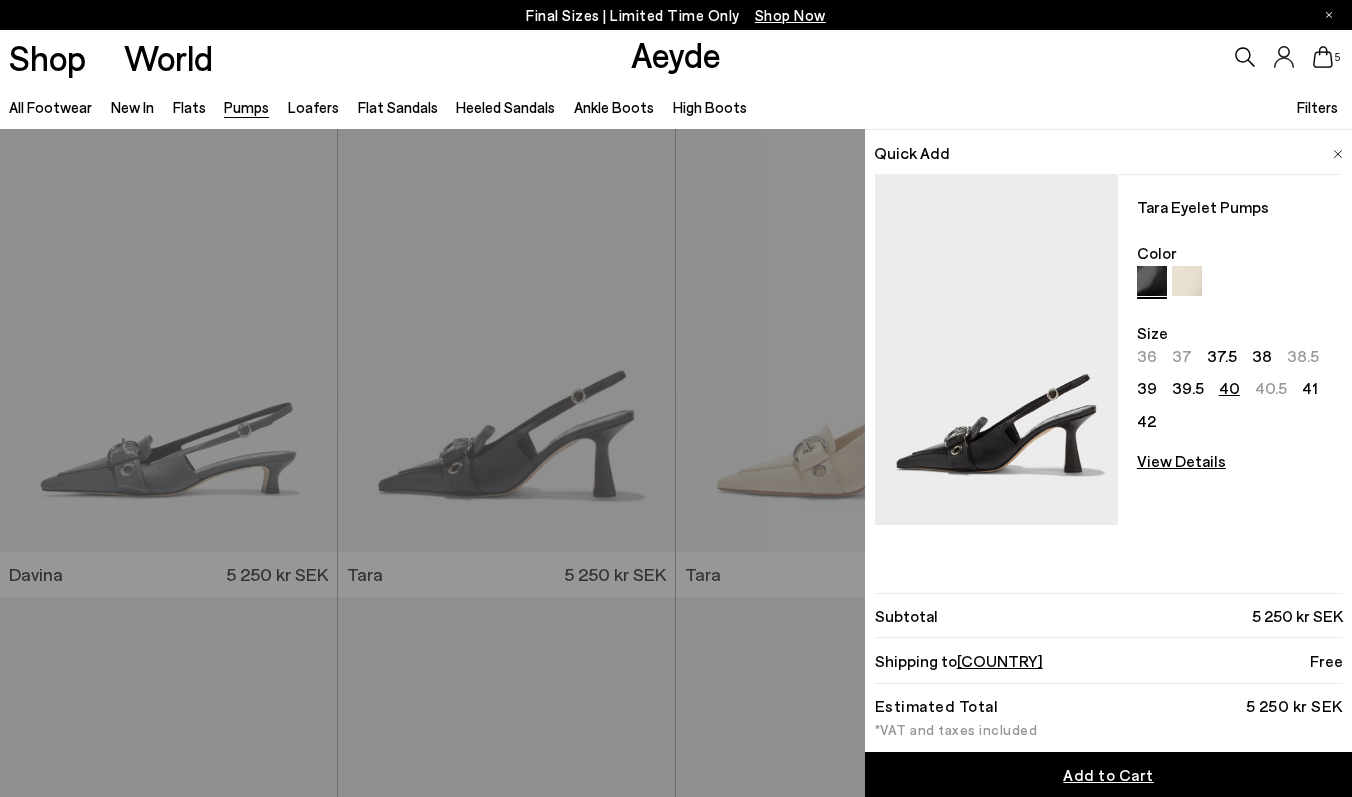 click on "Add to Cart" at bounding box center [1108, 774] 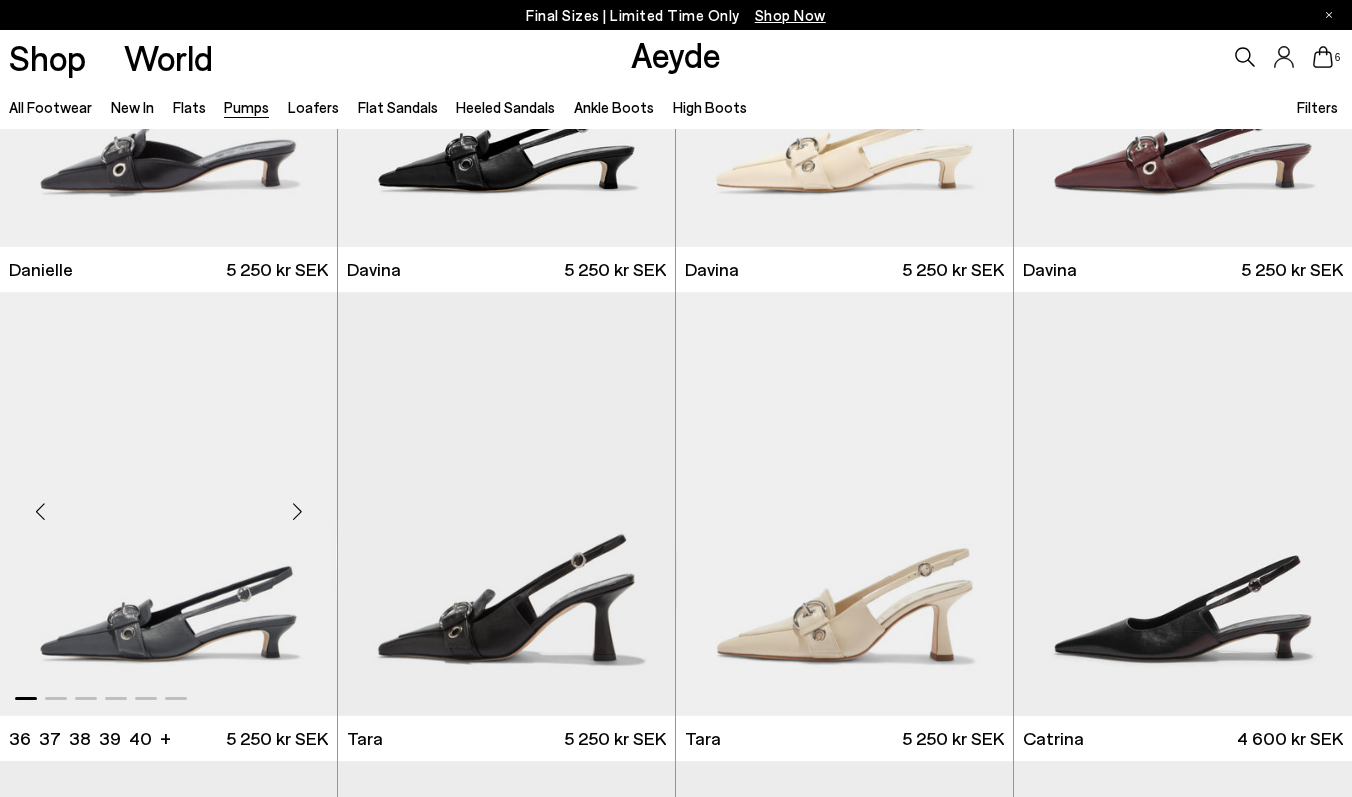 scroll, scrollTop: 3669, scrollLeft: 0, axis: vertical 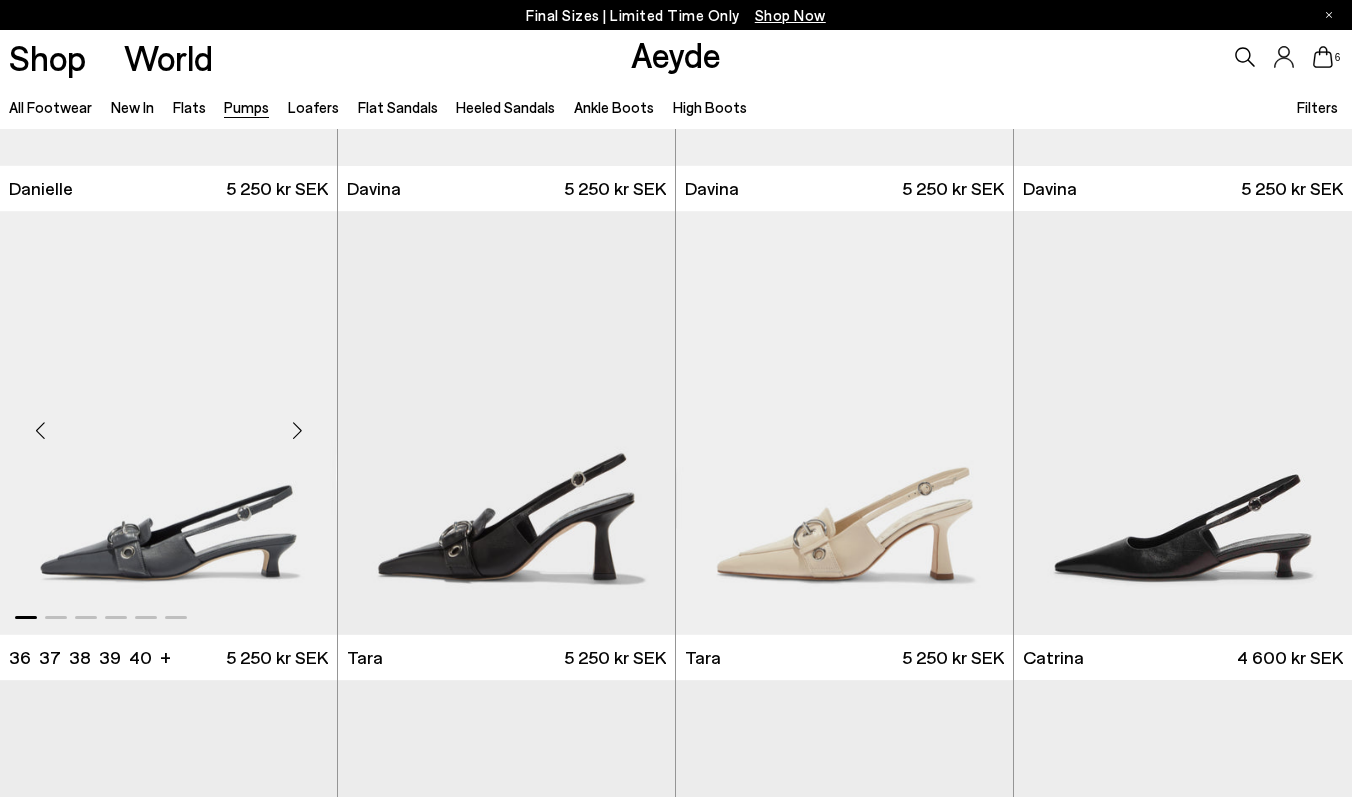 click at bounding box center (297, 431) 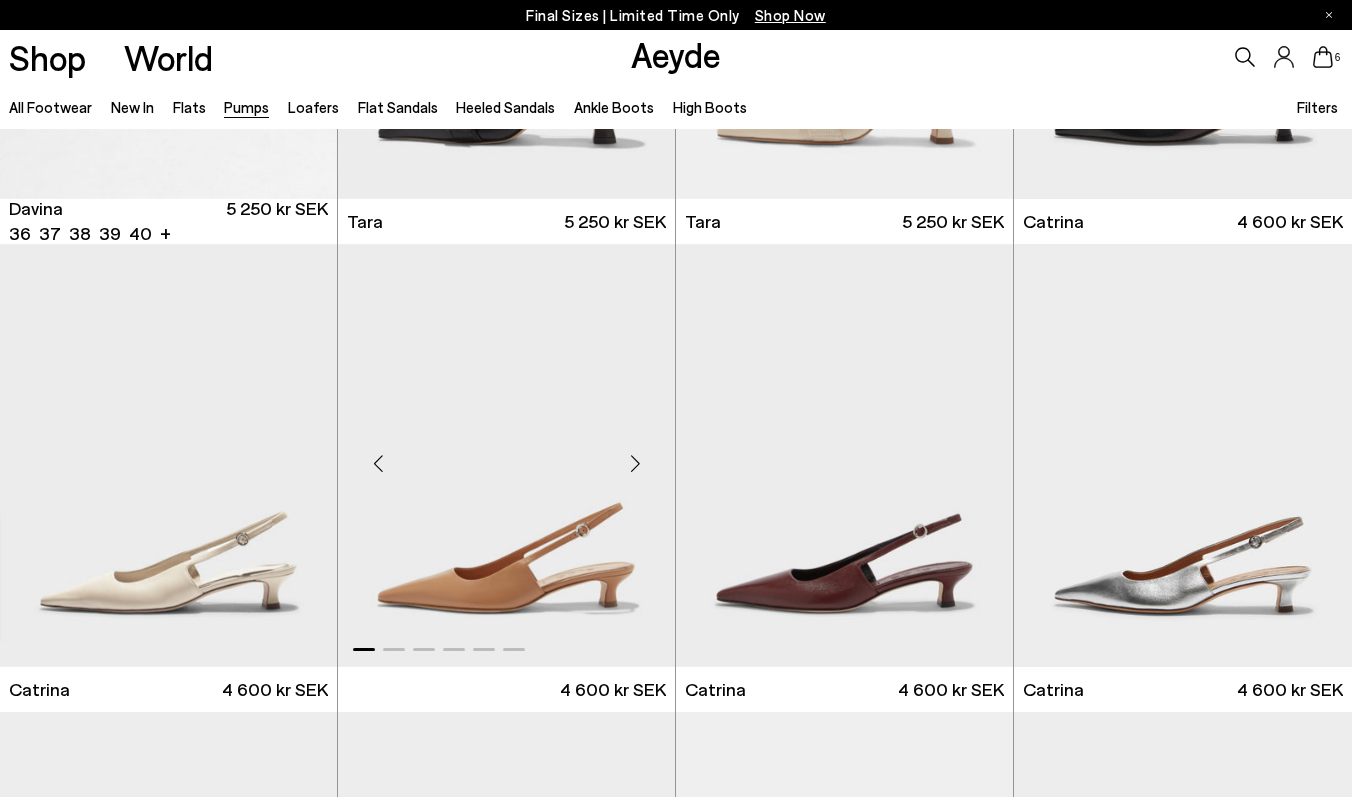 scroll, scrollTop: 4217, scrollLeft: 0, axis: vertical 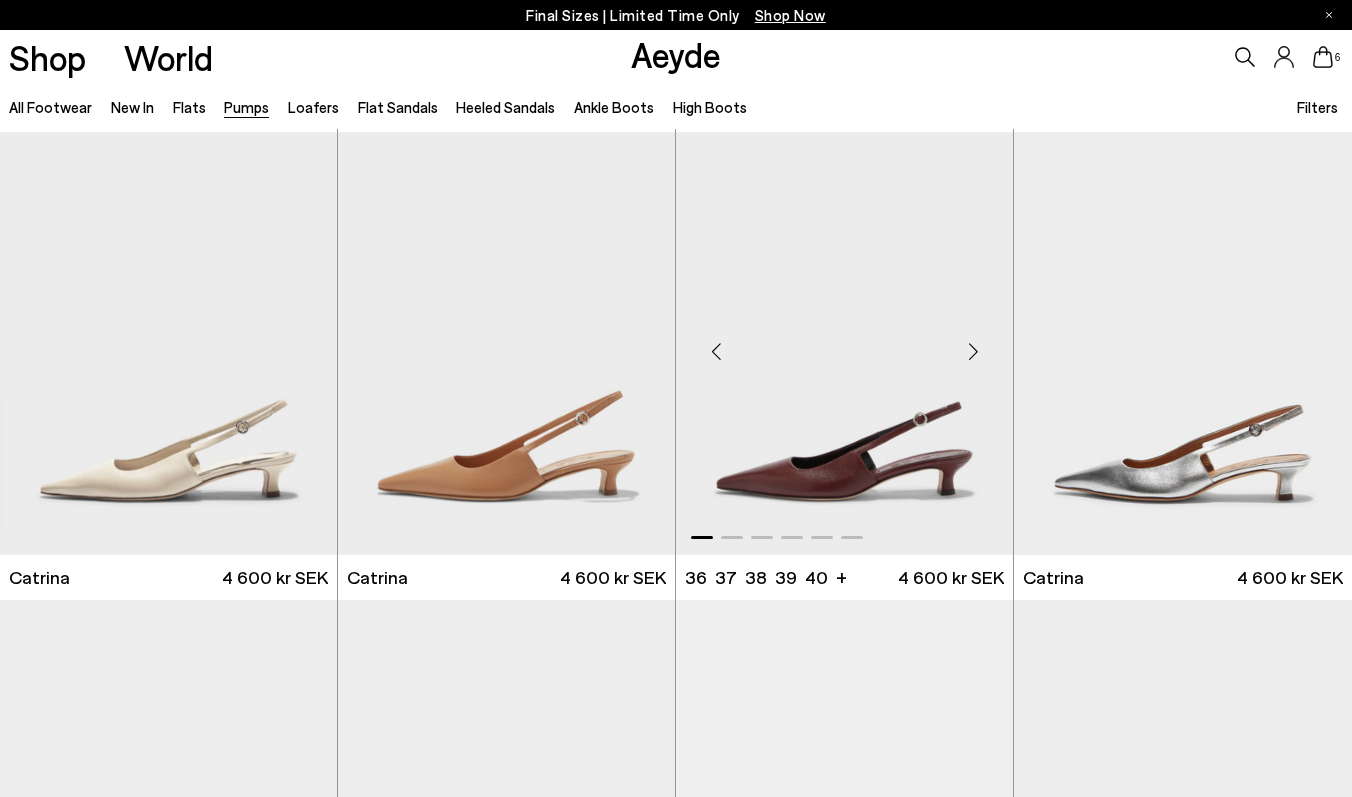 click at bounding box center (973, 352) 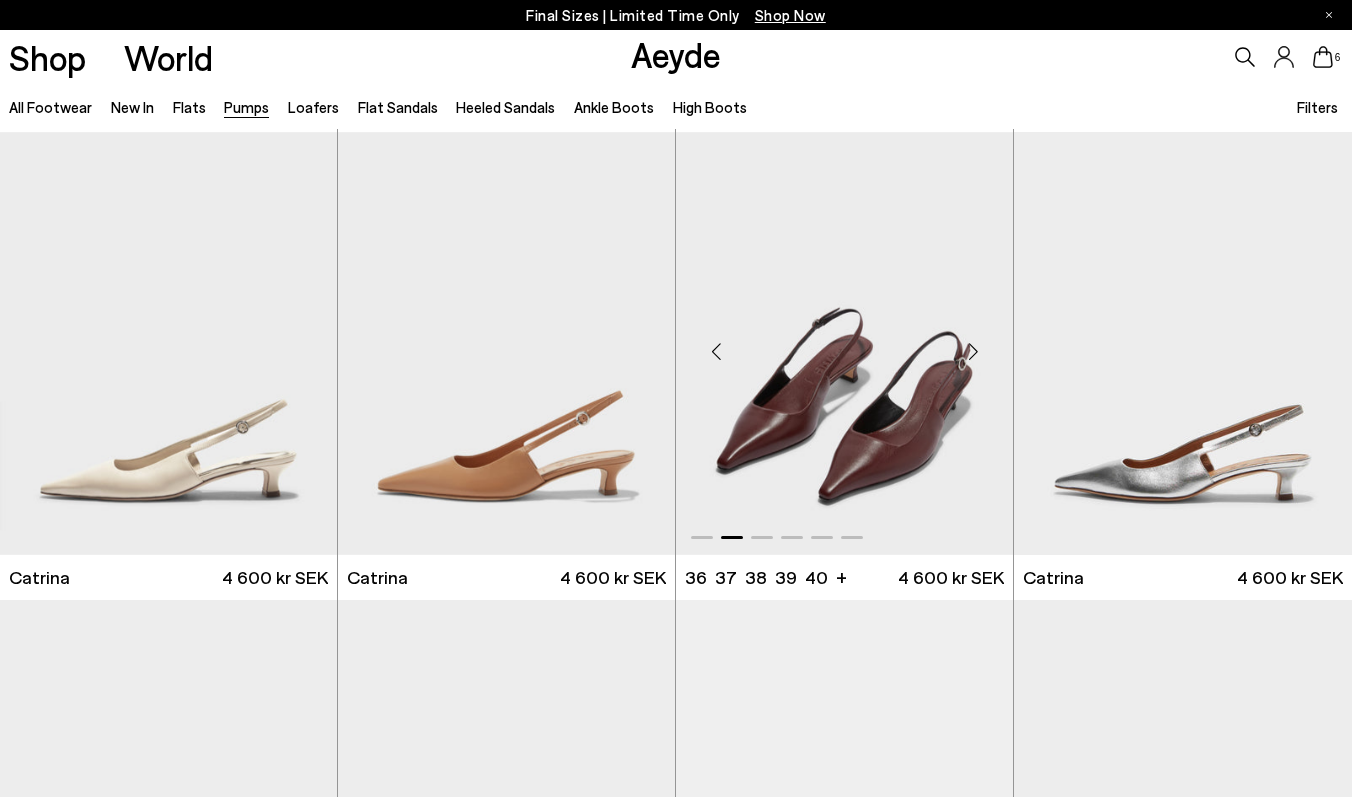 click at bounding box center (973, 352) 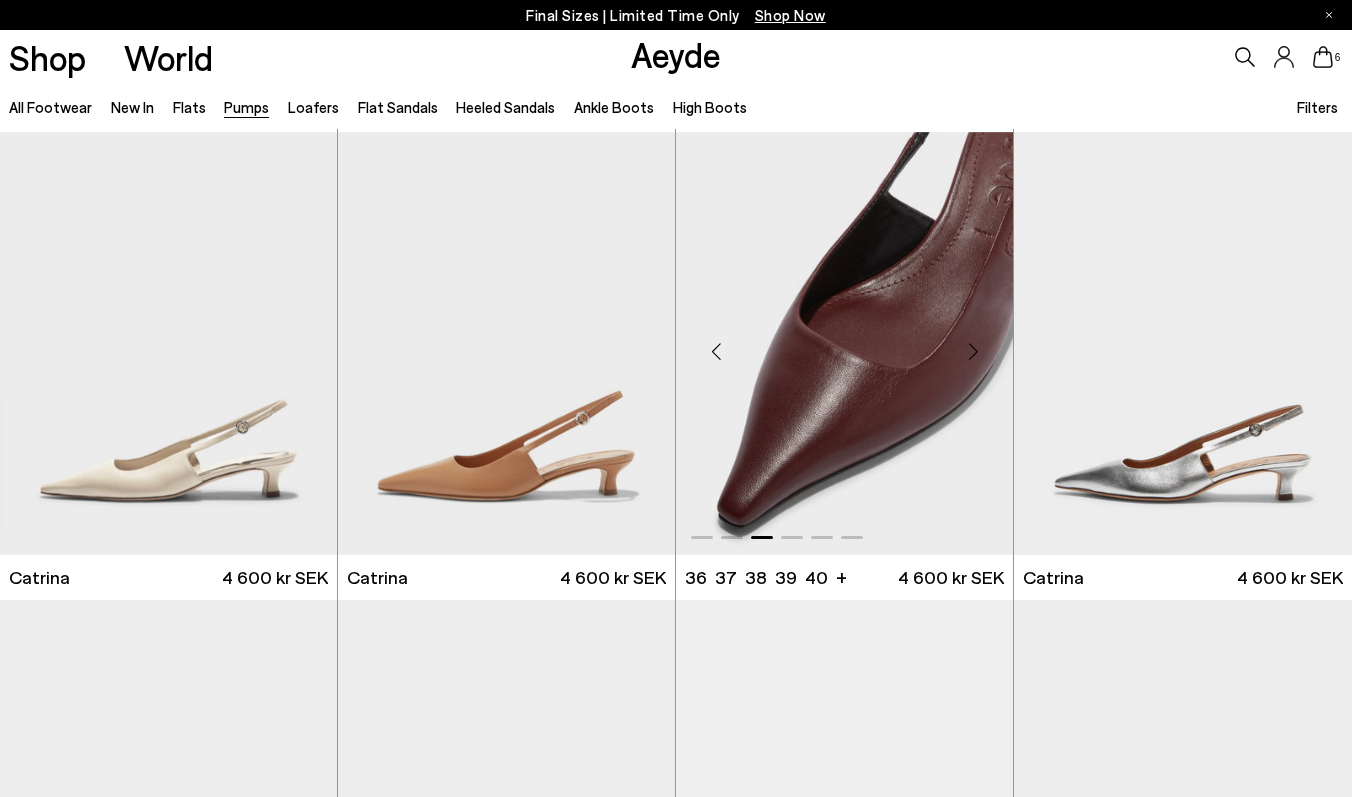 click at bounding box center (973, 352) 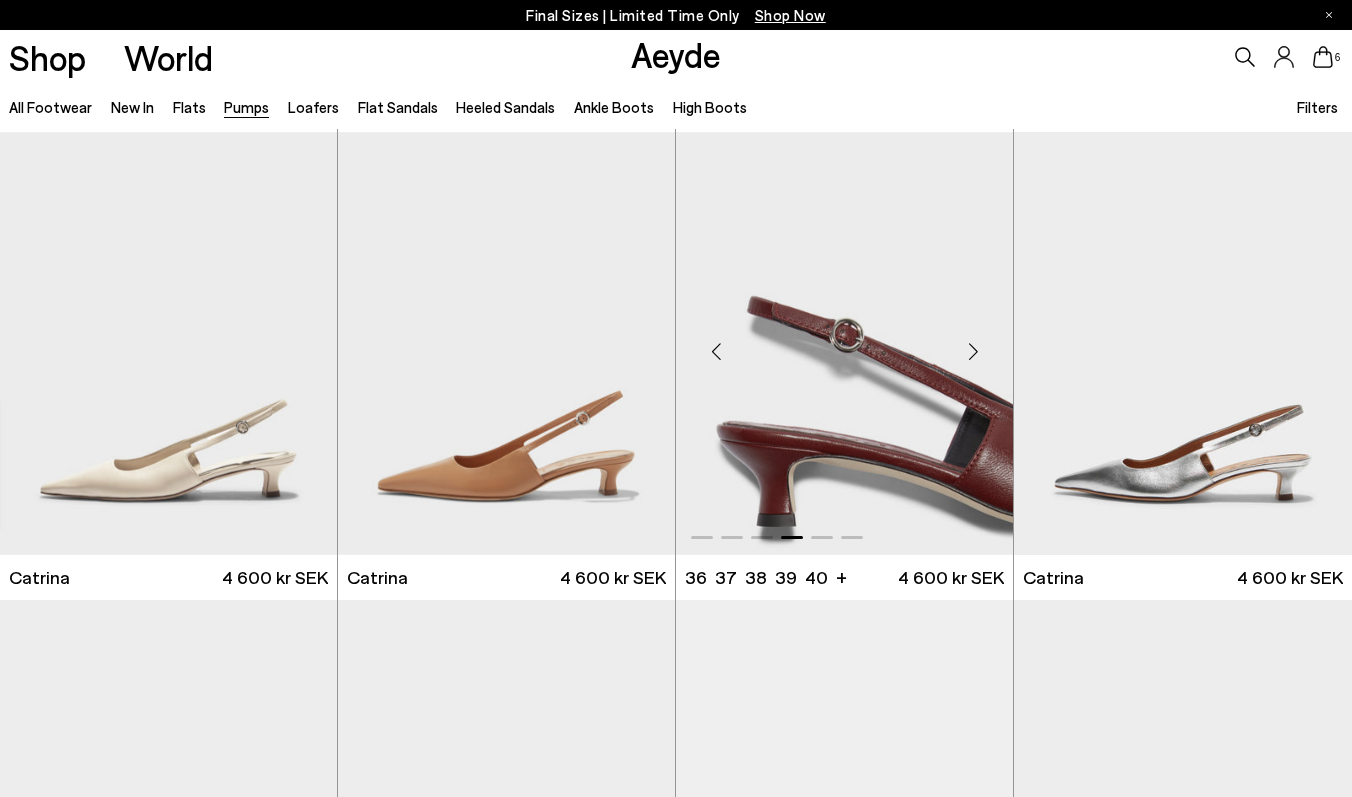 click at bounding box center (973, 352) 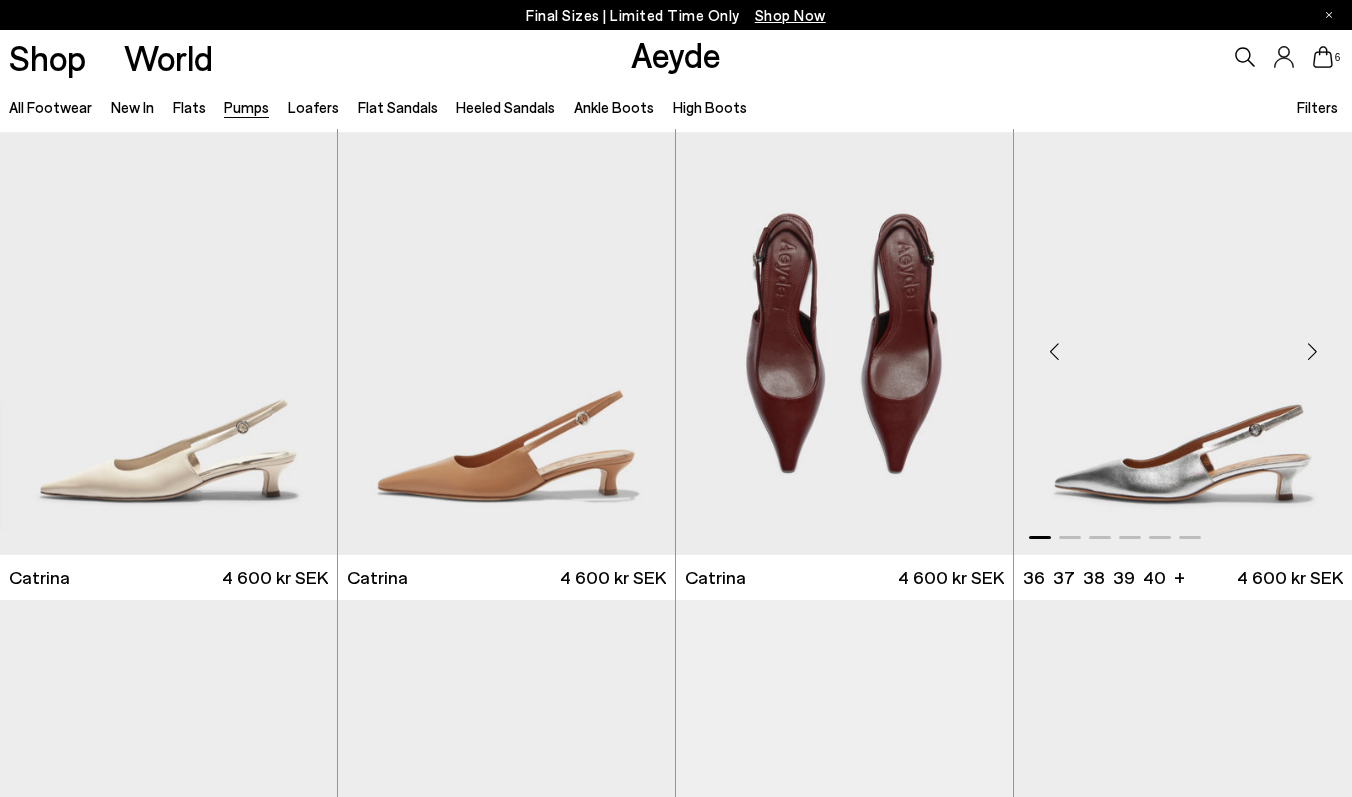 click at bounding box center (1312, 352) 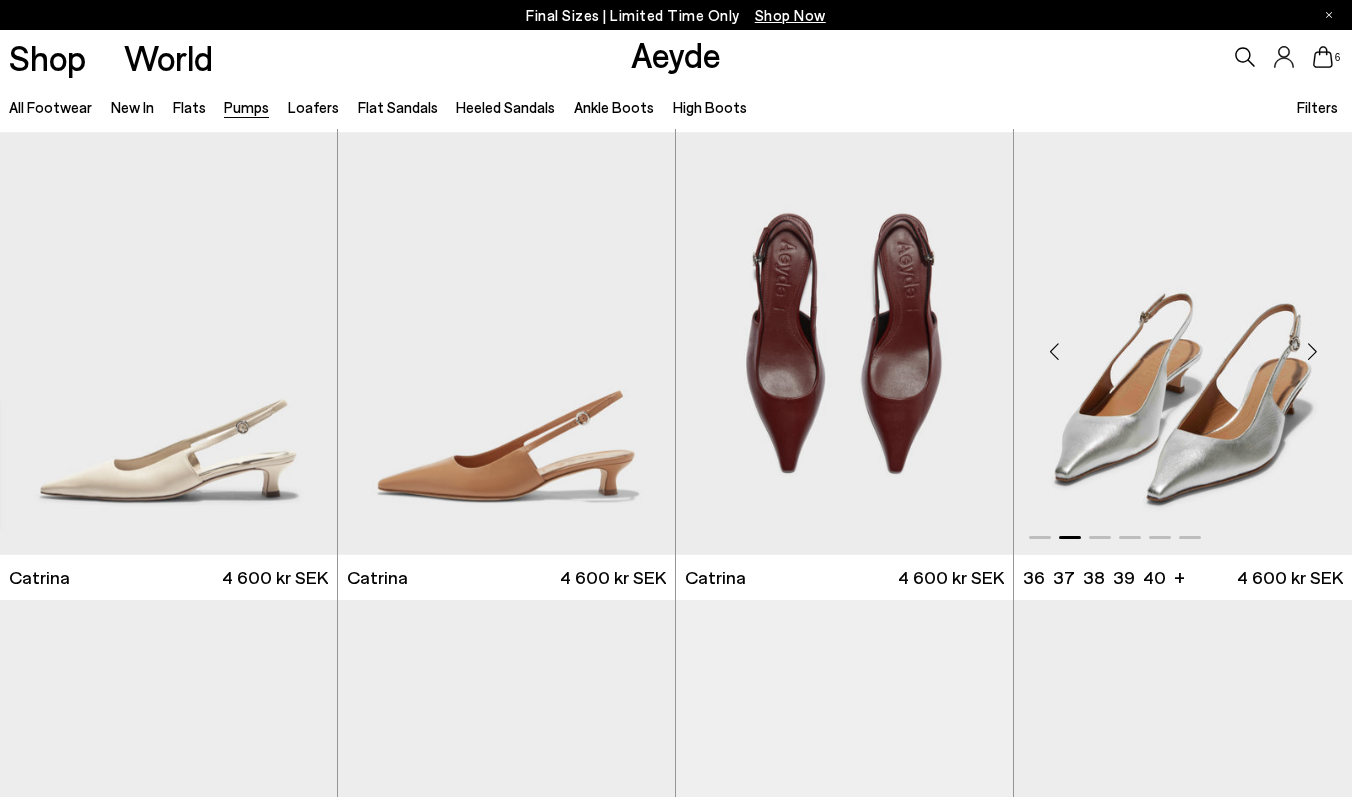 click at bounding box center (1312, 352) 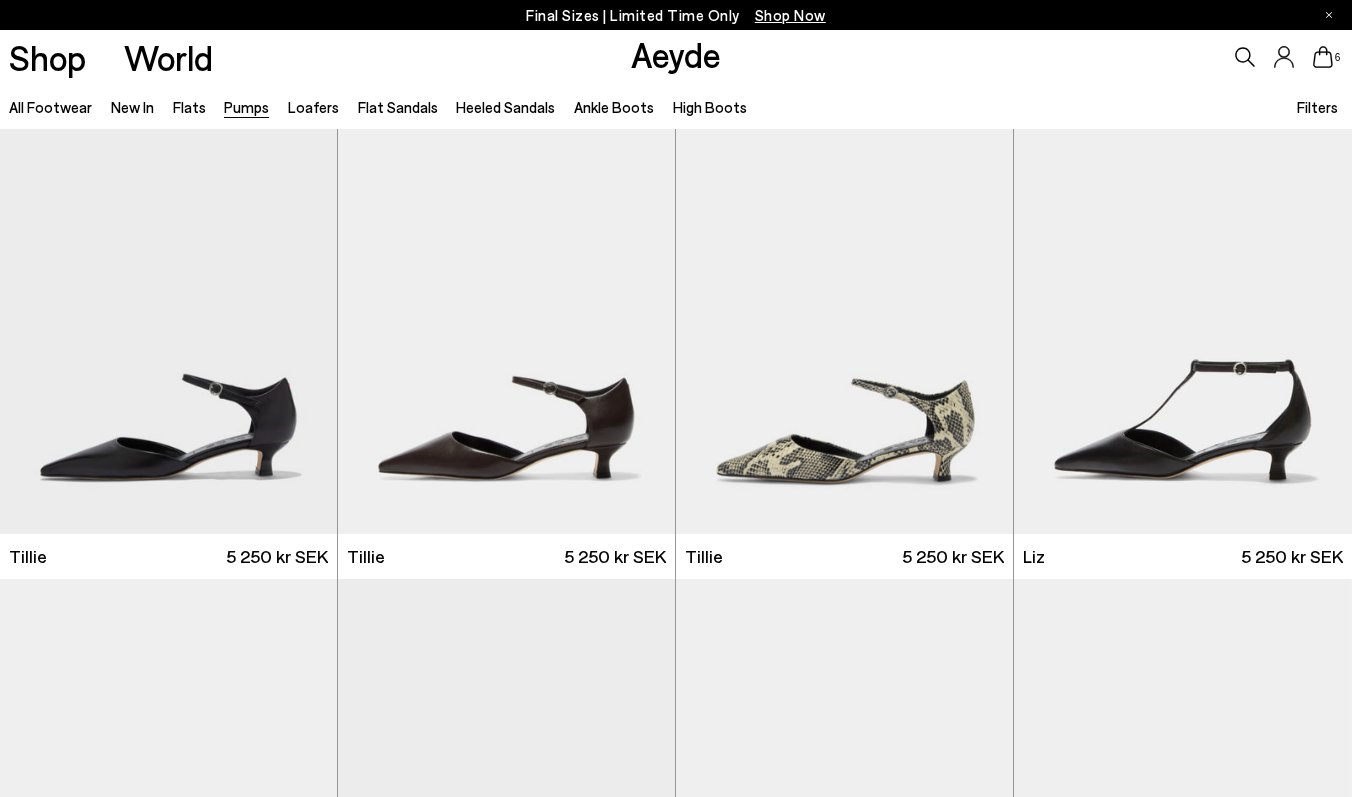 scroll, scrollTop: 0, scrollLeft: 0, axis: both 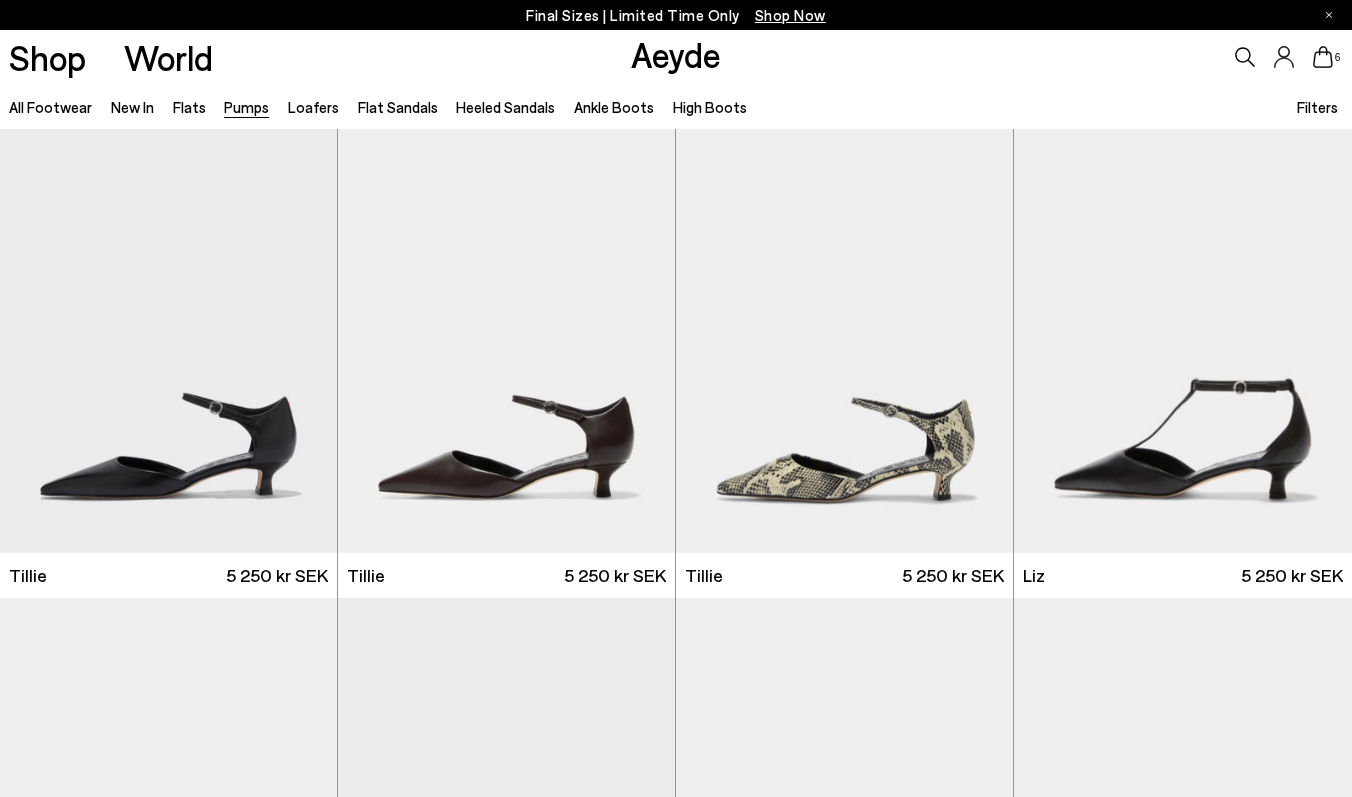 click 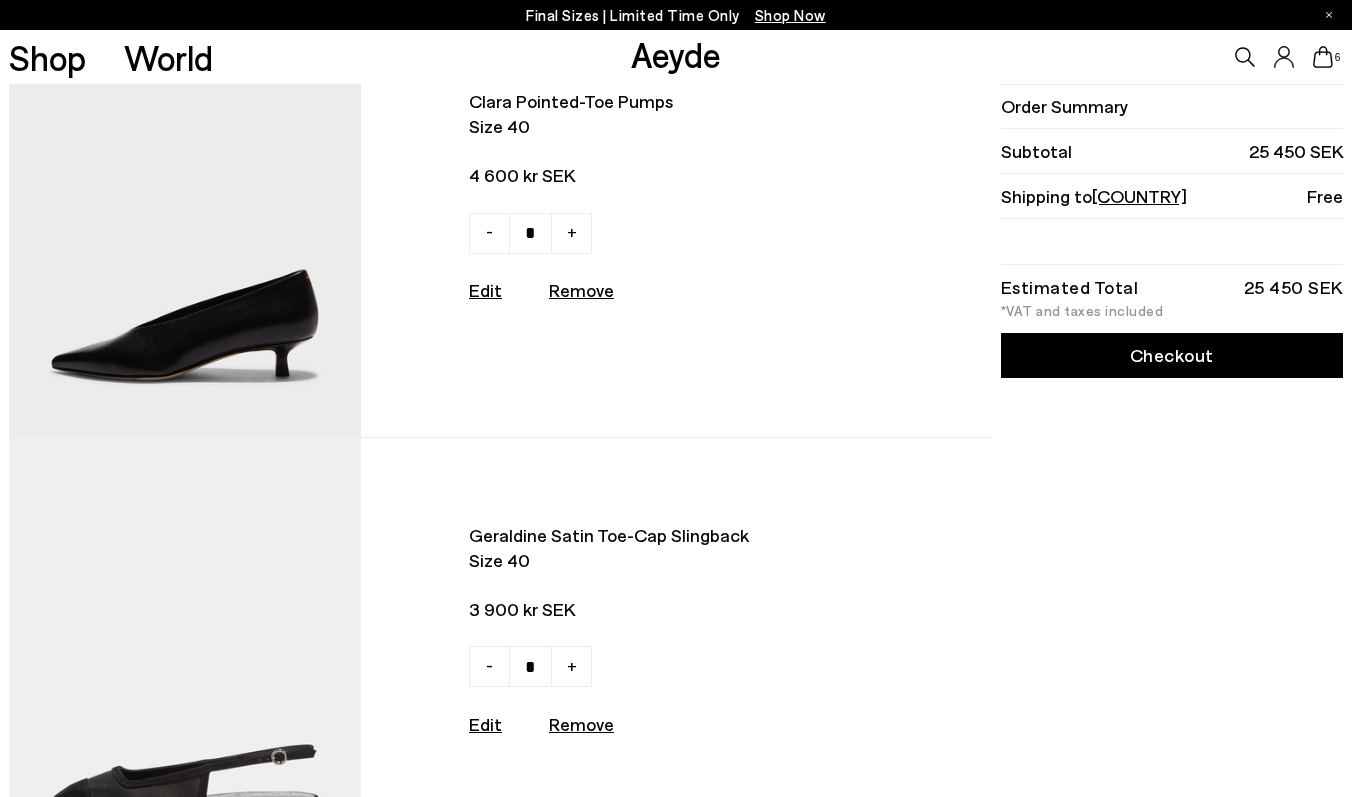 scroll, scrollTop: 506, scrollLeft: 0, axis: vertical 